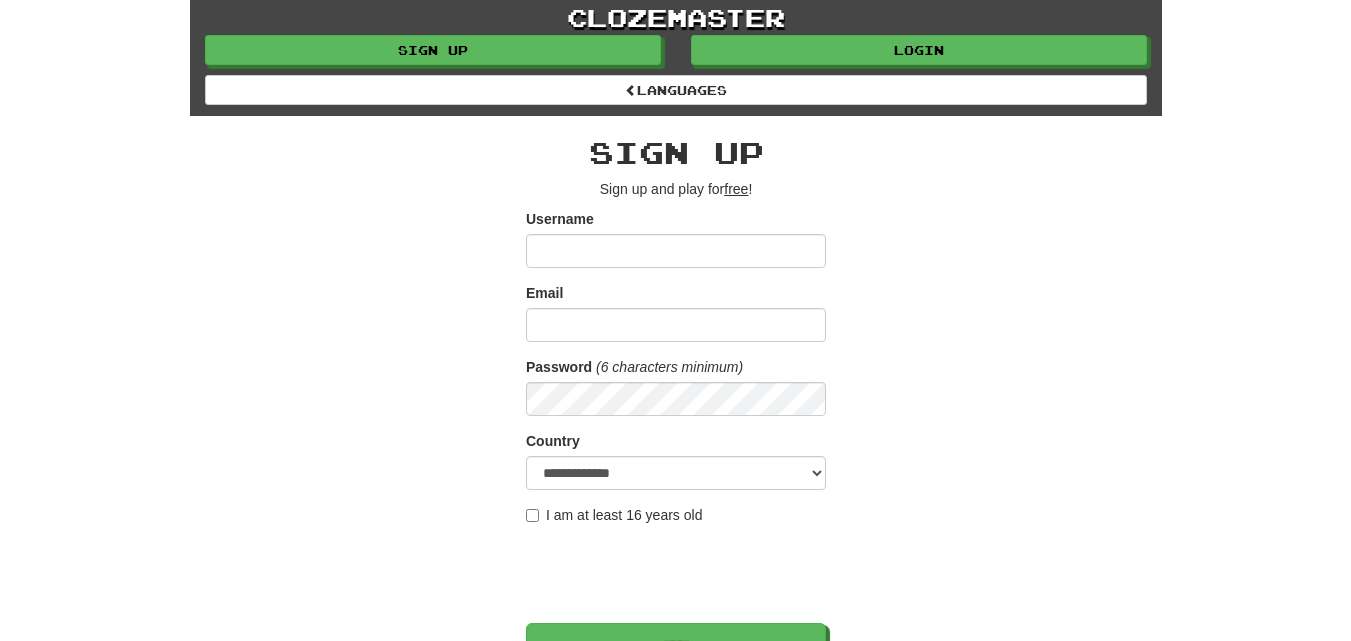 scroll, scrollTop: 0, scrollLeft: 0, axis: both 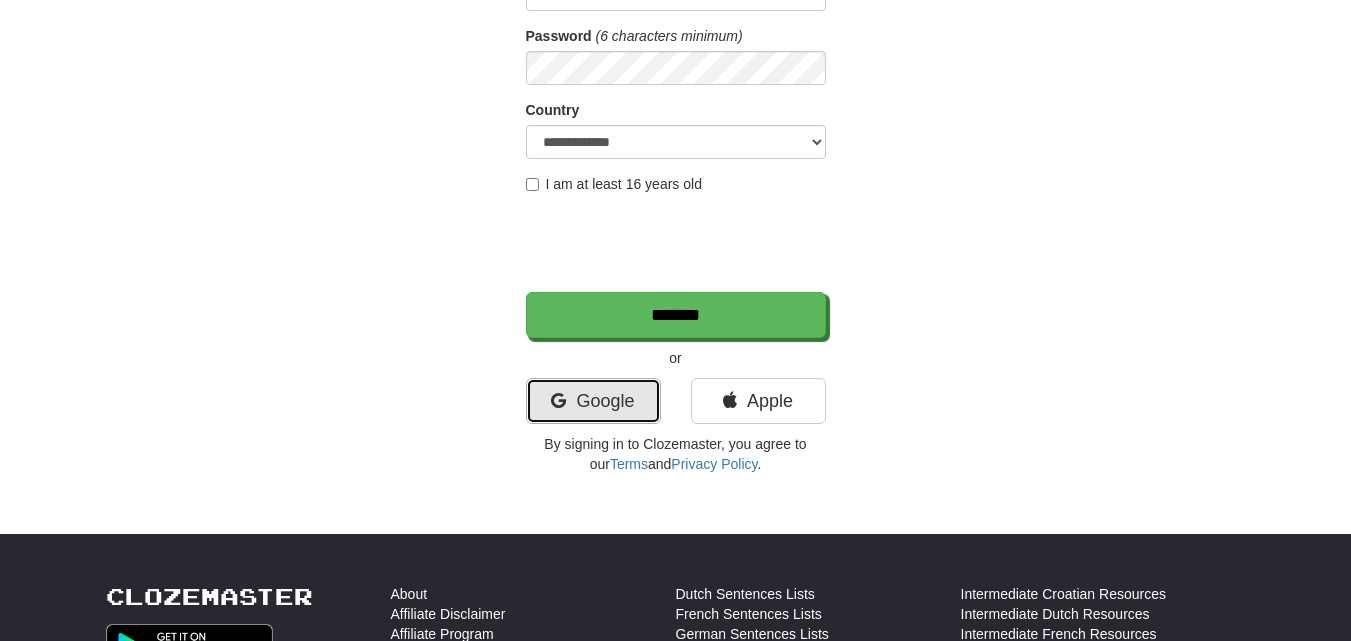 click on "Google" at bounding box center (593, 401) 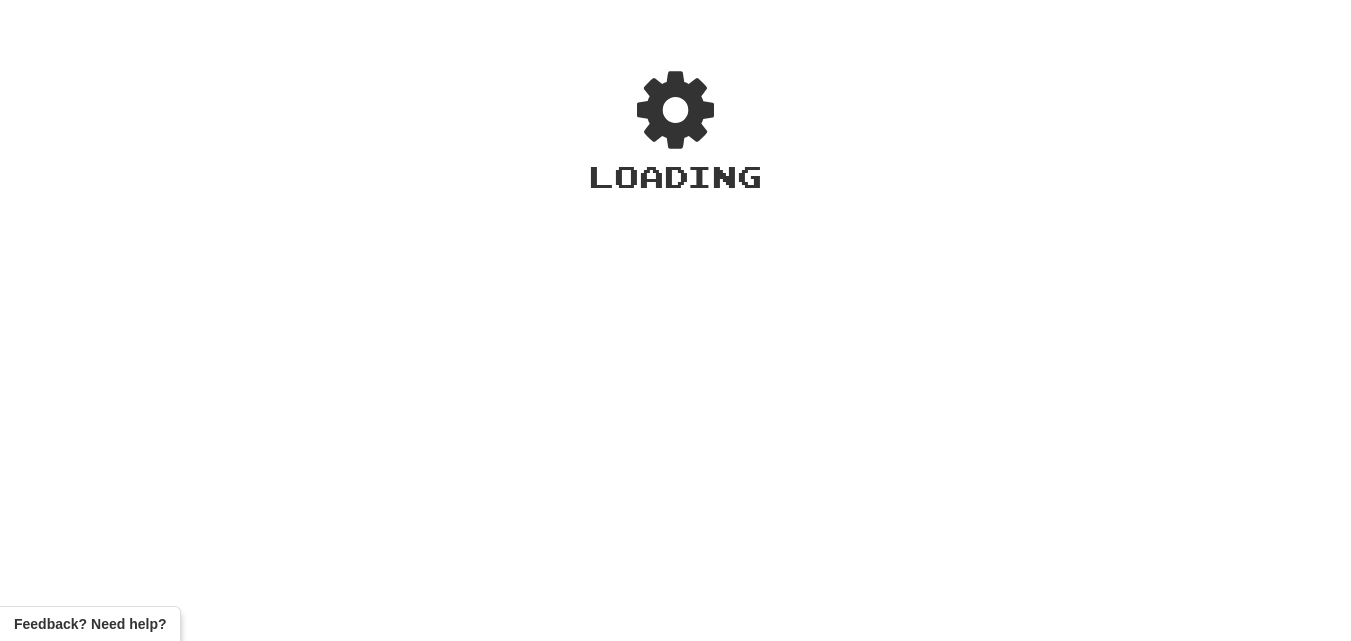 scroll, scrollTop: 0, scrollLeft: 0, axis: both 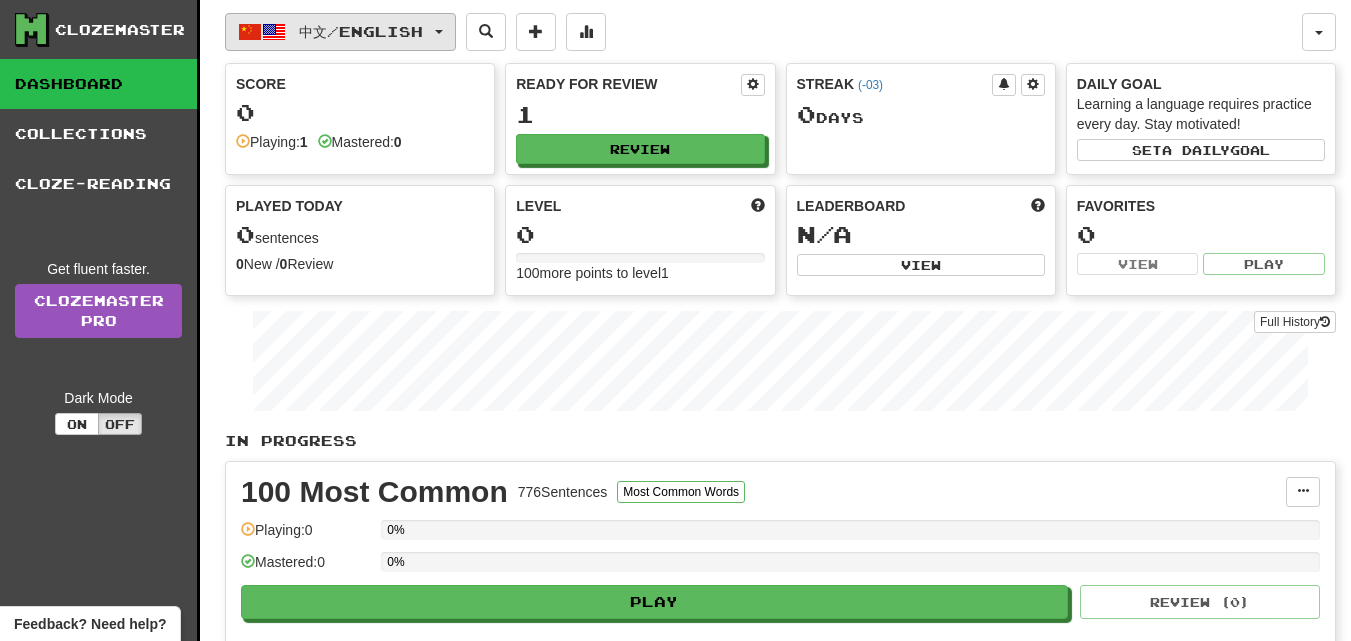 click on "中文  /  English" at bounding box center (340, 32) 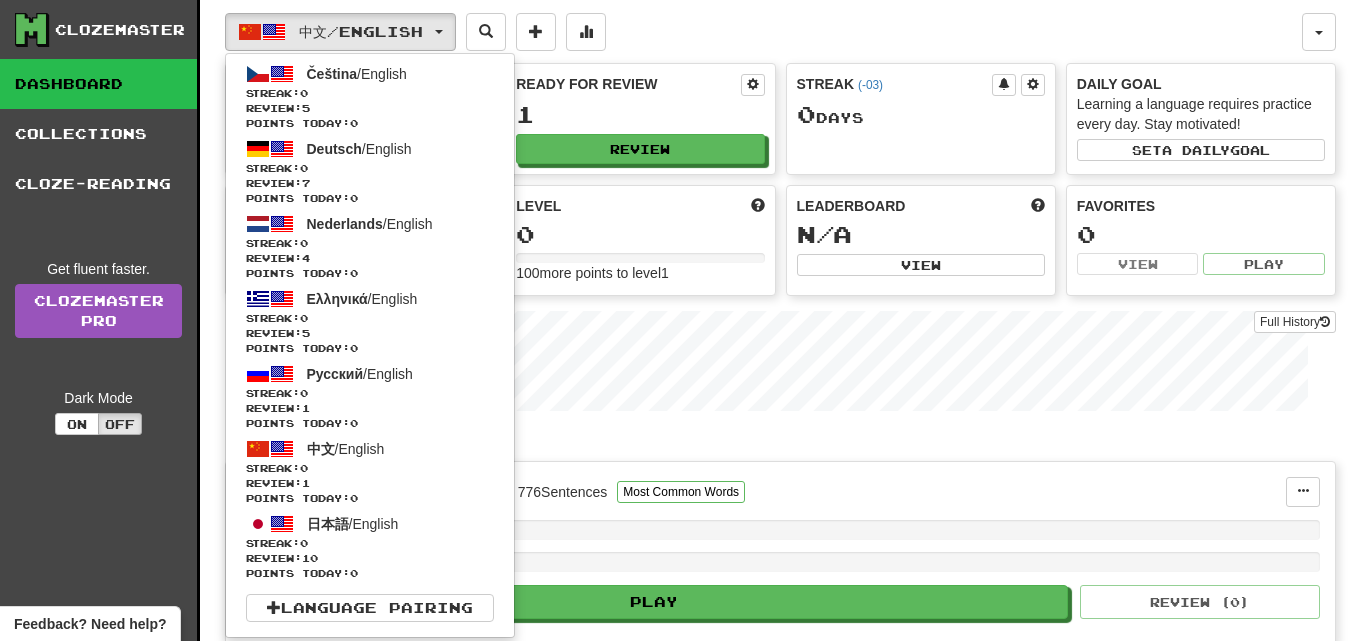 click on "Dashboard" at bounding box center [98, 84] 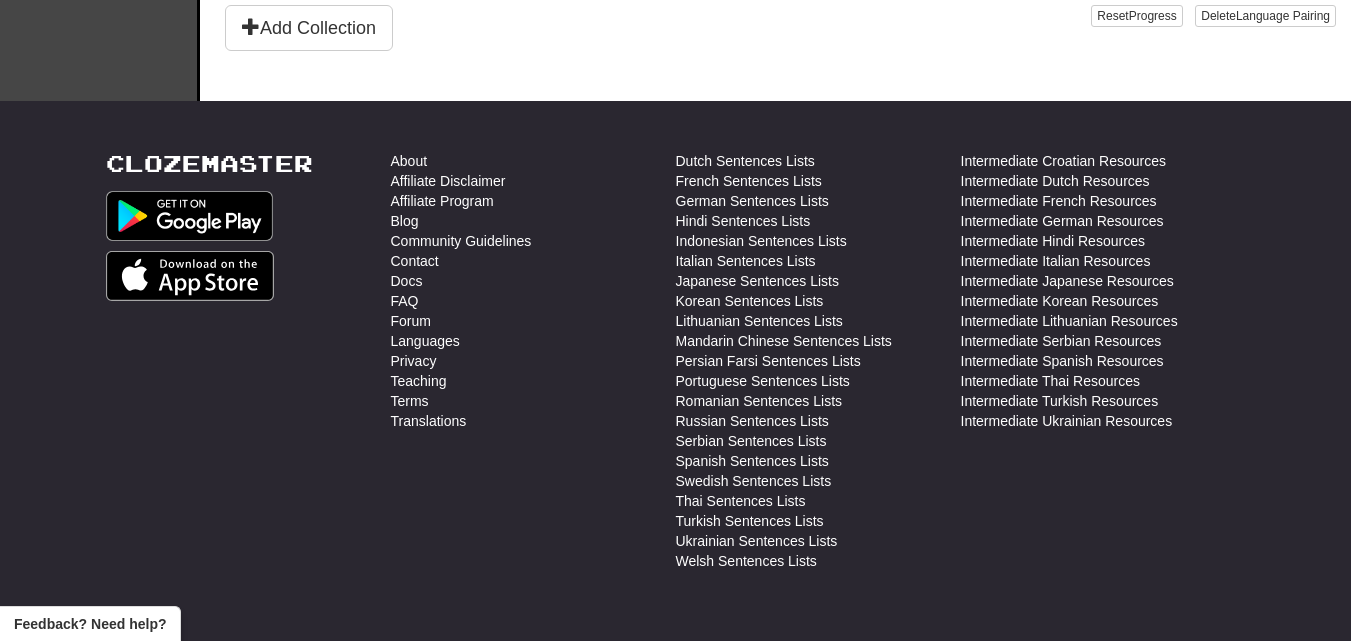 scroll, scrollTop: 0, scrollLeft: 0, axis: both 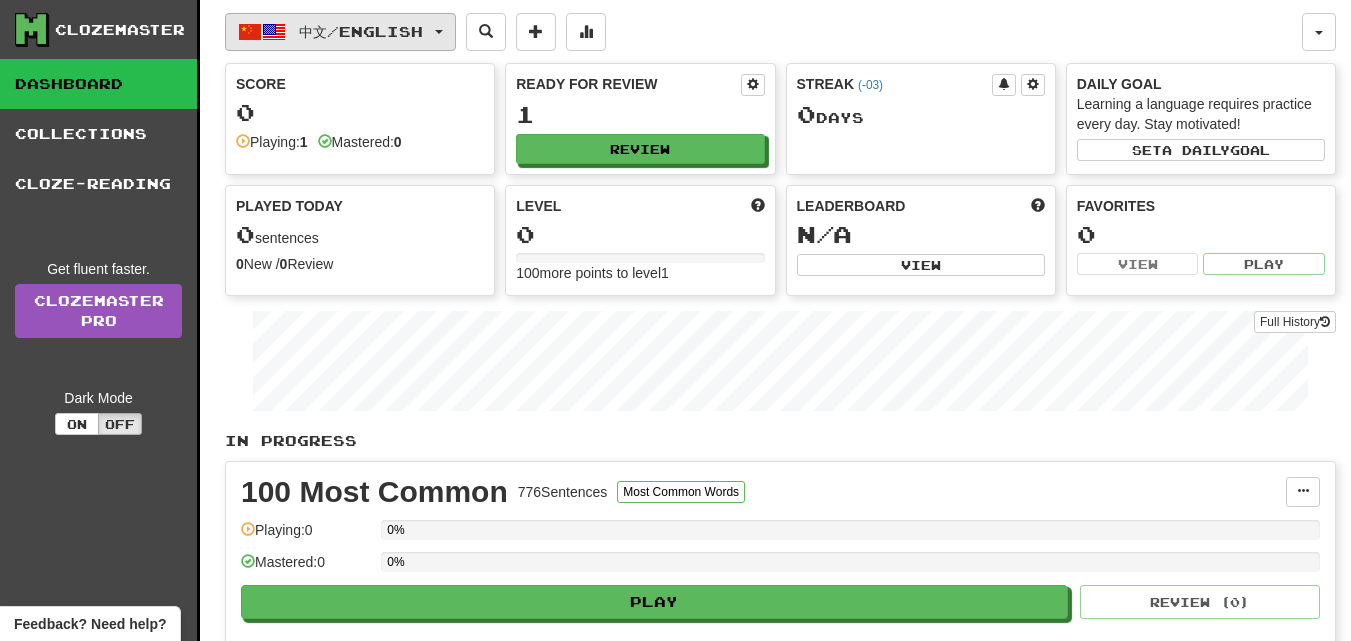 click on "中文  /  English" at bounding box center [340, 32] 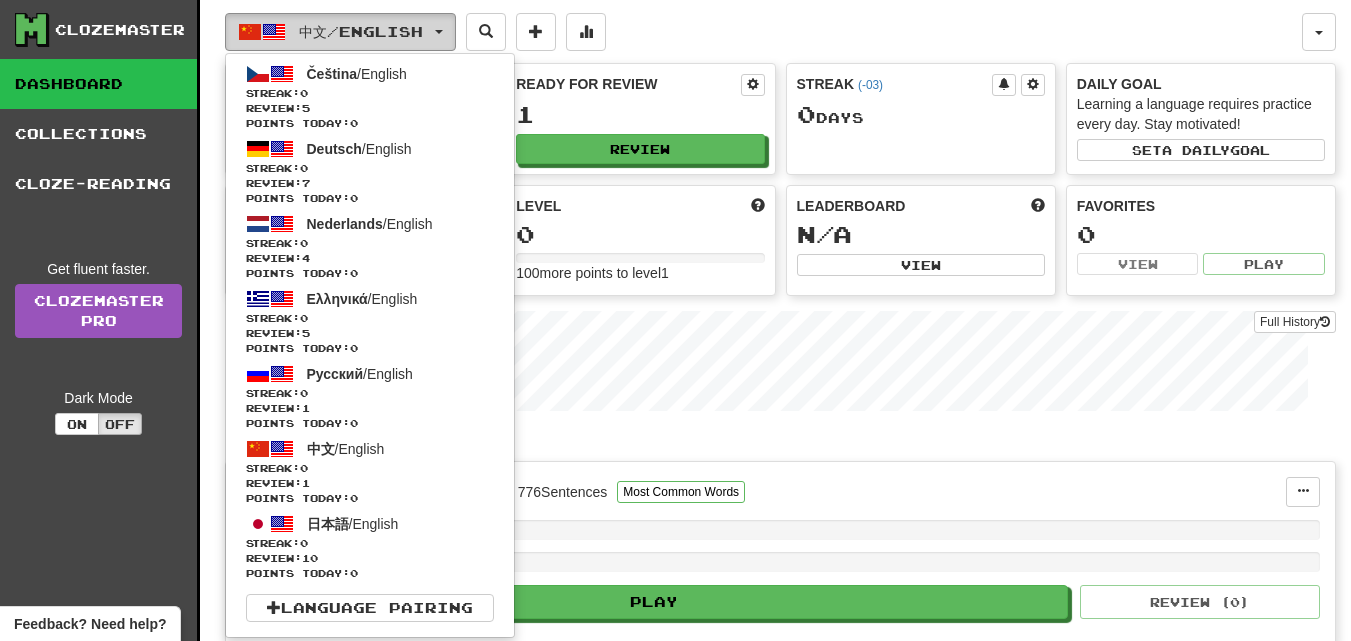 click on "中文  /  English" at bounding box center (340, 32) 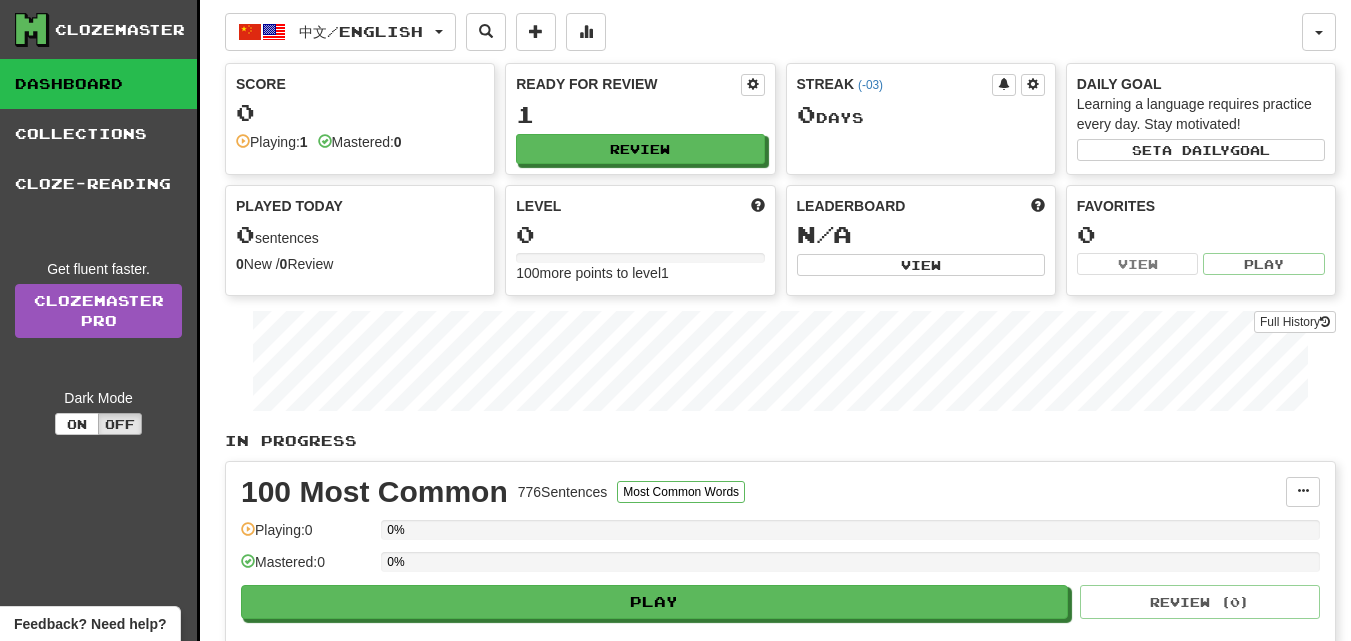 click on "Dashboard" at bounding box center [98, 84] 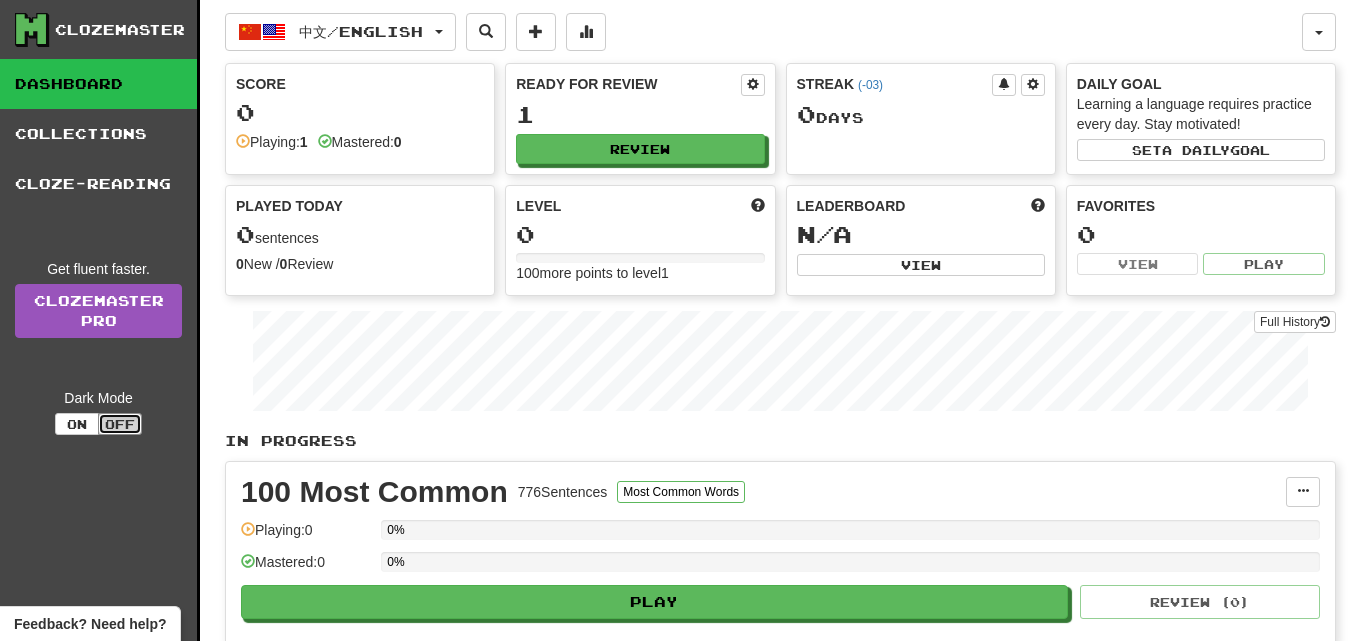 click on "Off" at bounding box center [120, 424] 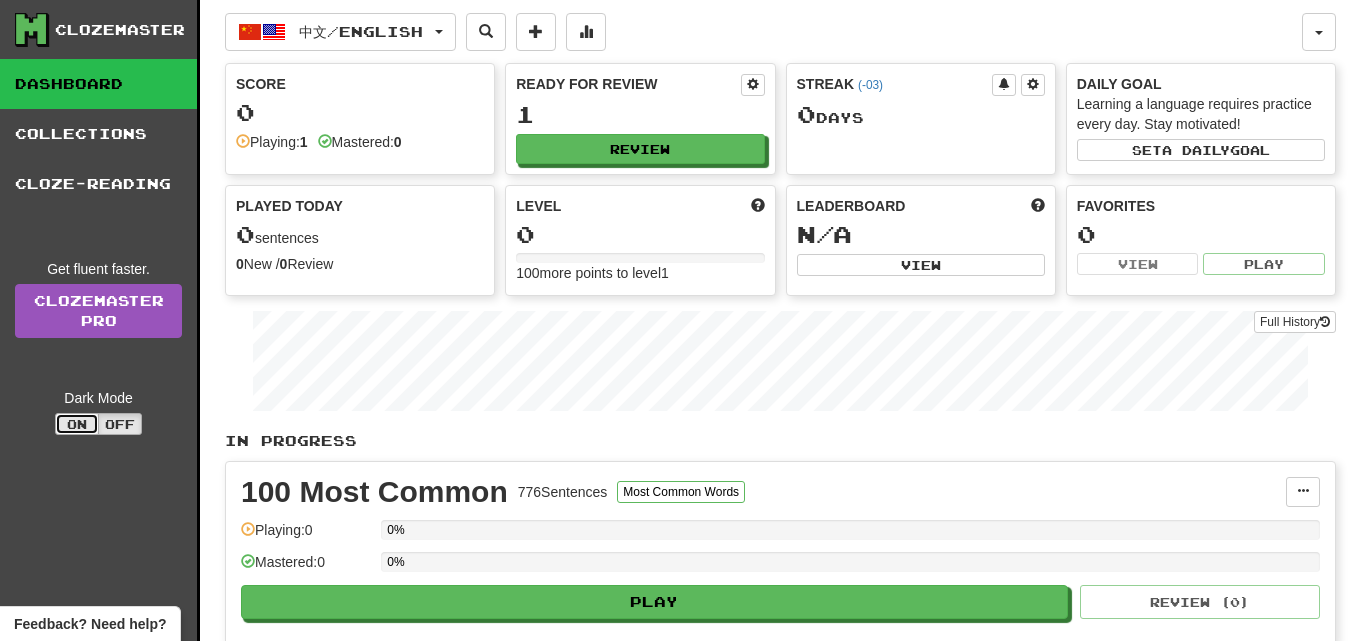 click on "On" at bounding box center [77, 424] 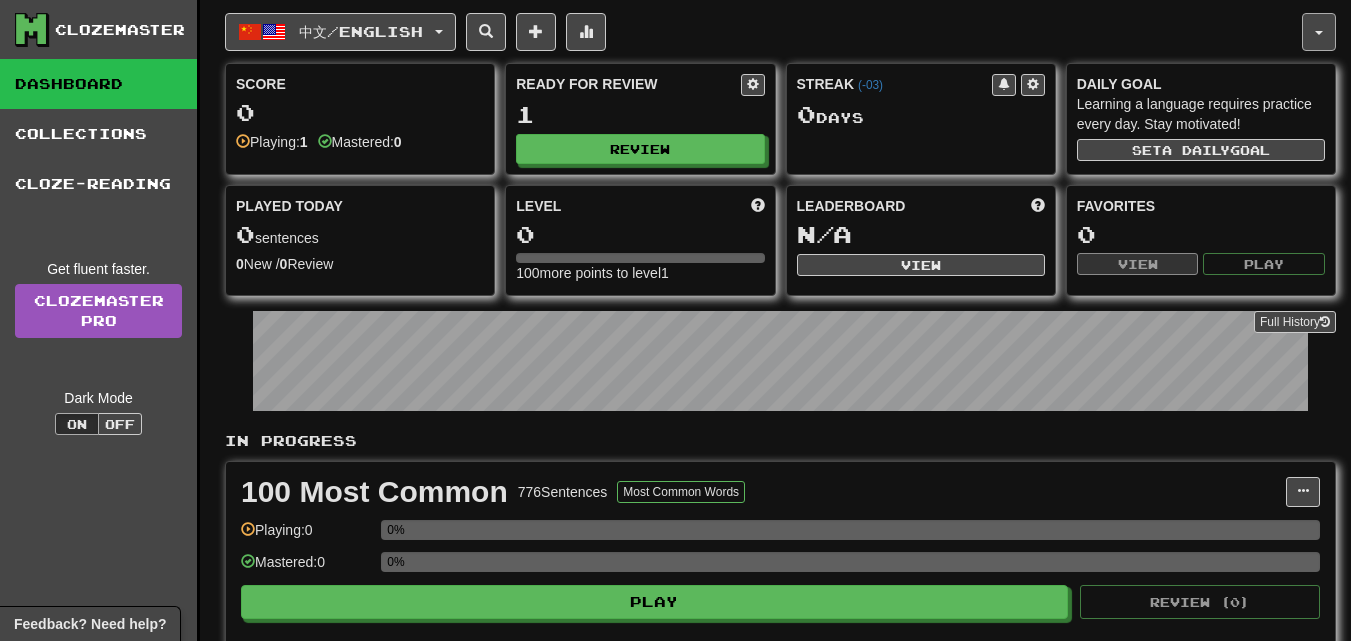 click at bounding box center (1319, 32) 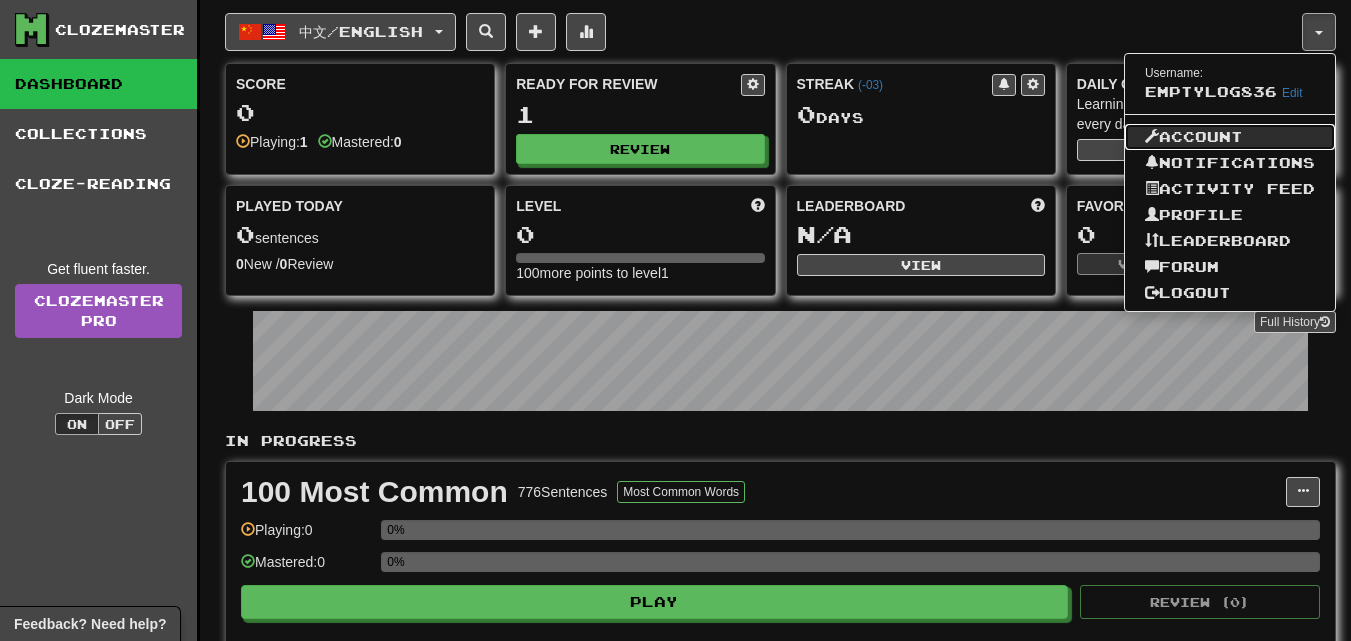 click on "Account" at bounding box center [1230, 137] 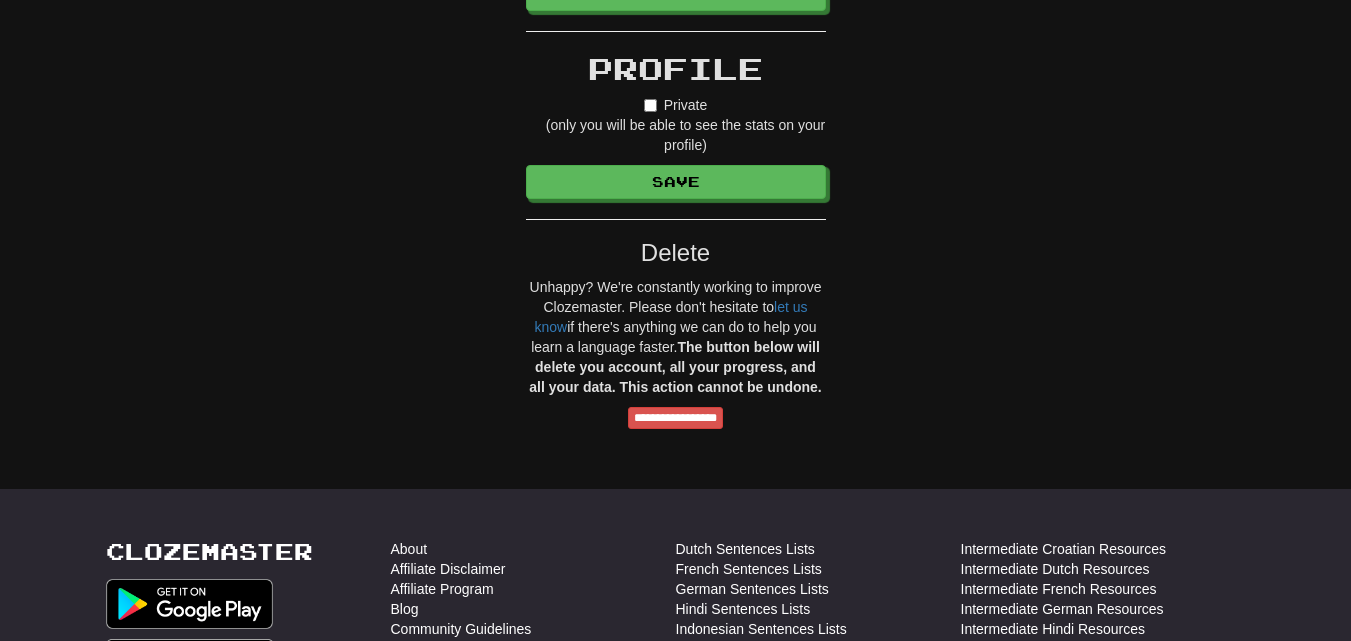 scroll, scrollTop: 1520, scrollLeft: 0, axis: vertical 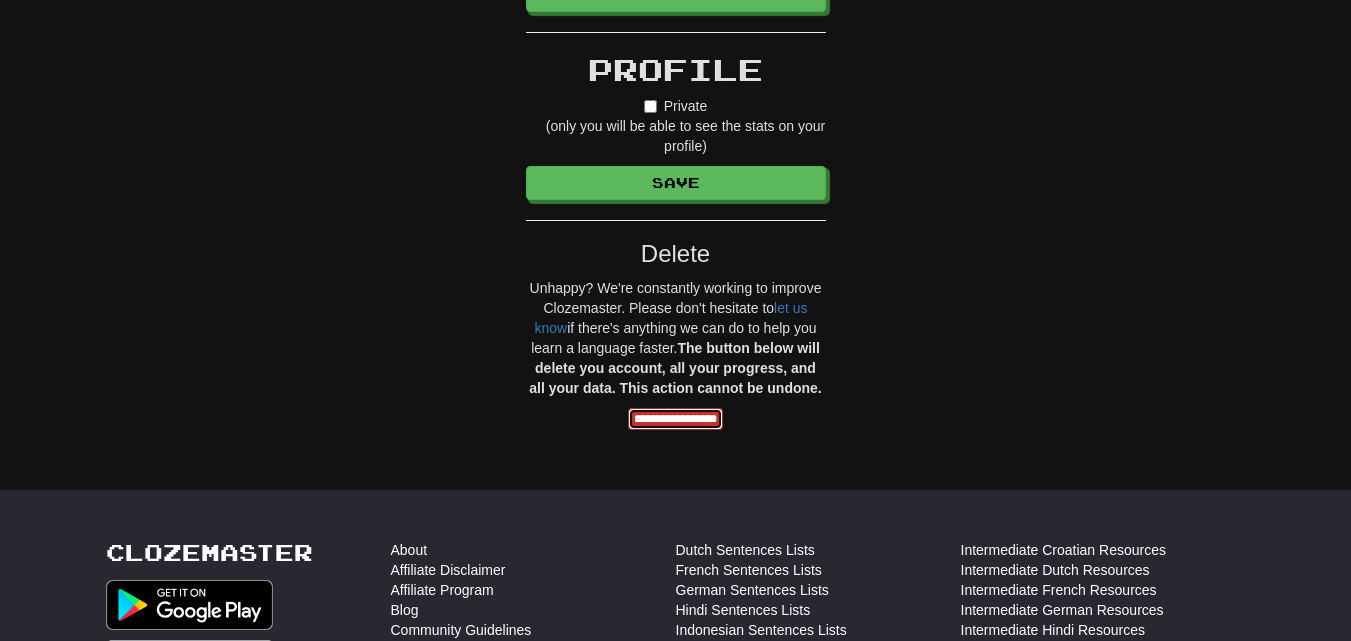 click on "**********" at bounding box center (675, 419) 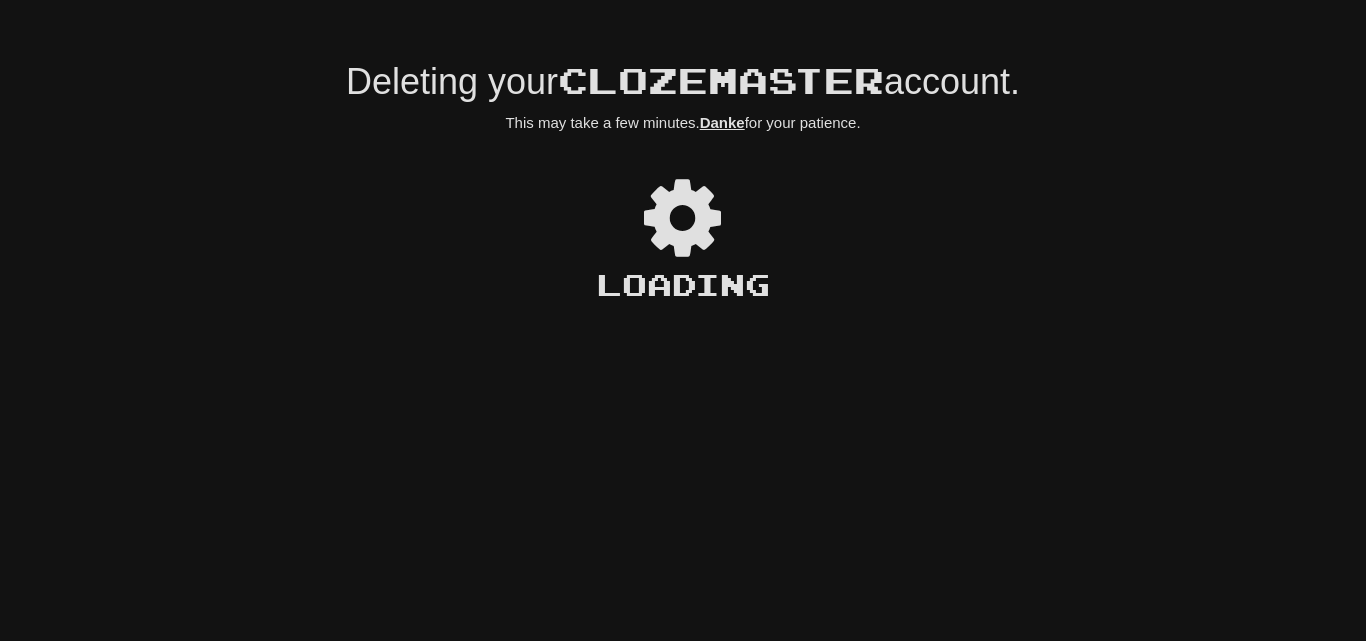 scroll, scrollTop: 0, scrollLeft: 0, axis: both 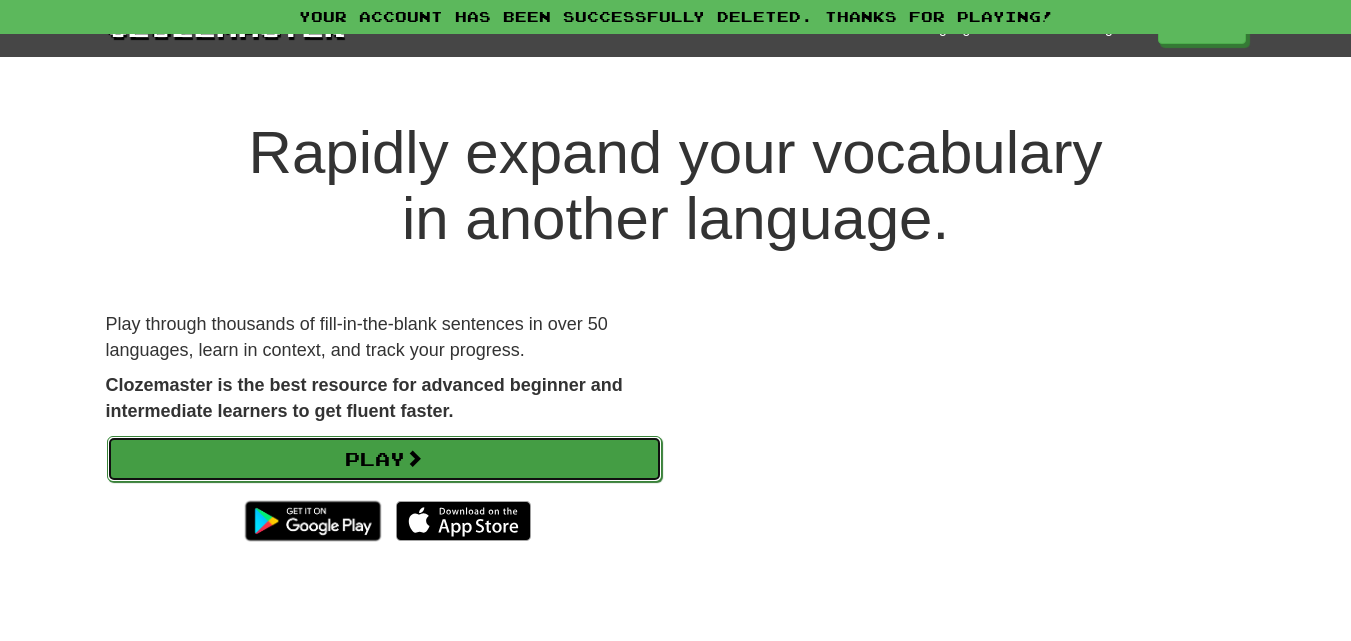 click on "Play" at bounding box center [384, 459] 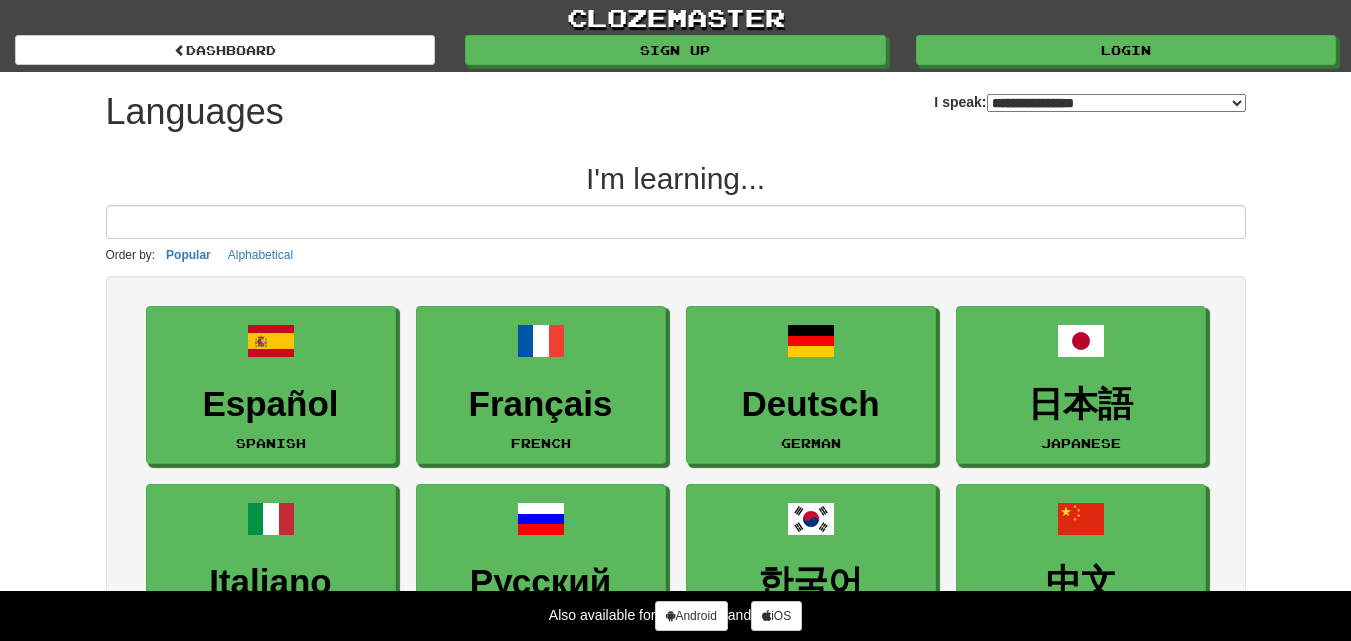 select on "*******" 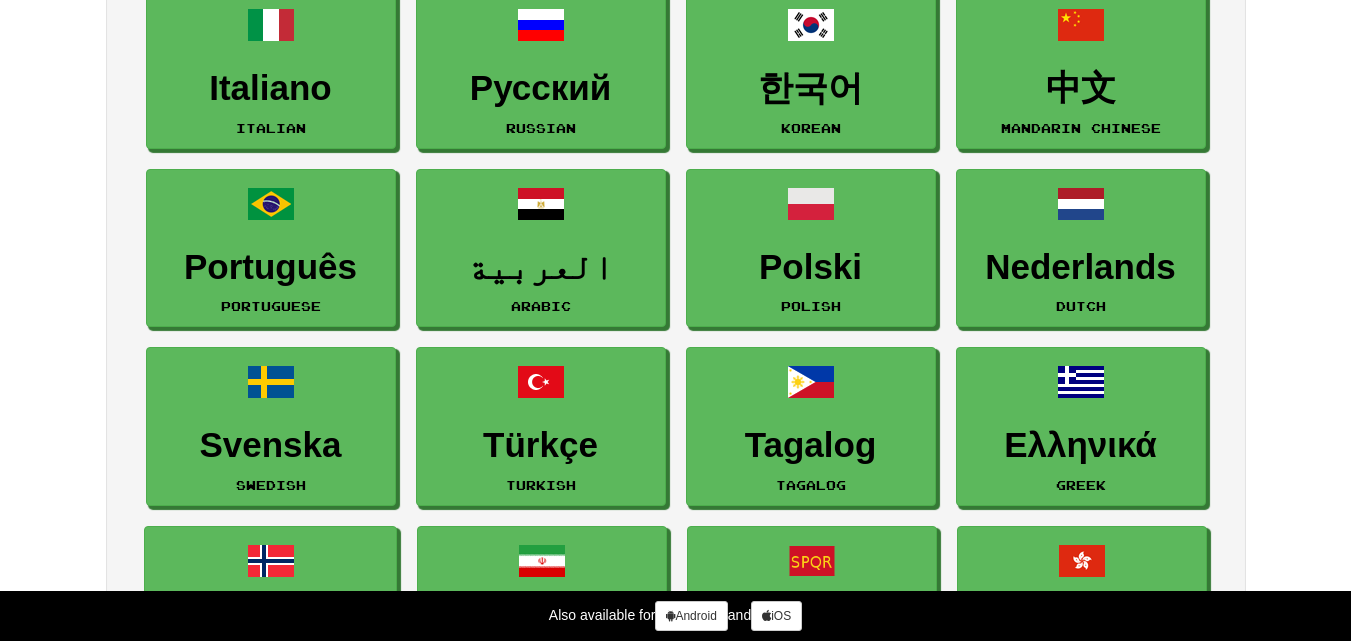 scroll, scrollTop: 501, scrollLeft: 0, axis: vertical 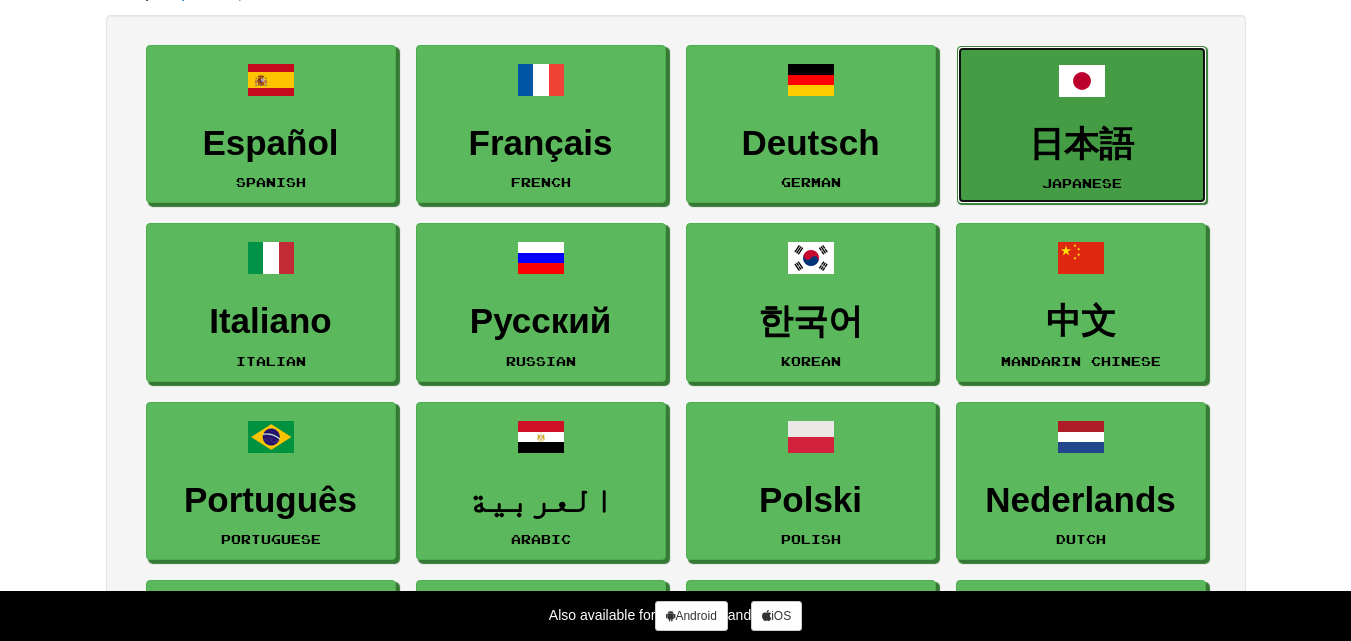 click on "日本語 Japanese" at bounding box center (1082, 125) 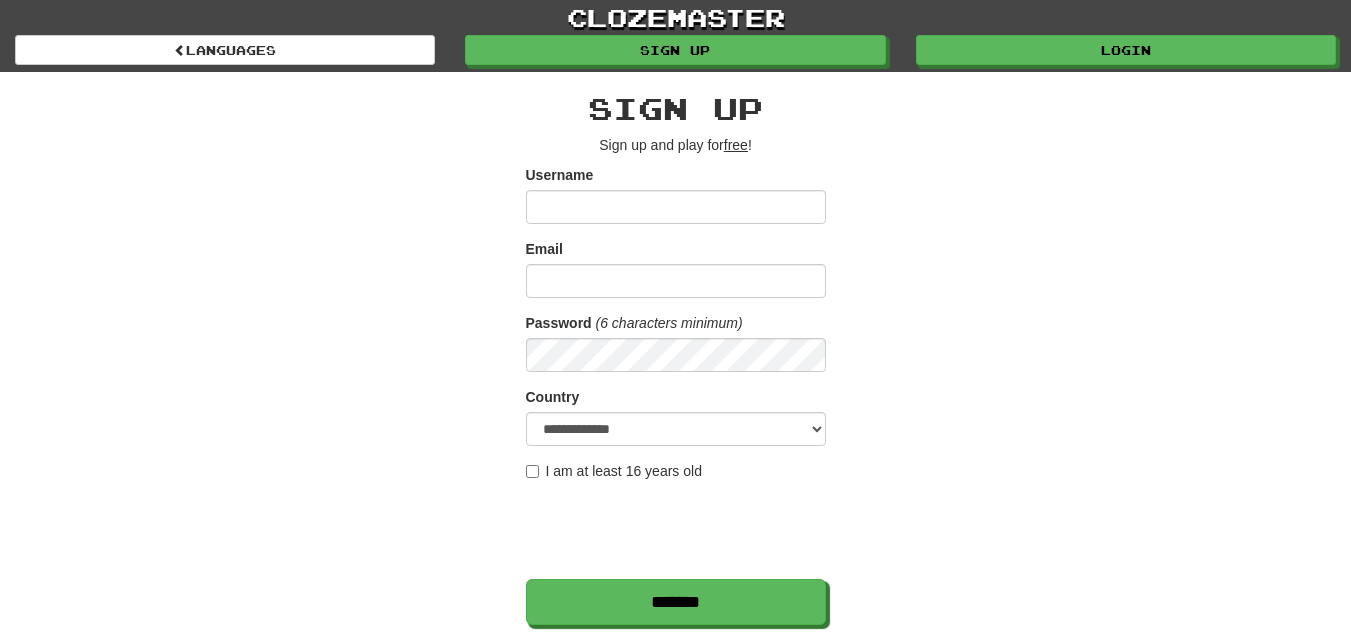 scroll, scrollTop: 0, scrollLeft: 0, axis: both 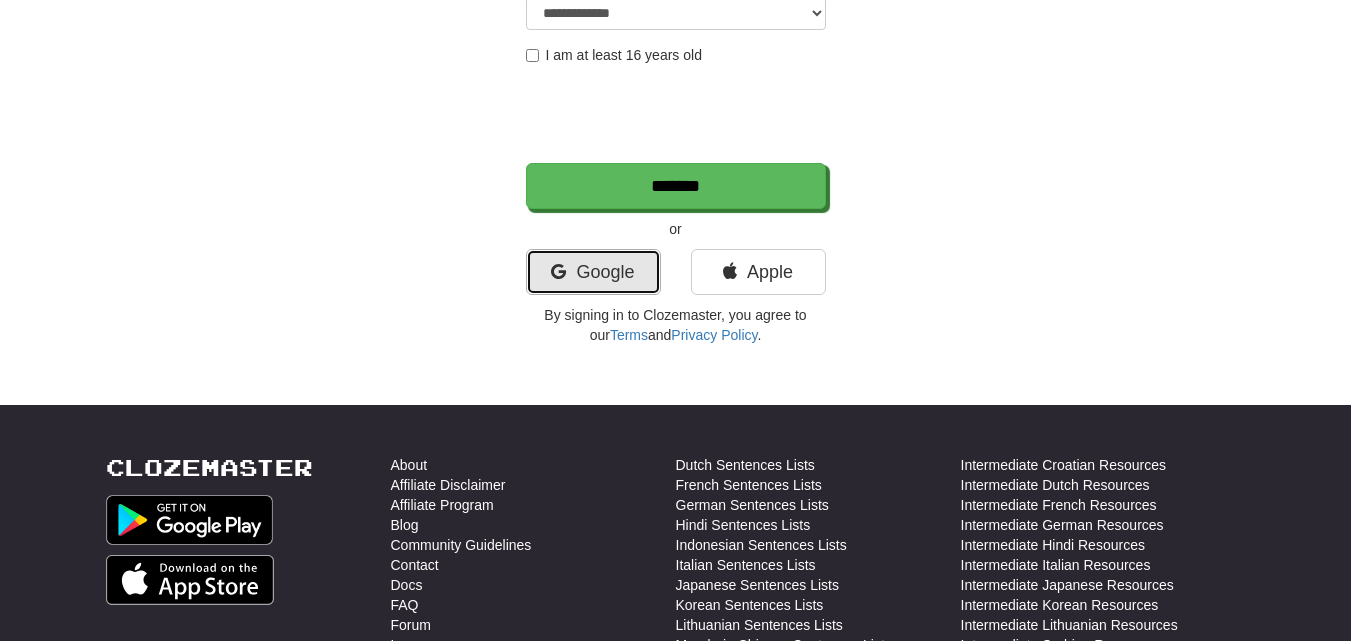 click on "Google" at bounding box center [593, 272] 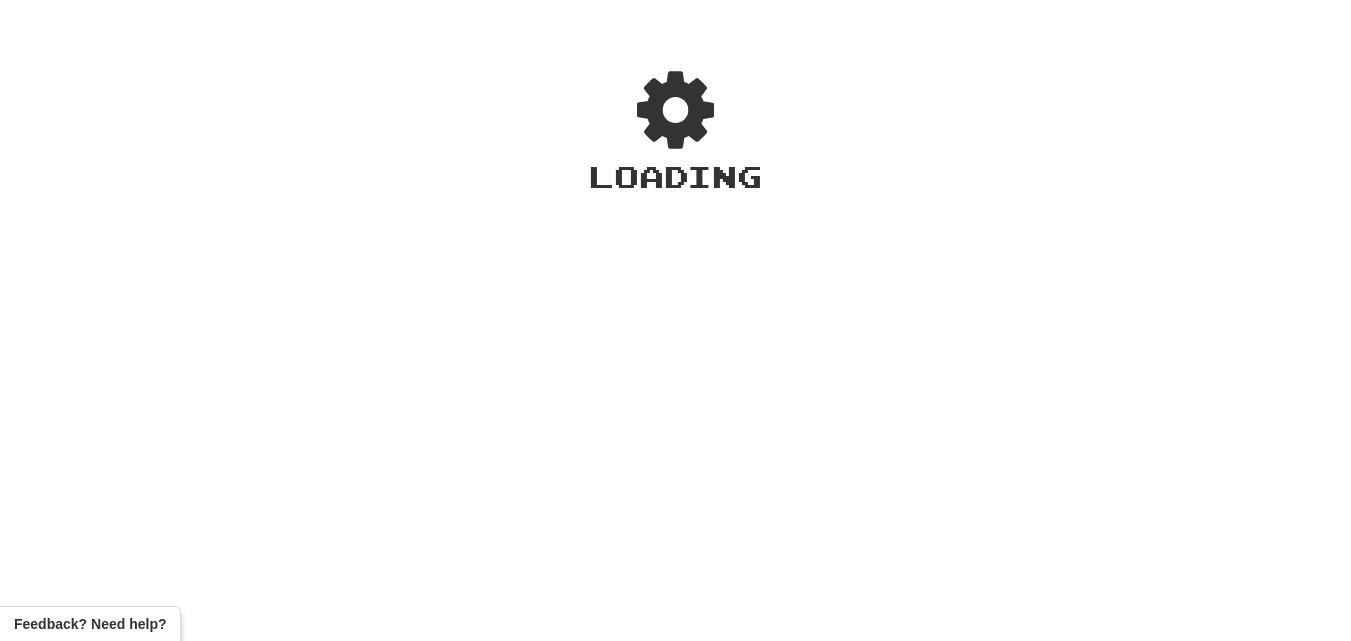 scroll, scrollTop: 0, scrollLeft: 0, axis: both 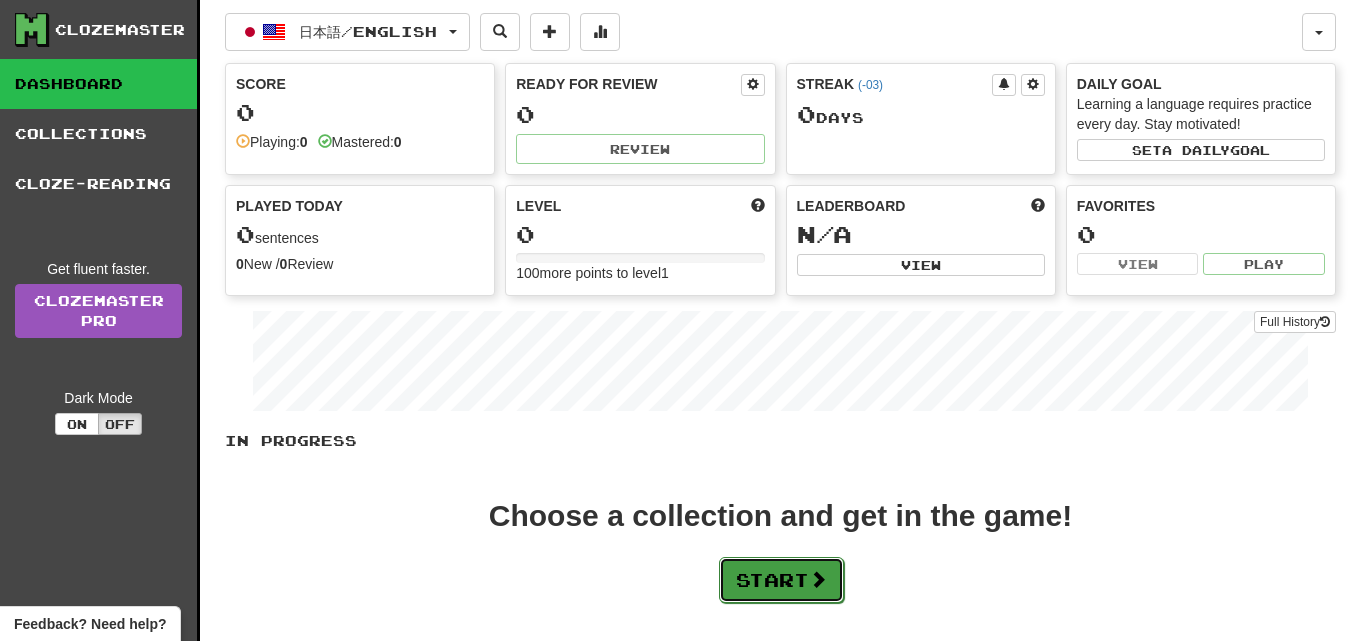 click on "Start" at bounding box center (781, 580) 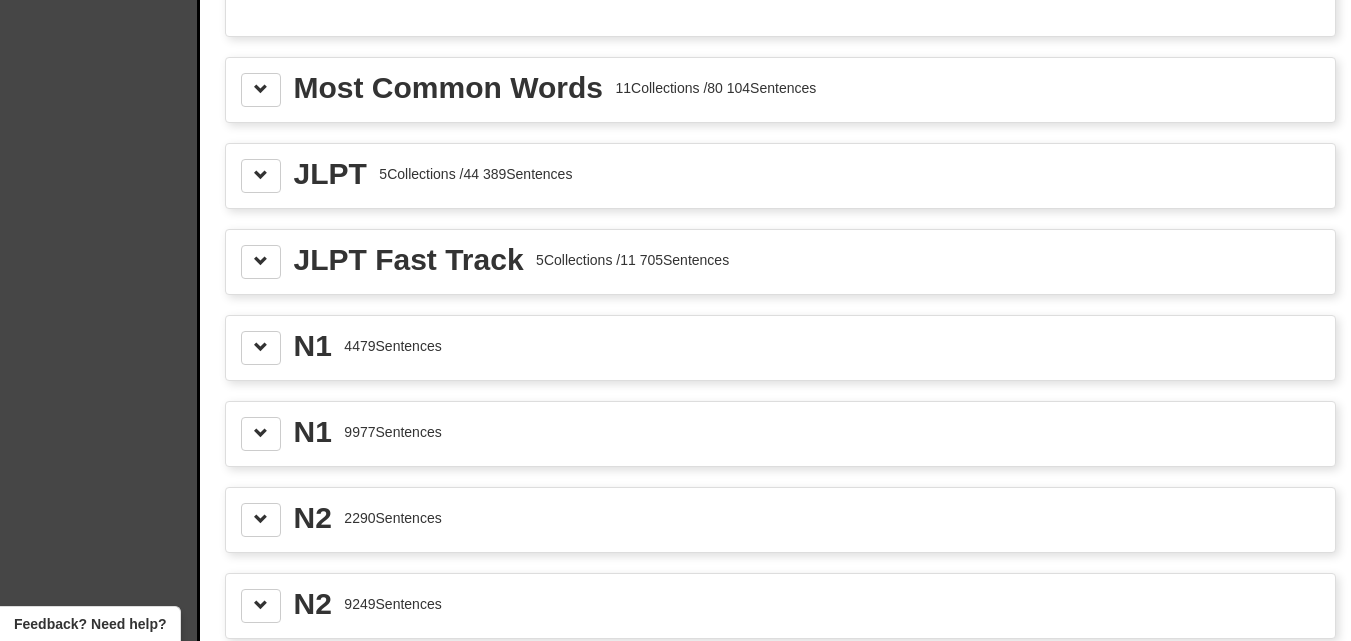 scroll, scrollTop: 2240, scrollLeft: 0, axis: vertical 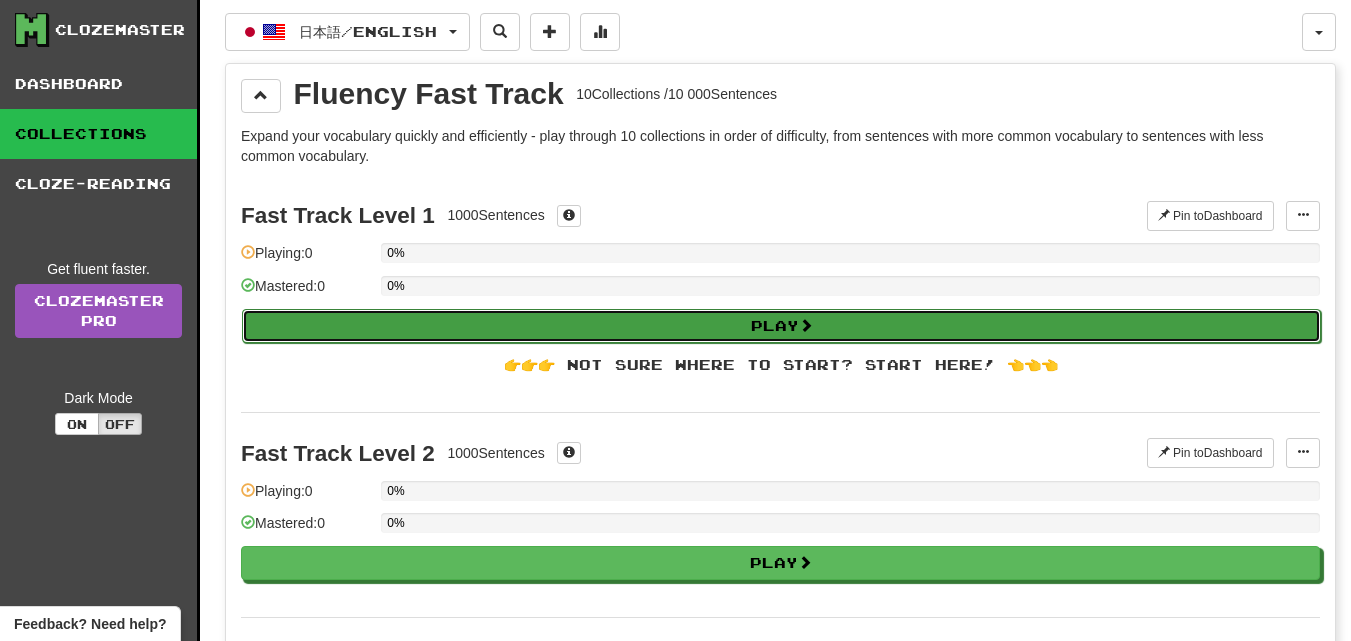 click on "Play" at bounding box center (781, 326) 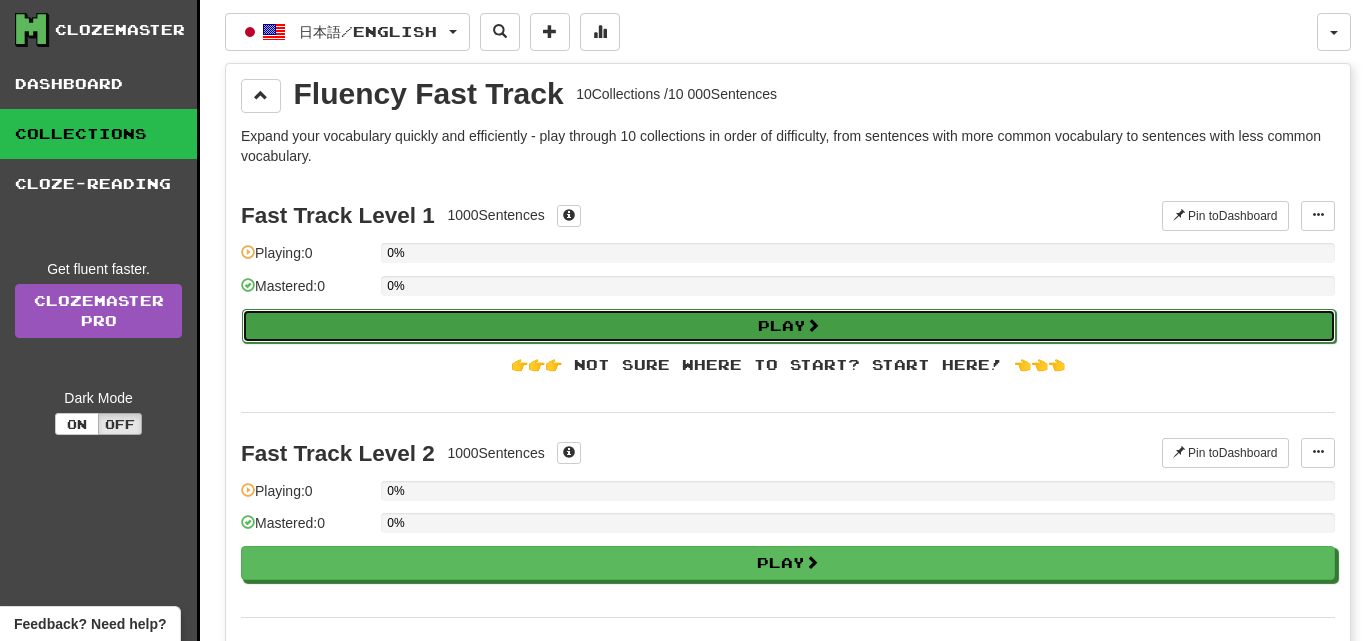 select on "**" 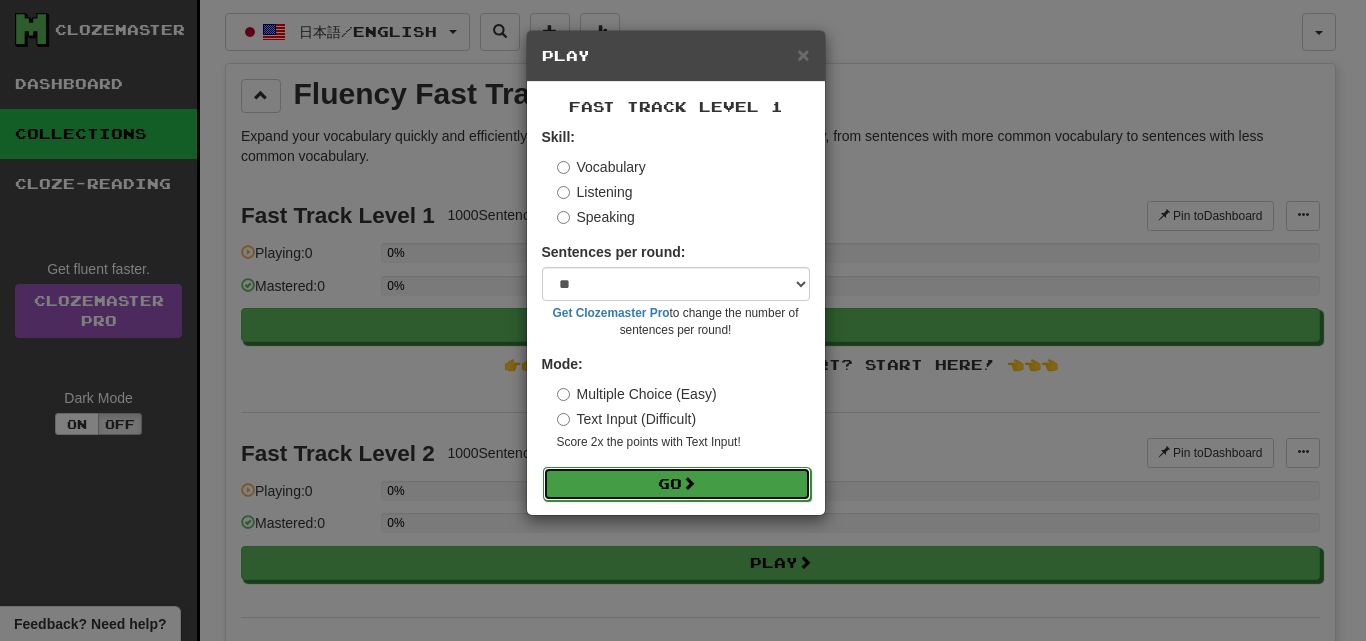 click on "Go" at bounding box center [677, 484] 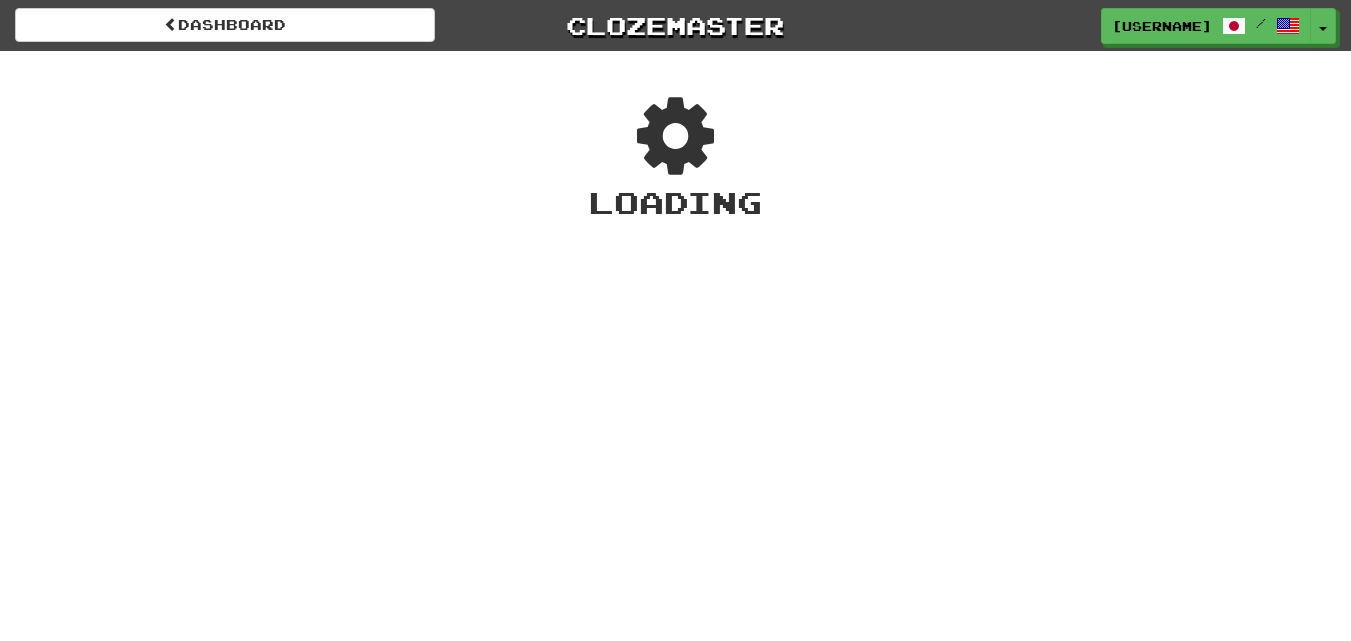 scroll, scrollTop: 0, scrollLeft: 0, axis: both 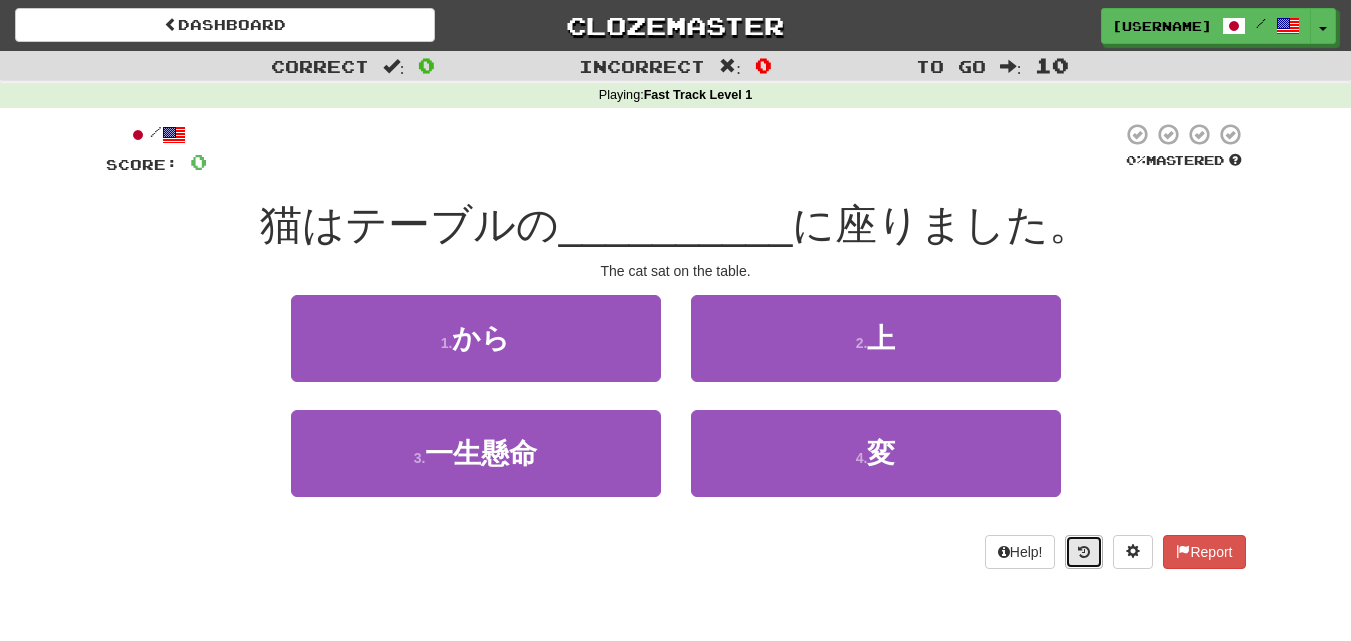 click at bounding box center (1084, 552) 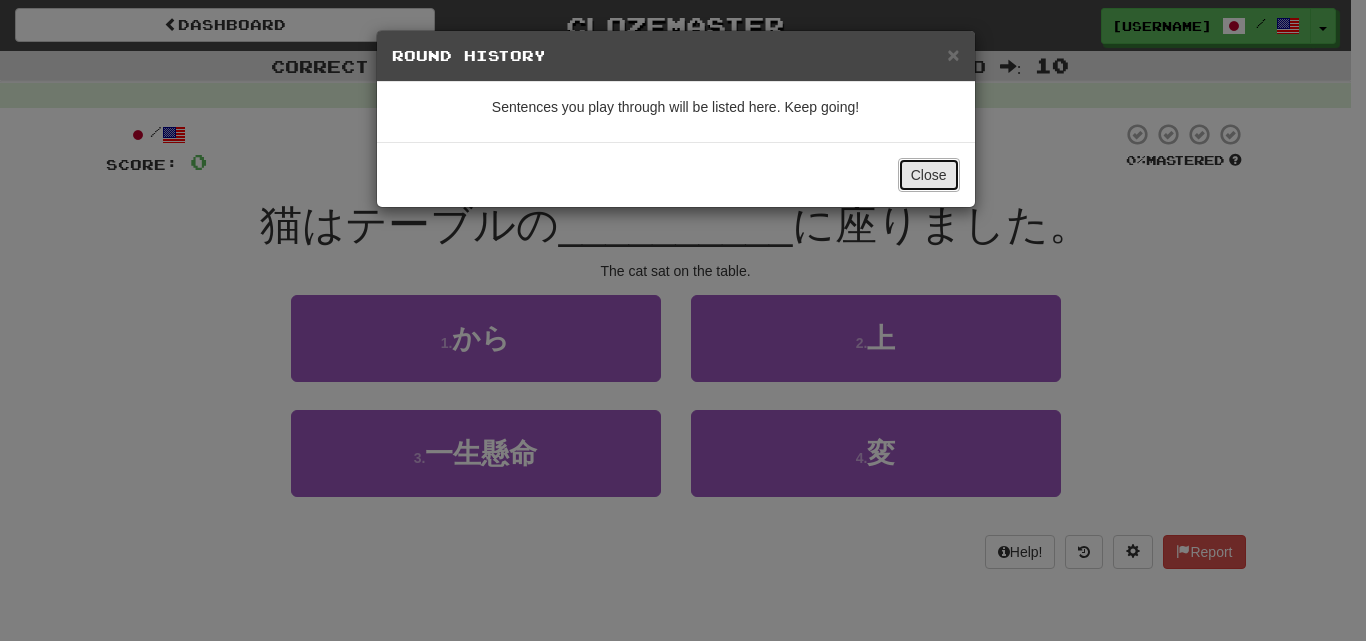 click on "Close" at bounding box center [929, 175] 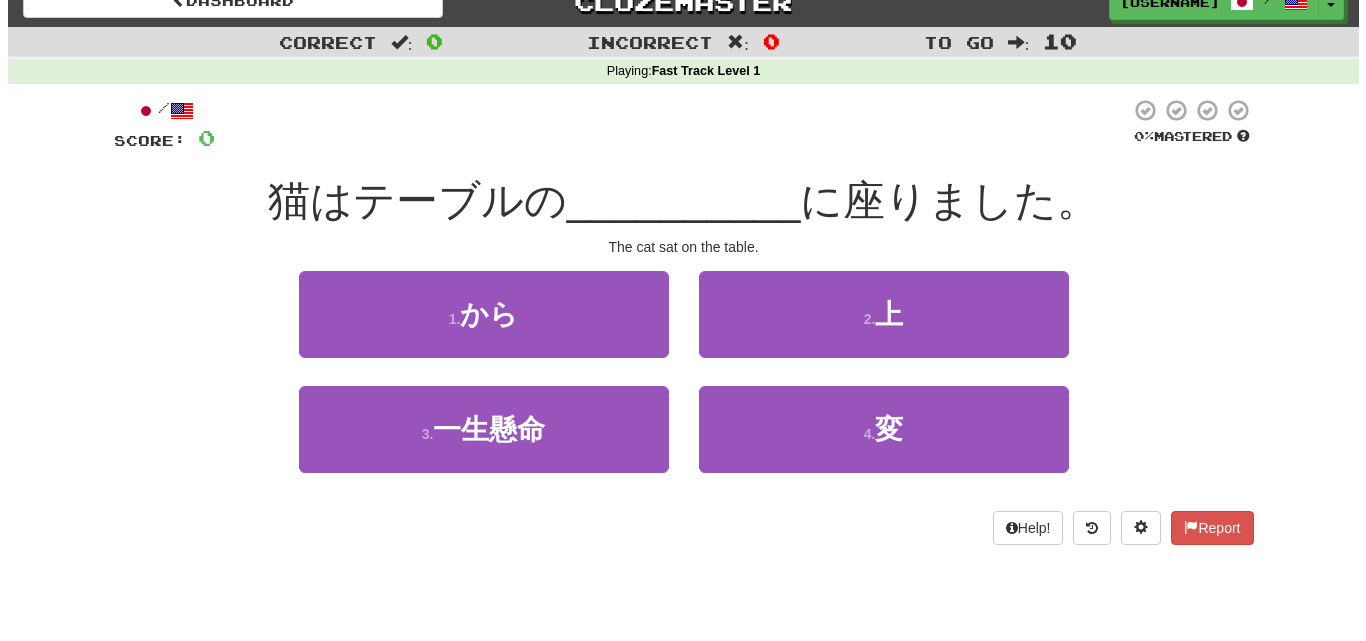 scroll, scrollTop: 0, scrollLeft: 0, axis: both 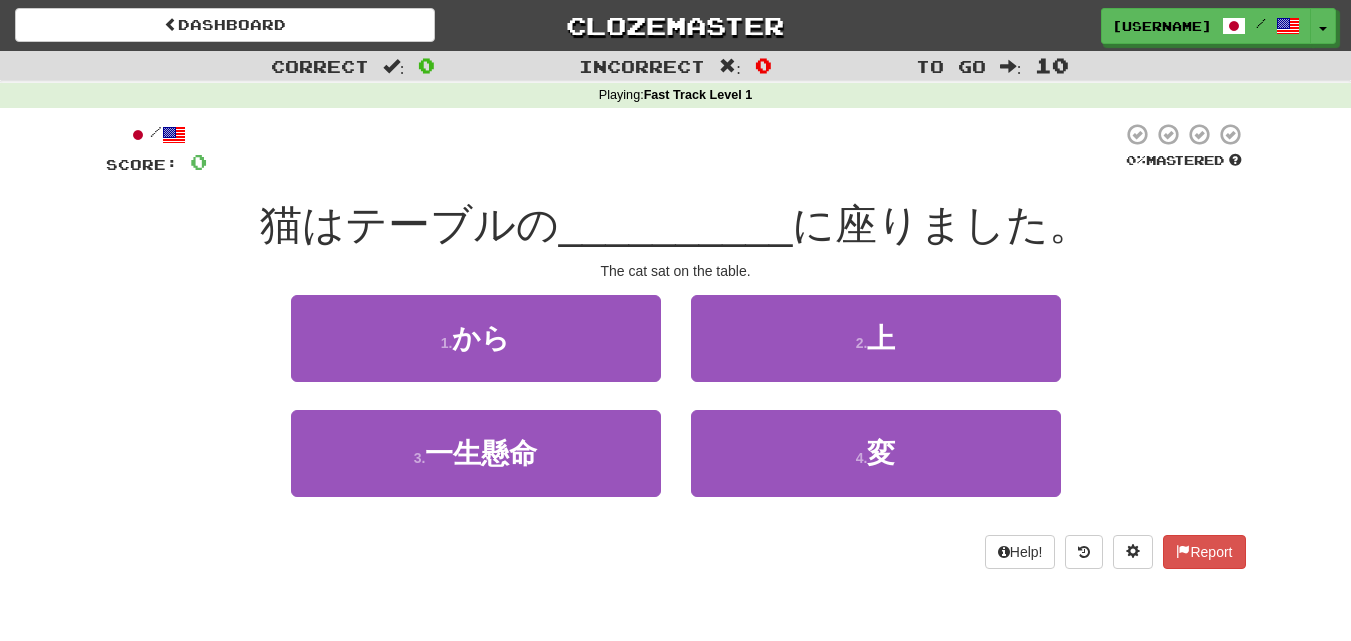 click on "猫はテーブルの" at bounding box center [409, 224] 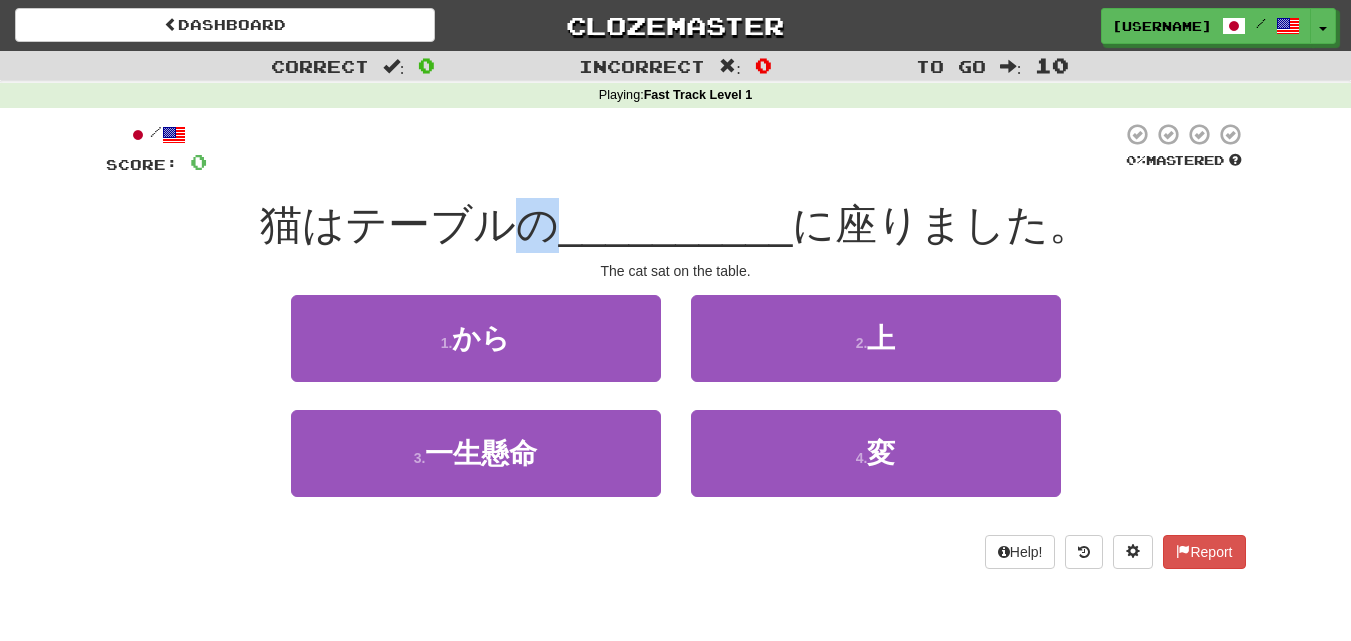 click on "猫はテーブルの" at bounding box center [409, 224] 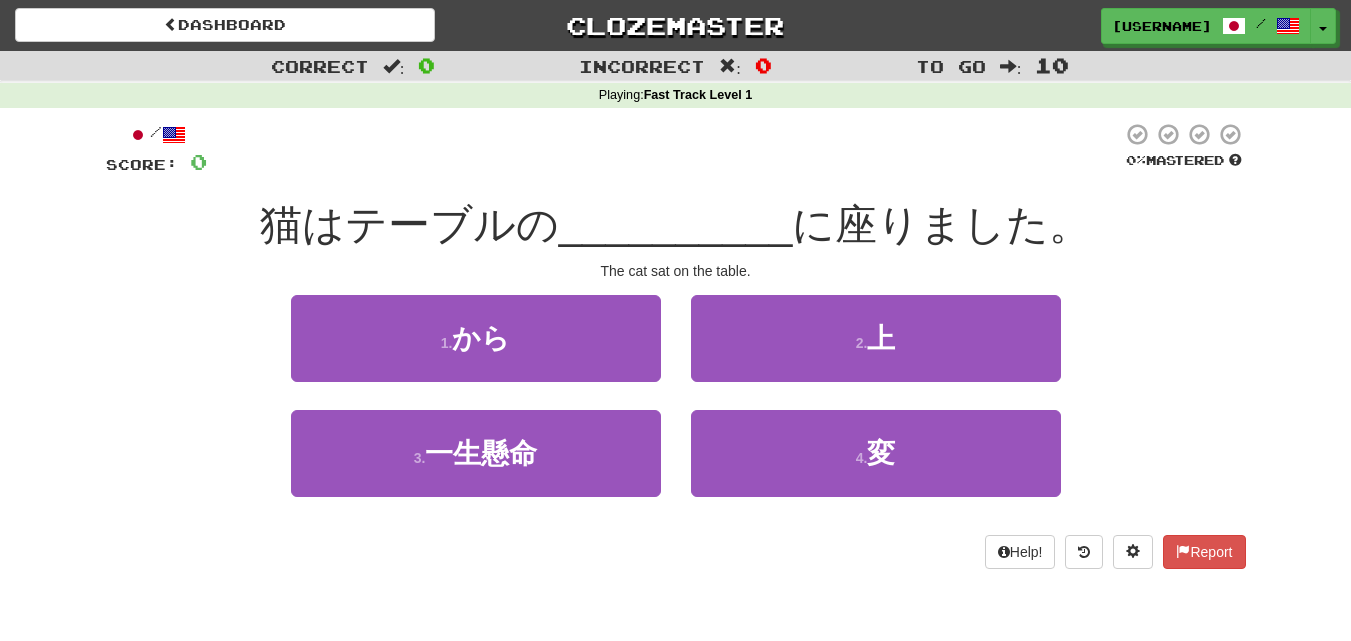 click on "/  Score:   0 0 %  Mastered 猫はテーブルの __________ に座りました。 The cat sat on the table. 1 .  から 2 .  上 3 .  一生懸命 4 .  変  Help!  Report" at bounding box center [676, 345] 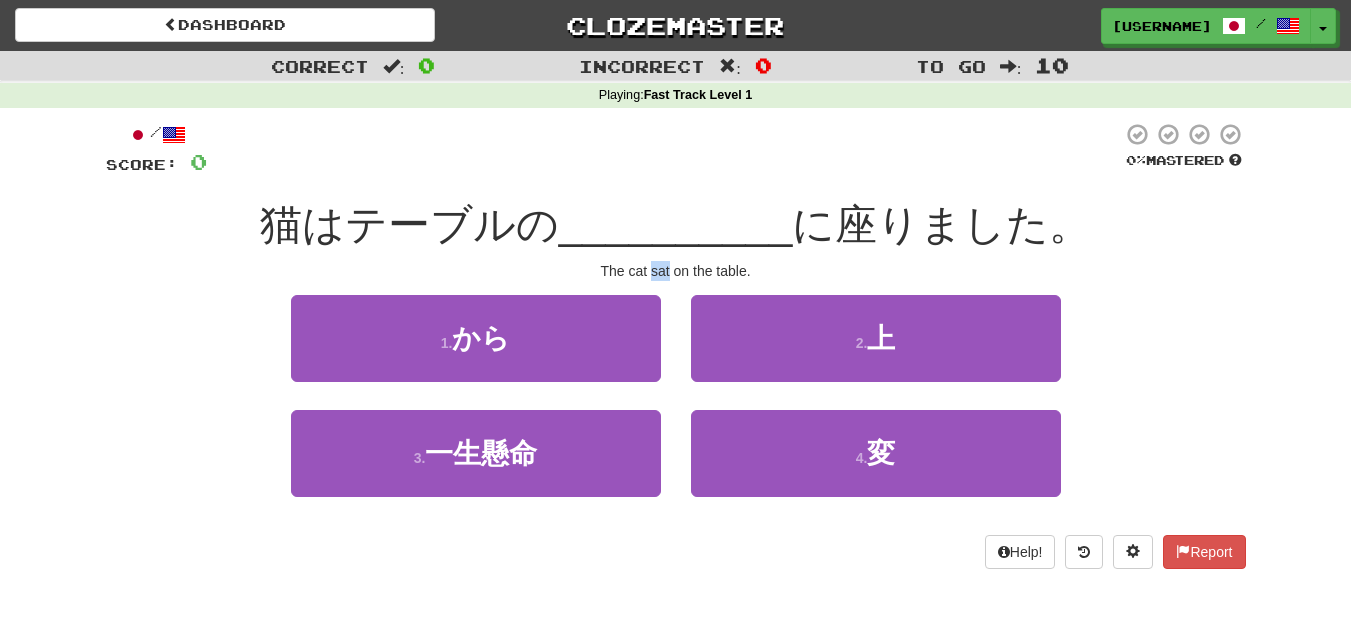 drag, startPoint x: 670, startPoint y: 271, endPoint x: 652, endPoint y: 275, distance: 18.439089 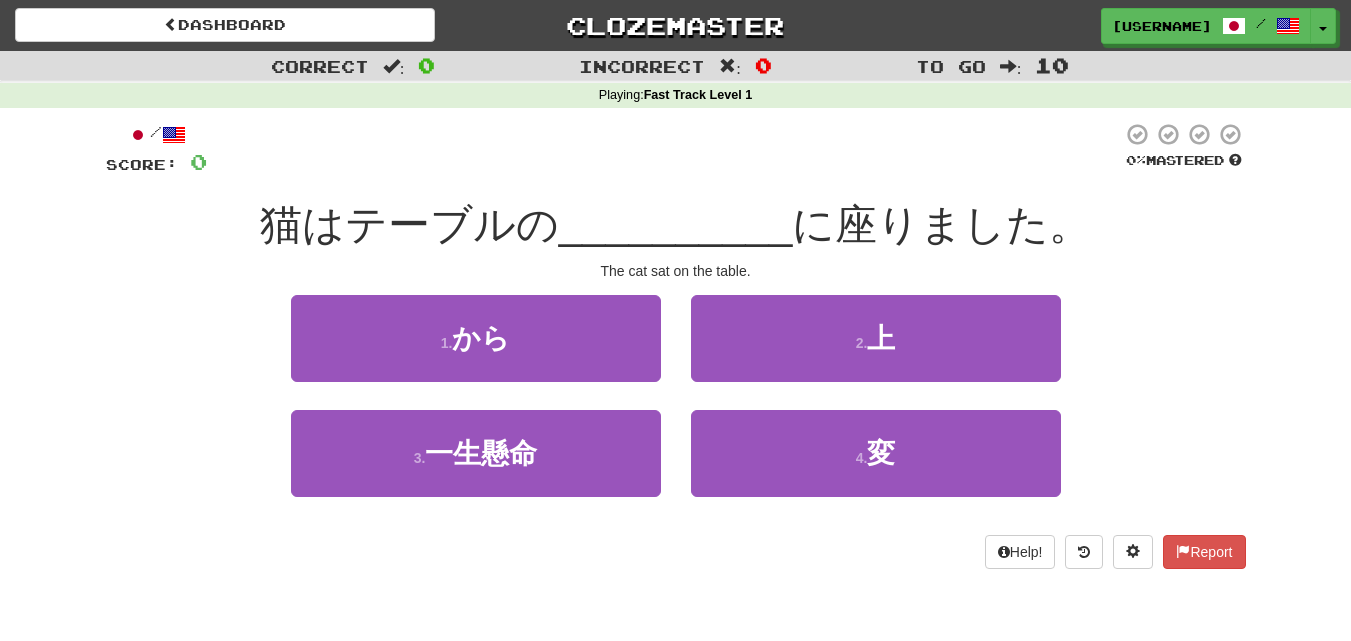 click on "/  Score:   0 0 %  Mastered 猫はテーブルの __________ に座りました。 The cat sat on the table. 1 .  から 2 .  上 3 .  一生懸命 4 .  変  Help!  Report" at bounding box center [676, 345] 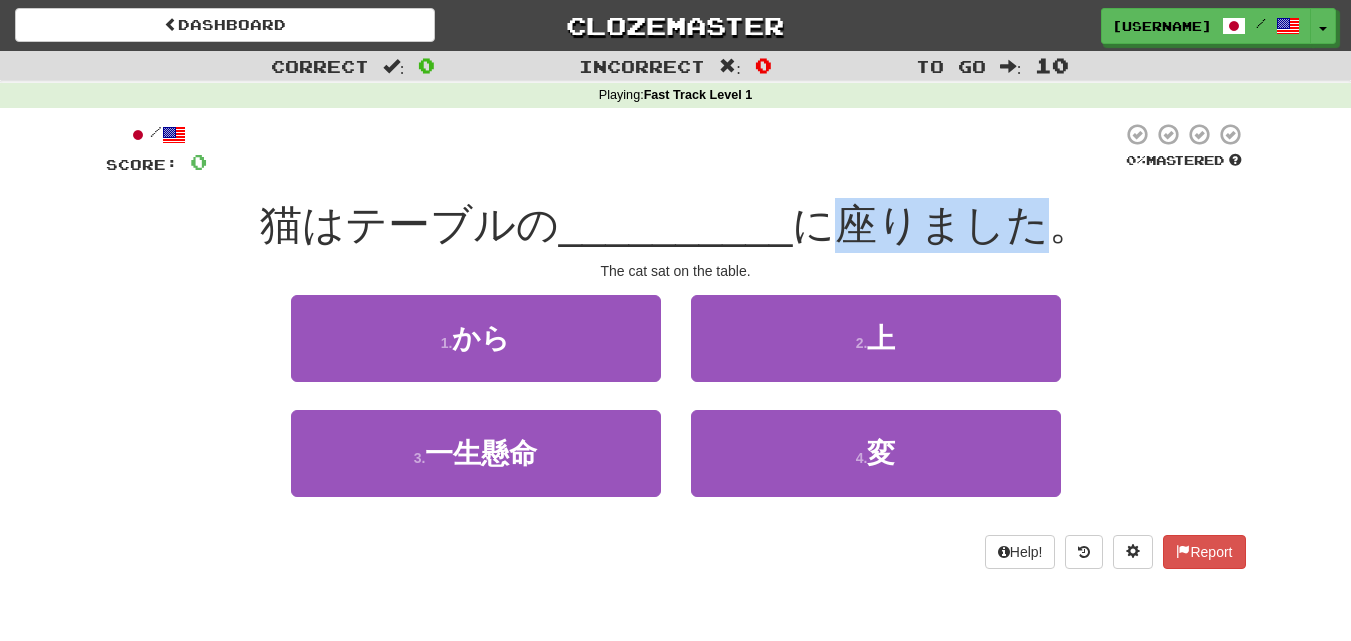 drag, startPoint x: 832, startPoint y: 220, endPoint x: 1046, endPoint y: 195, distance: 215.45534 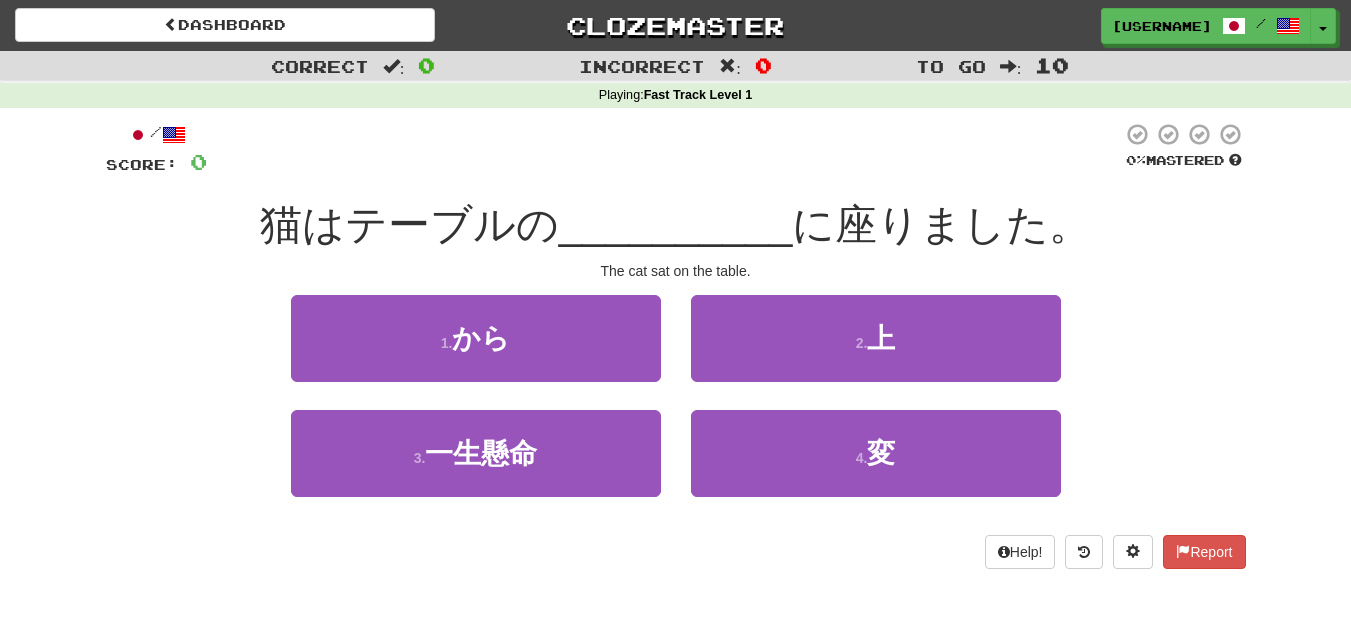 click on "猫はテーブルの __________ に座りました。" at bounding box center [676, 225] 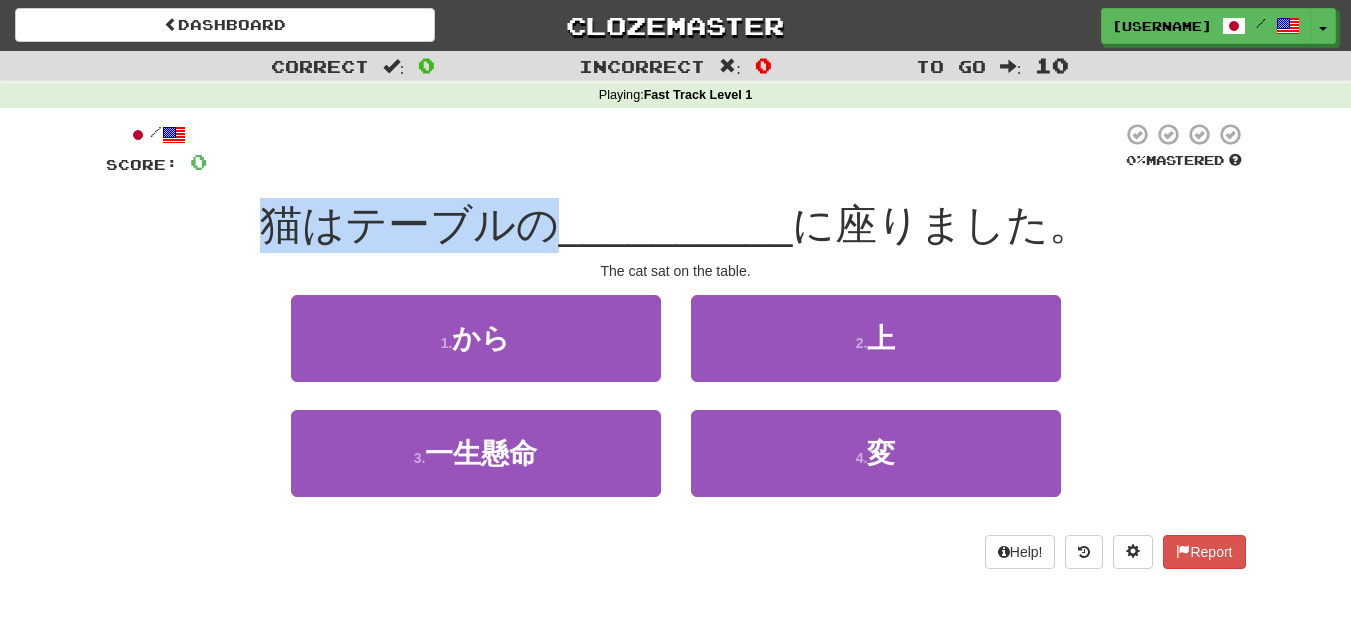 drag, startPoint x: 243, startPoint y: 228, endPoint x: 546, endPoint y: 206, distance: 303.79764 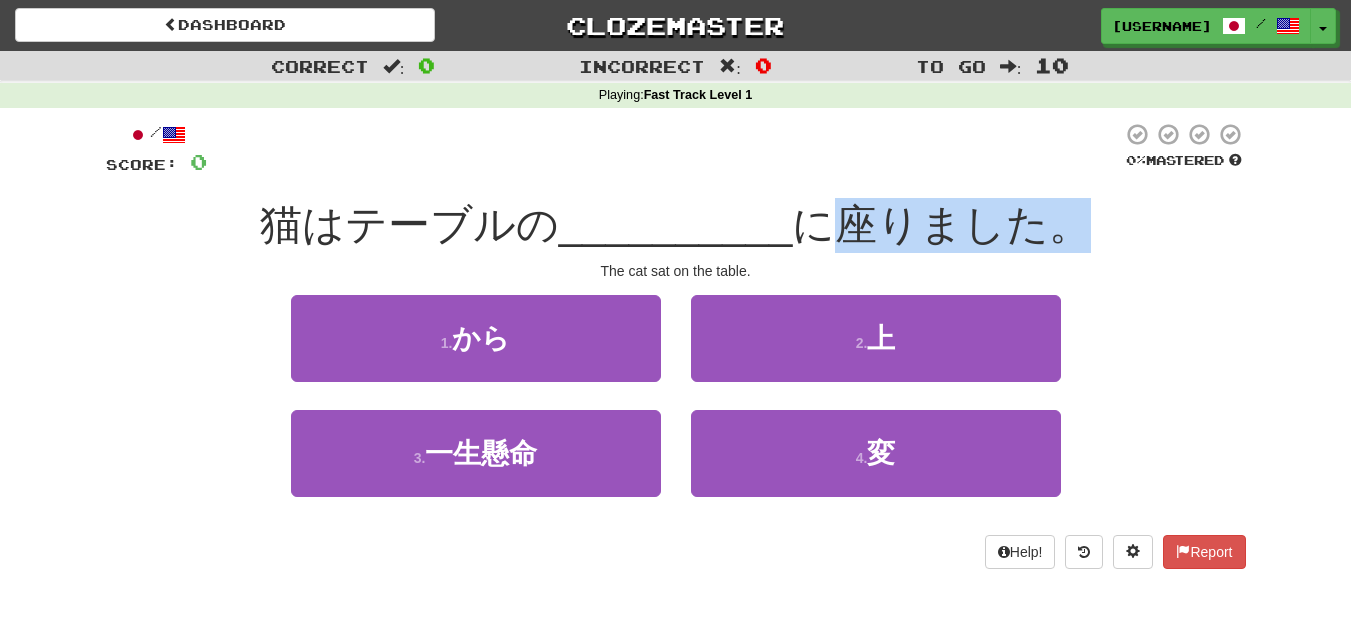 drag, startPoint x: 835, startPoint y: 213, endPoint x: 1067, endPoint y: 223, distance: 232.21542 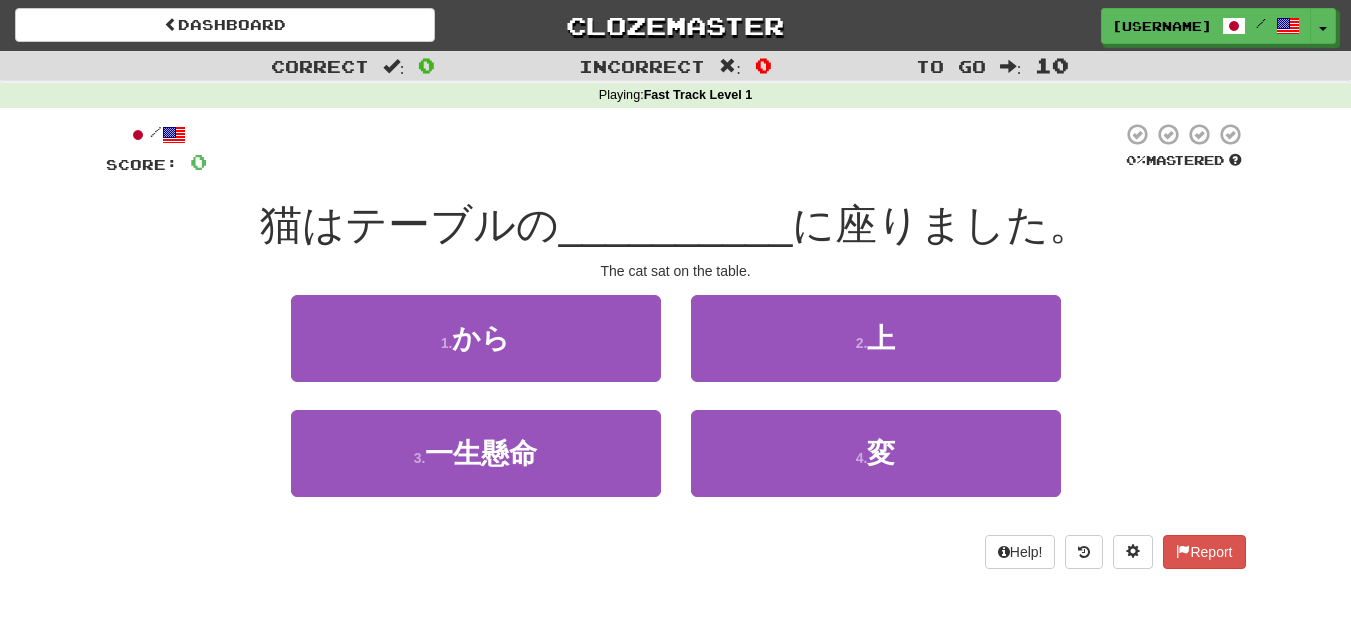 click at bounding box center (664, 149) 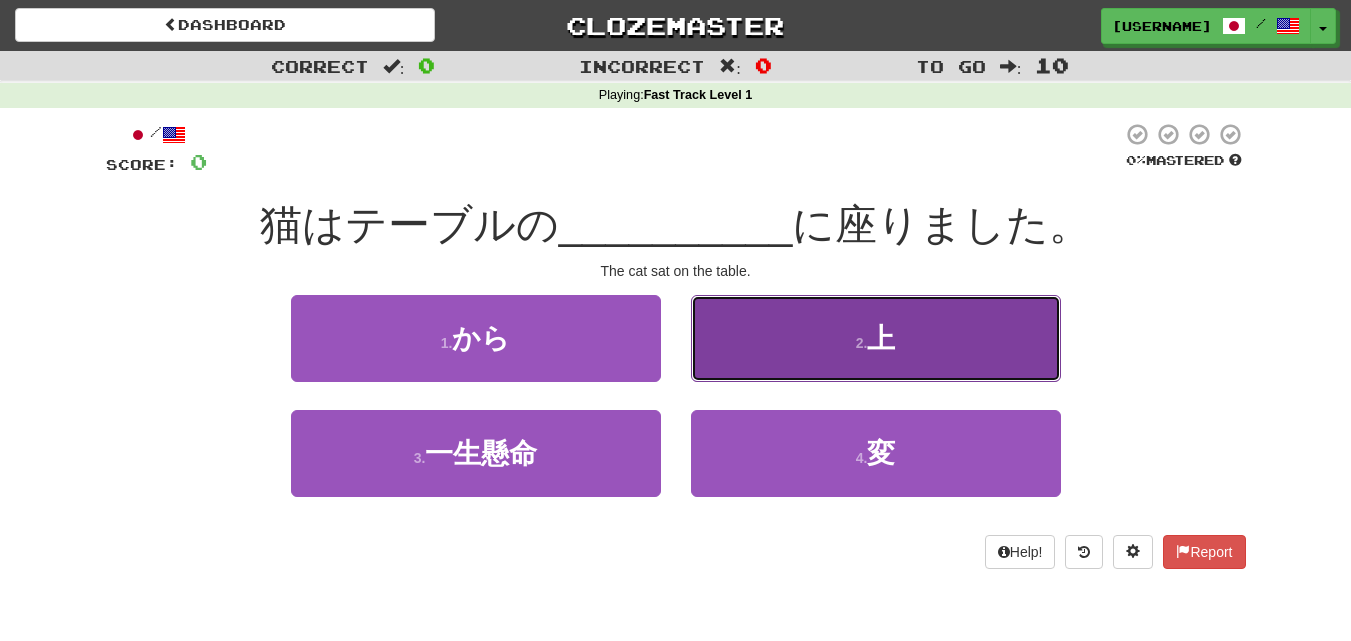 click on "2 .  上" at bounding box center [876, 338] 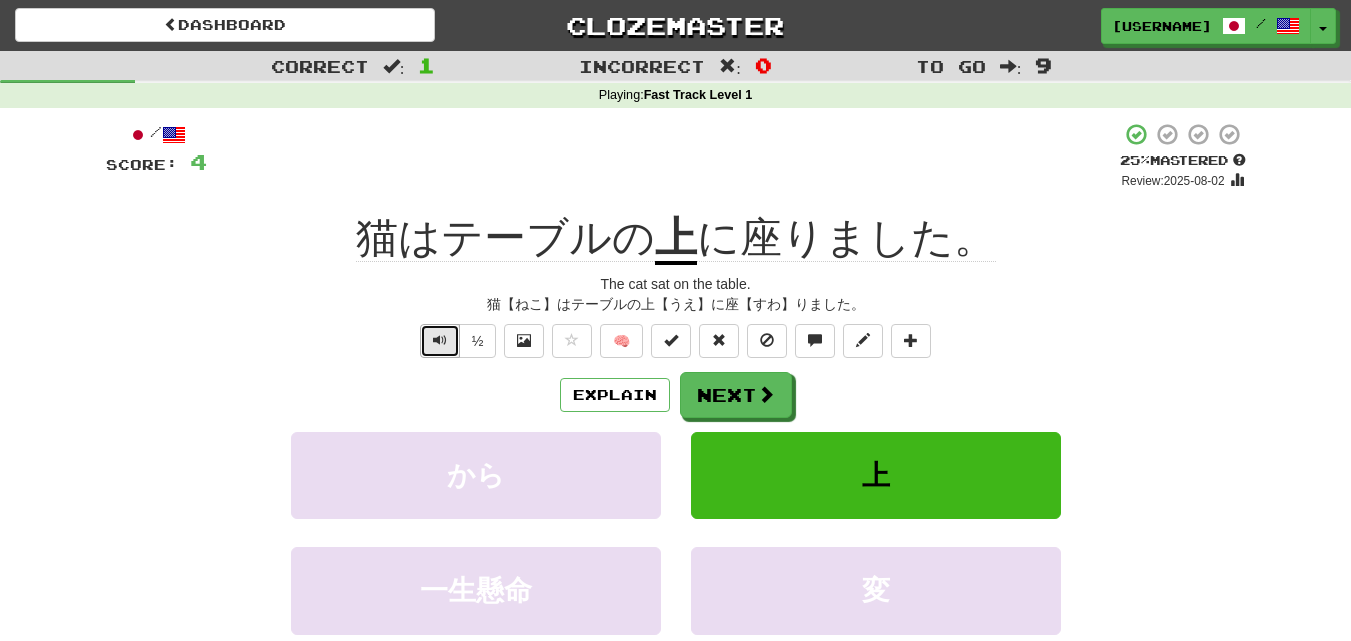 click at bounding box center (440, 340) 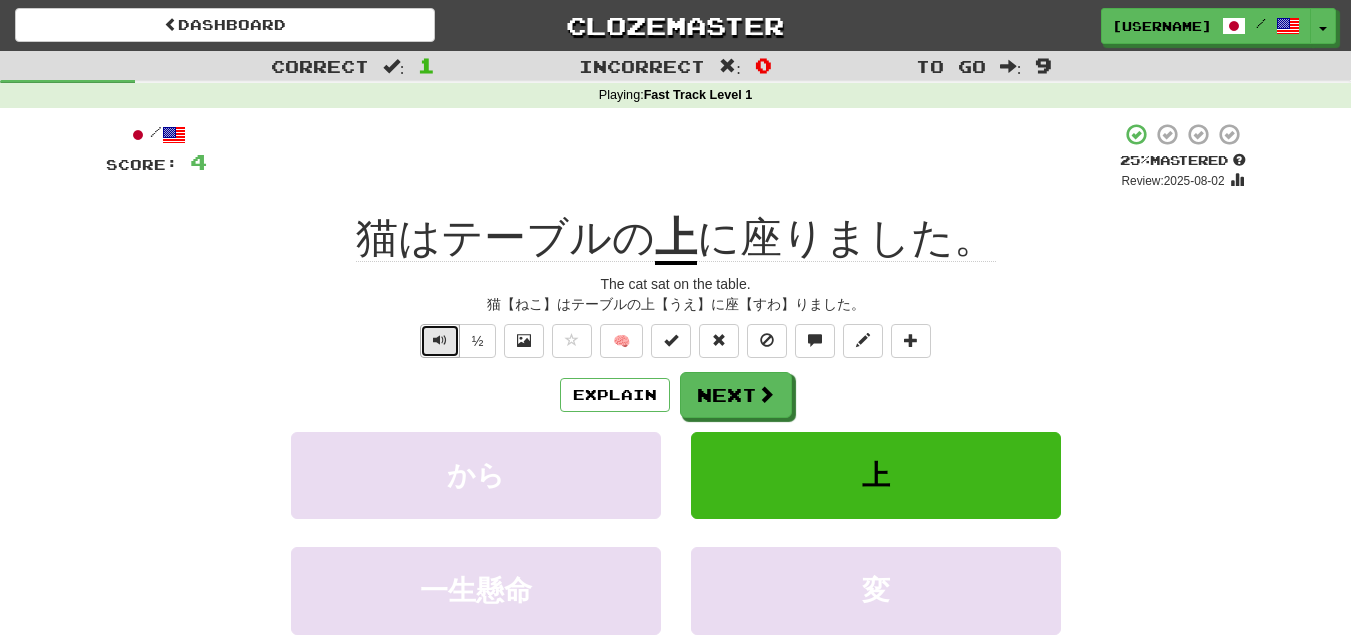 click at bounding box center [440, 340] 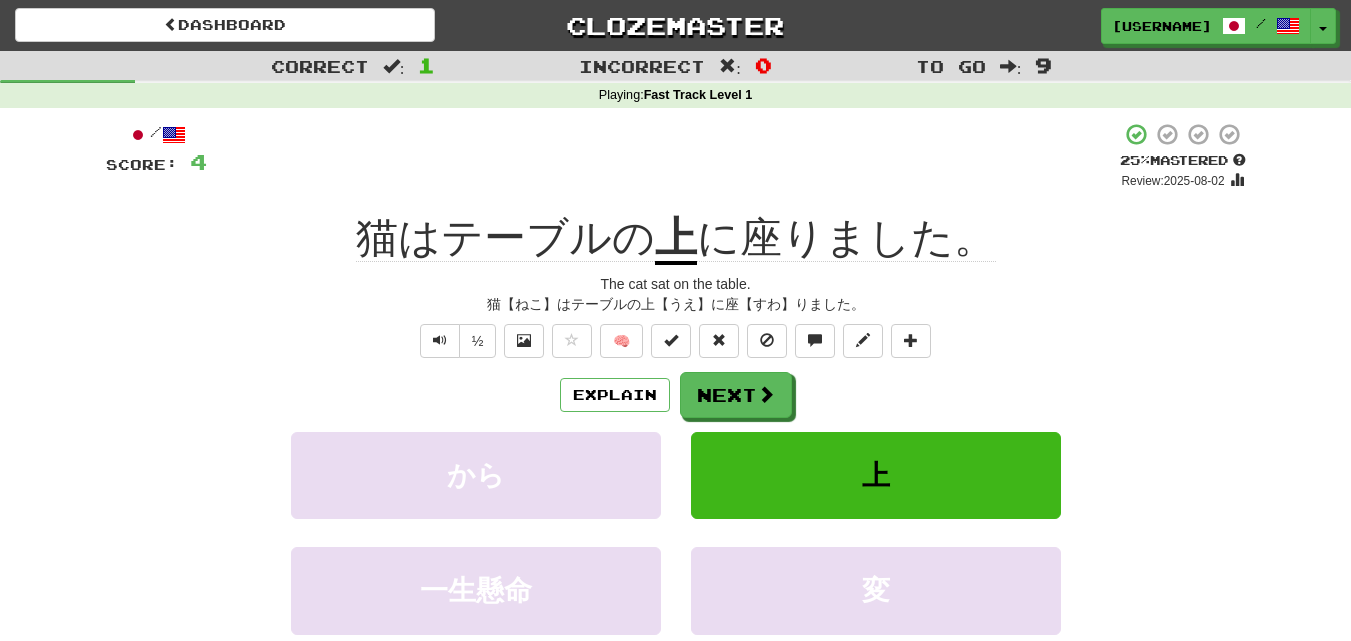 click on "/  Score:   4 + 4 25 %  Mastered Review:  2025-08-02 猫はテーブルの 上 に座りました。 The cat sat on the table. 猫【ねこ】はテーブルの上【うえ】に座【すわ】りました。 ½ 🧠 Explain Next から 上 一生懸命 変 Learn more: から 上 一生懸命 変  Help!  Report" at bounding box center [676, 429] 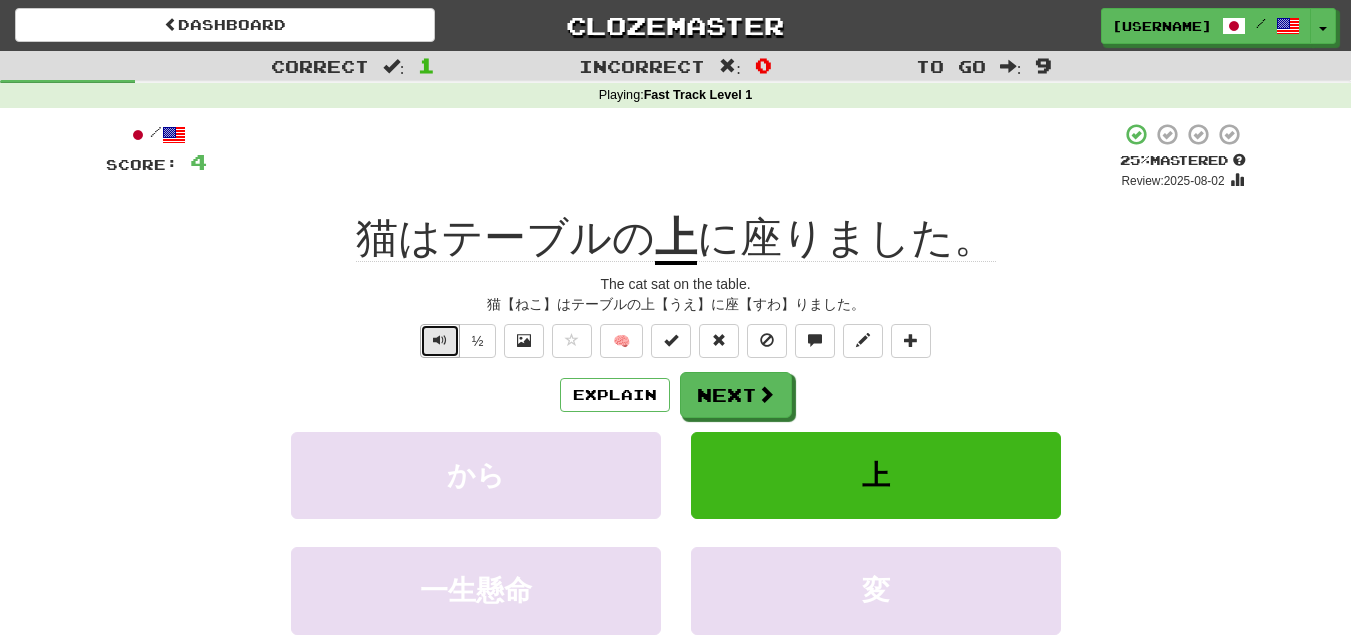 click at bounding box center [440, 341] 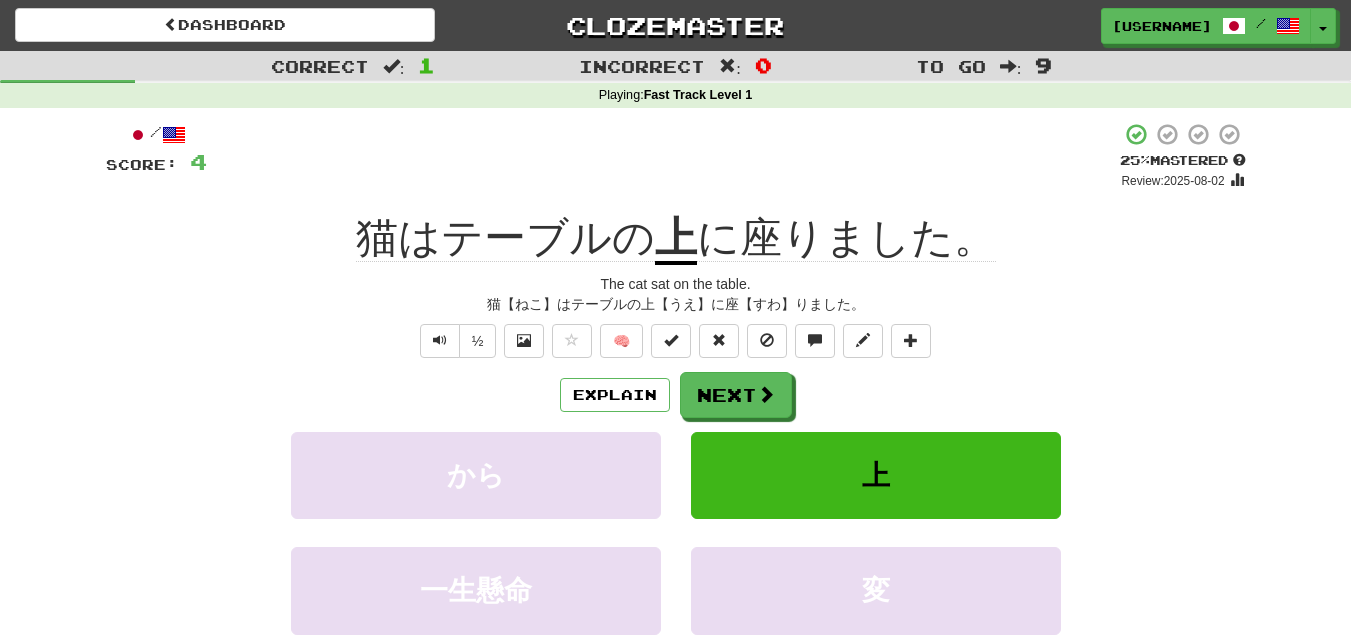 click on "/  Score:   4 + 4 25 %  Mastered Review:  2025-08-02 猫はテーブルの 上 に座りました。 The cat sat on the table. 猫【ねこ】はテーブルの上【うえ】に座【すわ】りました。 ½ 🧠 Explain Next から 上 一生懸命 変 Learn more: から 上 一生懸命 変  Help!  Report" at bounding box center [676, 429] 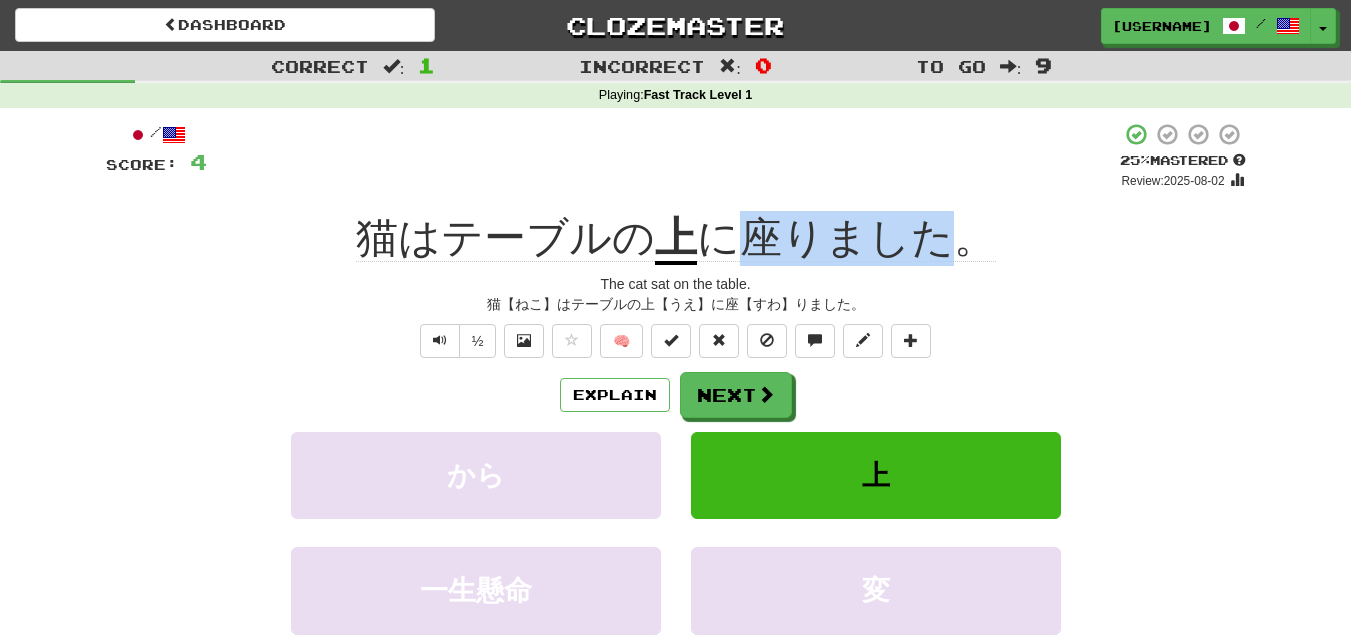 drag, startPoint x: 734, startPoint y: 209, endPoint x: 932, endPoint y: 241, distance: 200.56918 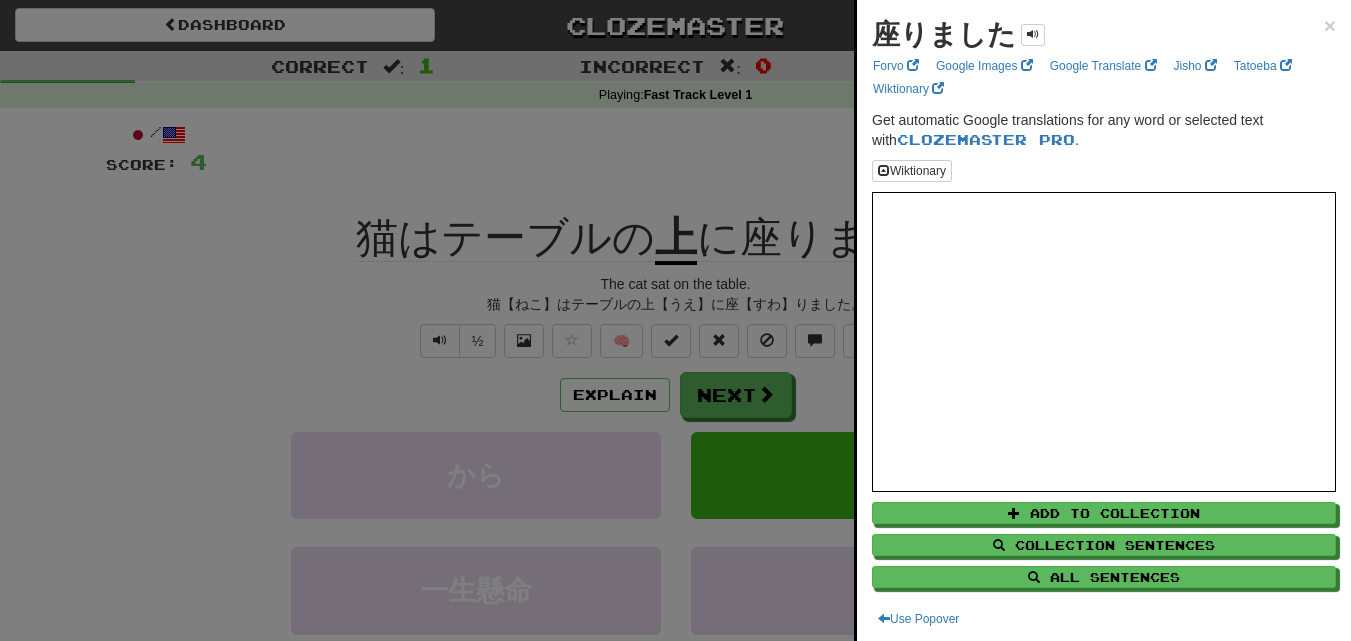 click at bounding box center [675, 320] 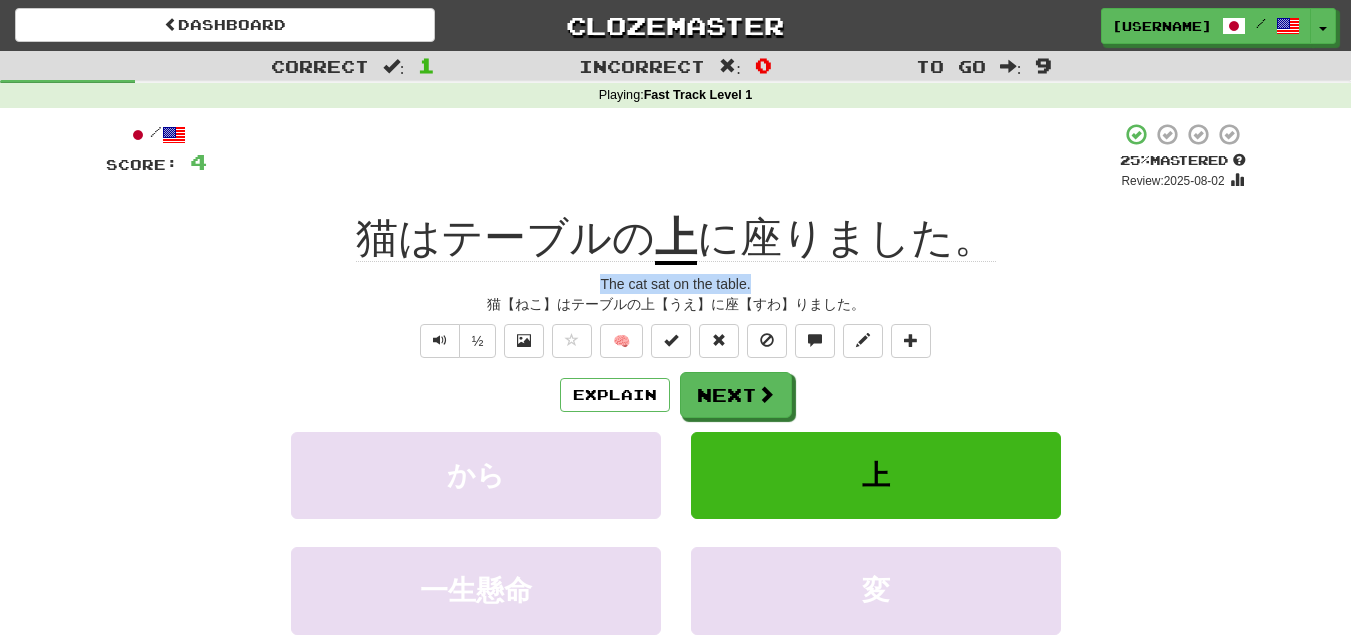 drag, startPoint x: 599, startPoint y: 288, endPoint x: 773, endPoint y: 279, distance: 174.2326 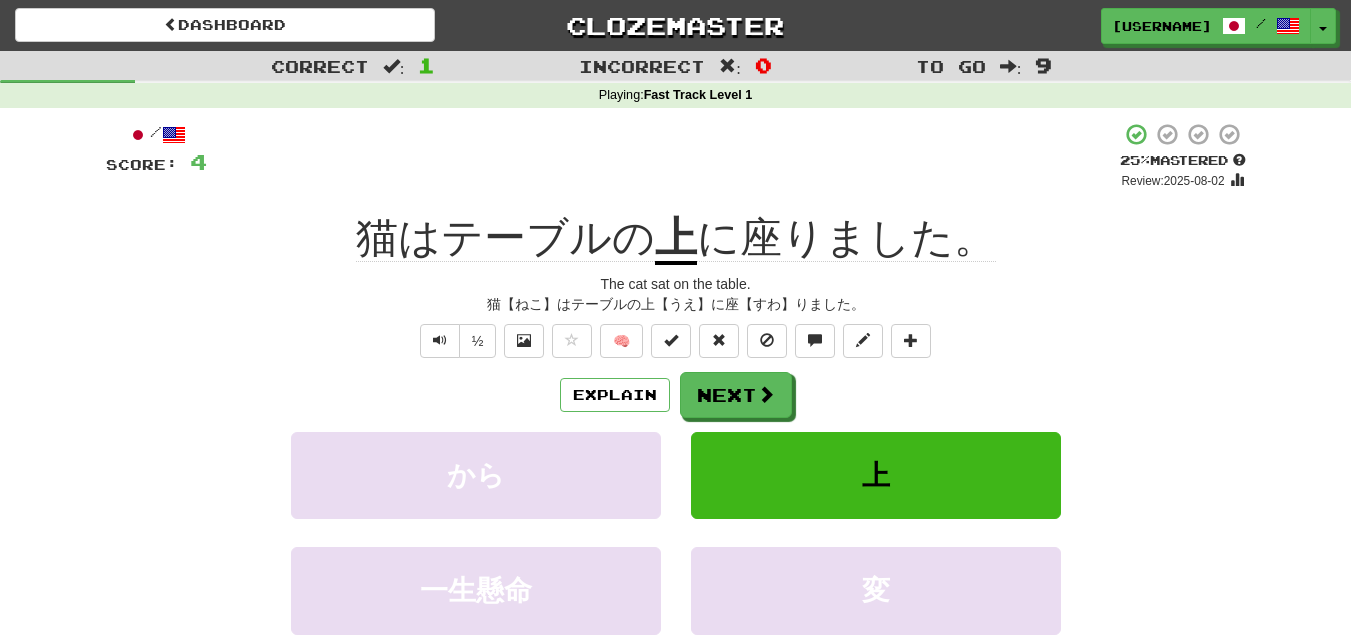 click on "に座りました。" 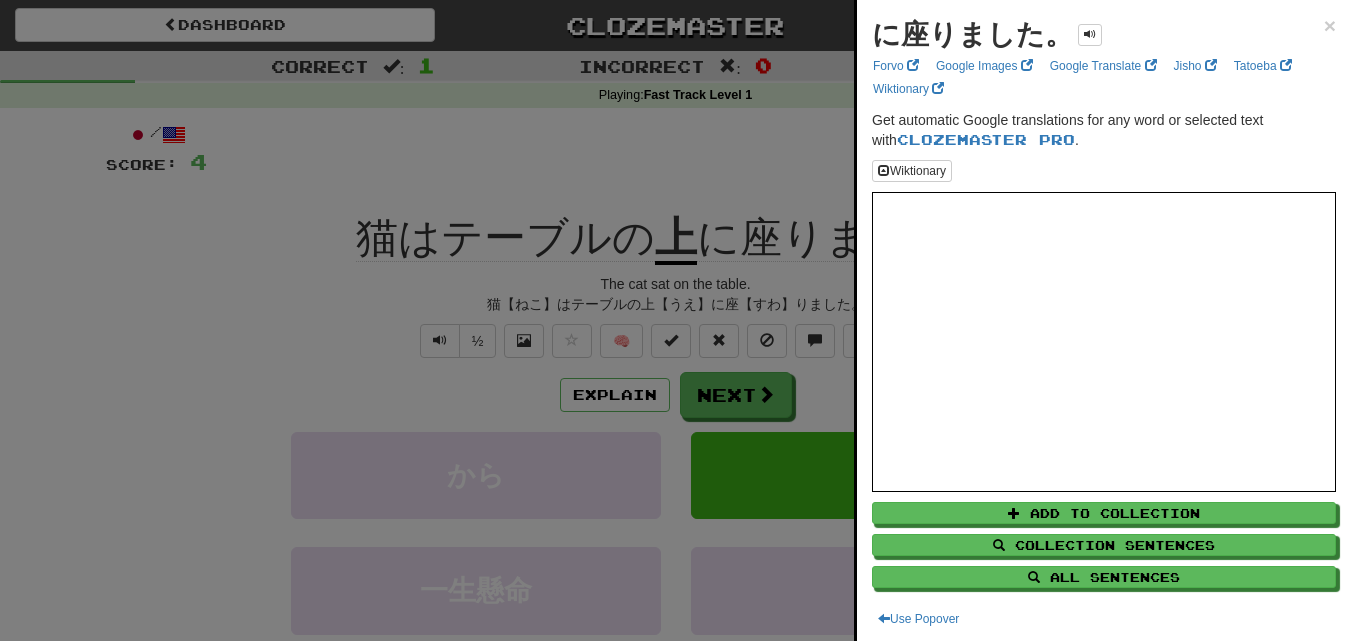 click at bounding box center [675, 320] 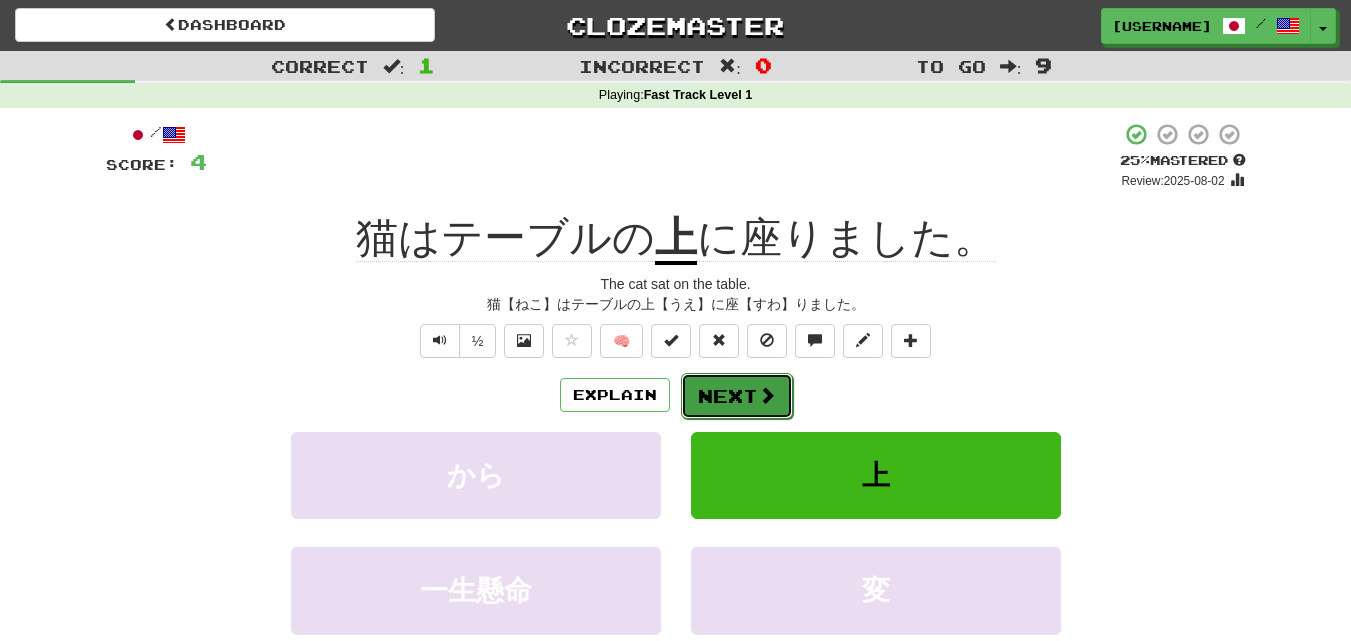 click on "Next" at bounding box center (737, 396) 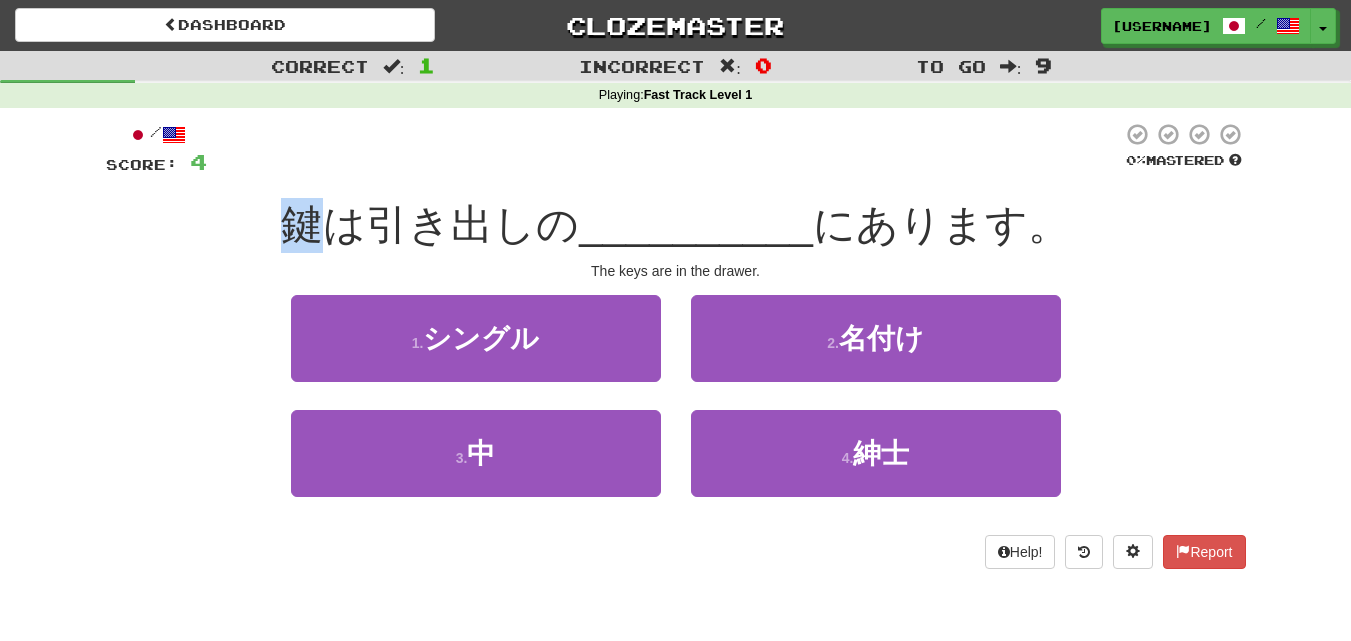 drag, startPoint x: 287, startPoint y: 215, endPoint x: 324, endPoint y: 217, distance: 37.054016 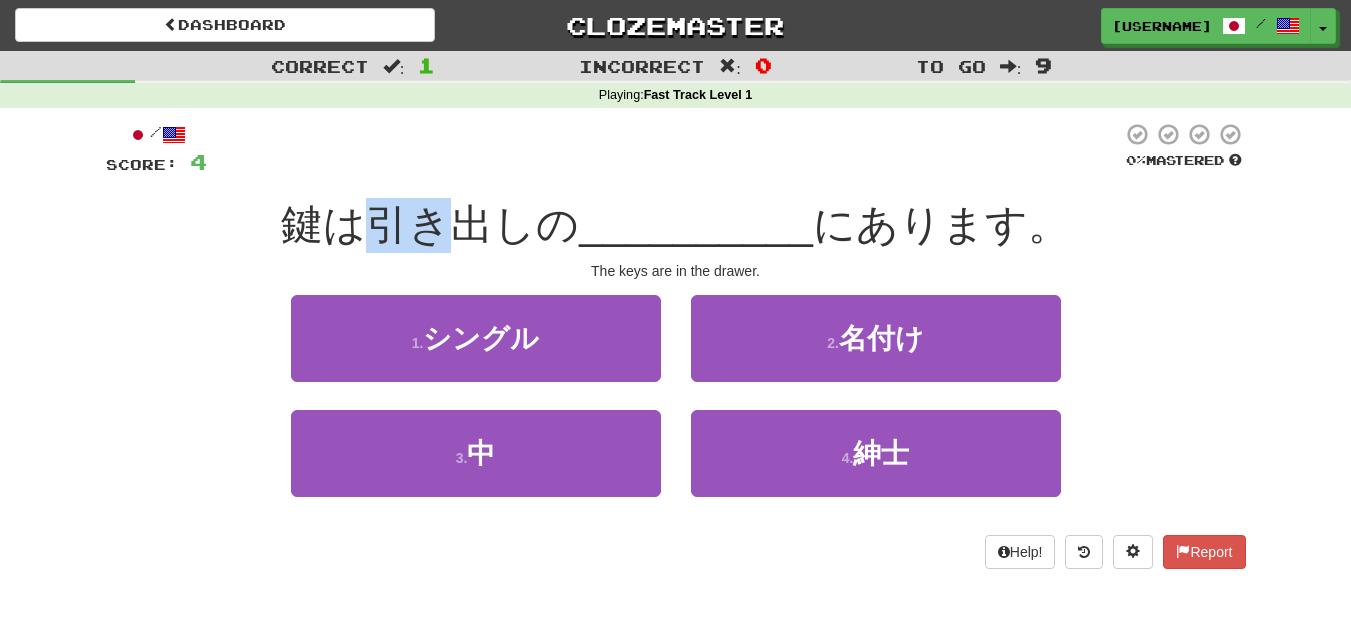 drag, startPoint x: 379, startPoint y: 227, endPoint x: 455, endPoint y: 225, distance: 76.02631 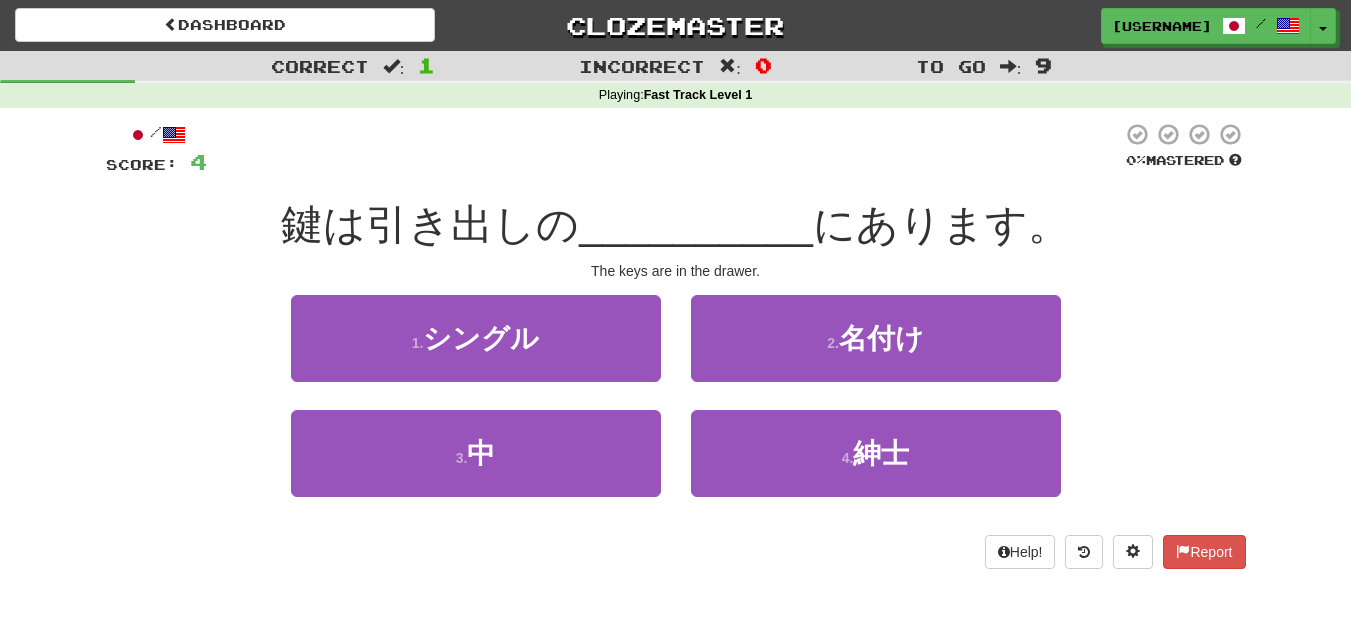 click at bounding box center (664, 149) 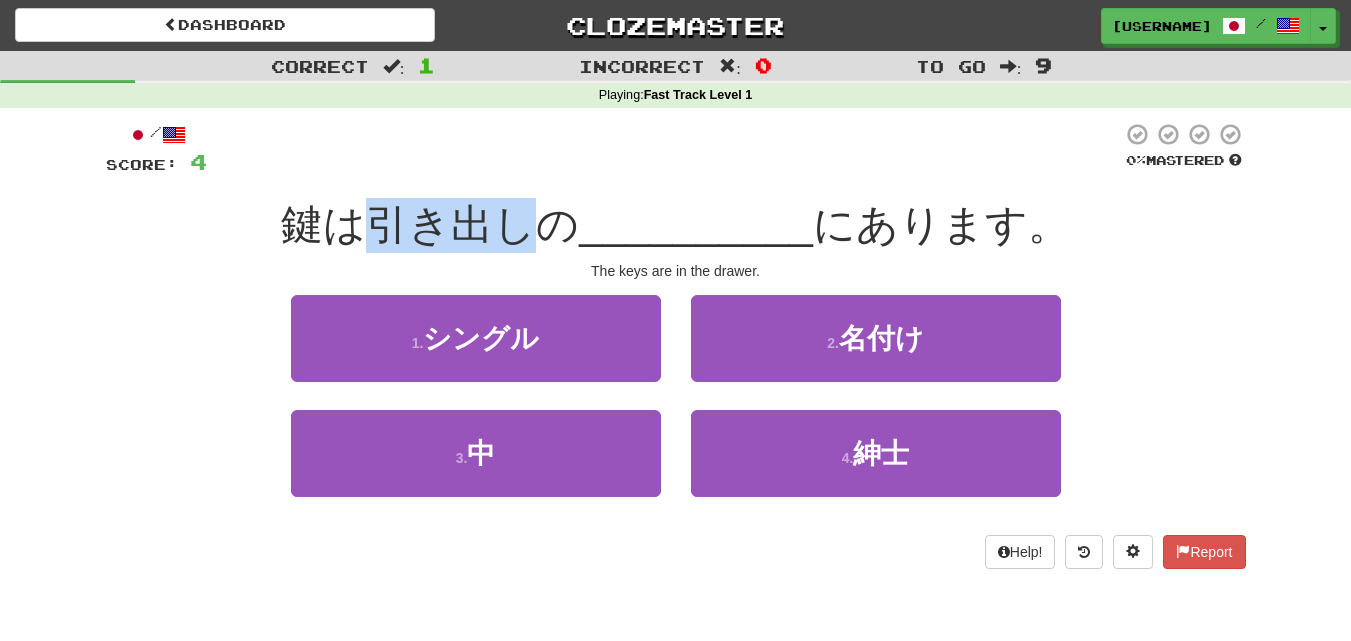 drag, startPoint x: 380, startPoint y: 228, endPoint x: 530, endPoint y: 227, distance: 150.00333 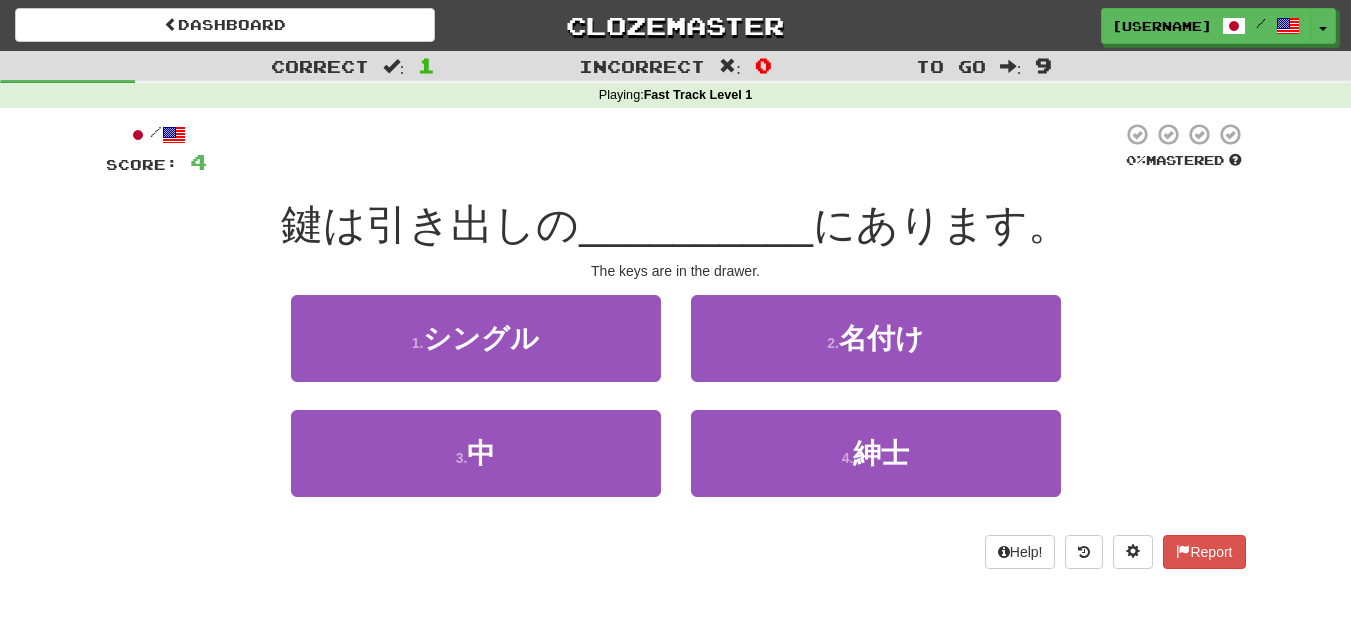 click at bounding box center (675, 1351) 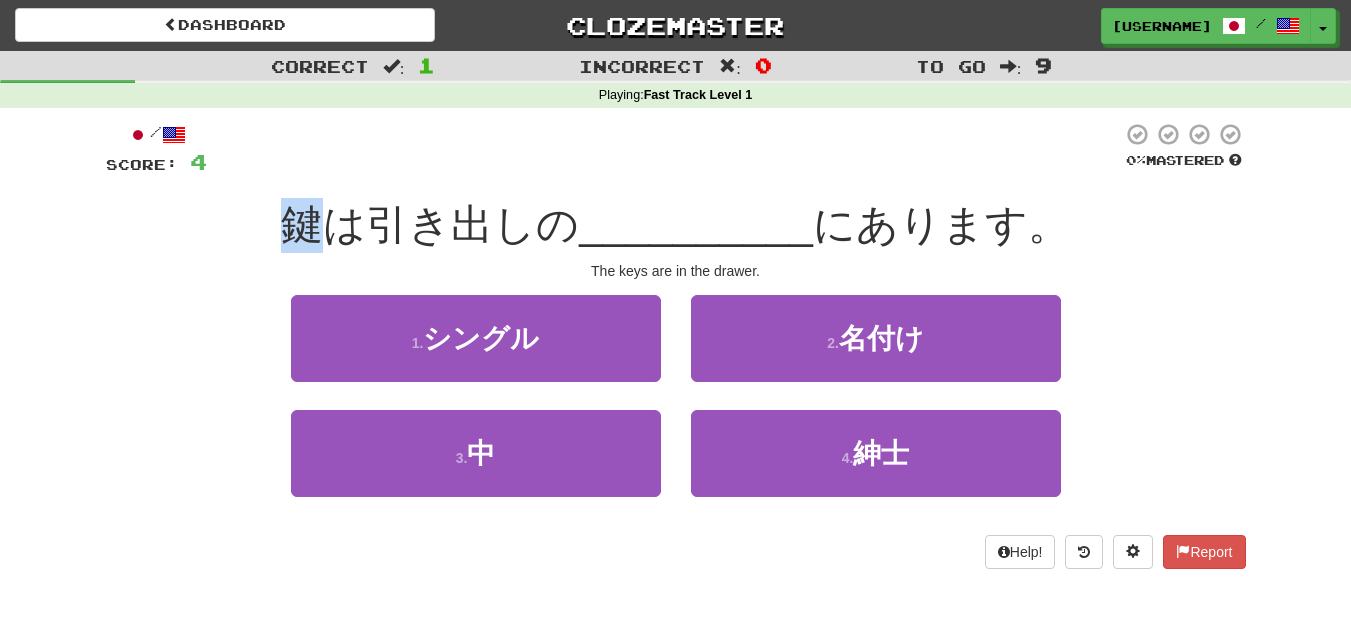 drag, startPoint x: 288, startPoint y: 228, endPoint x: 325, endPoint y: 227, distance: 37.01351 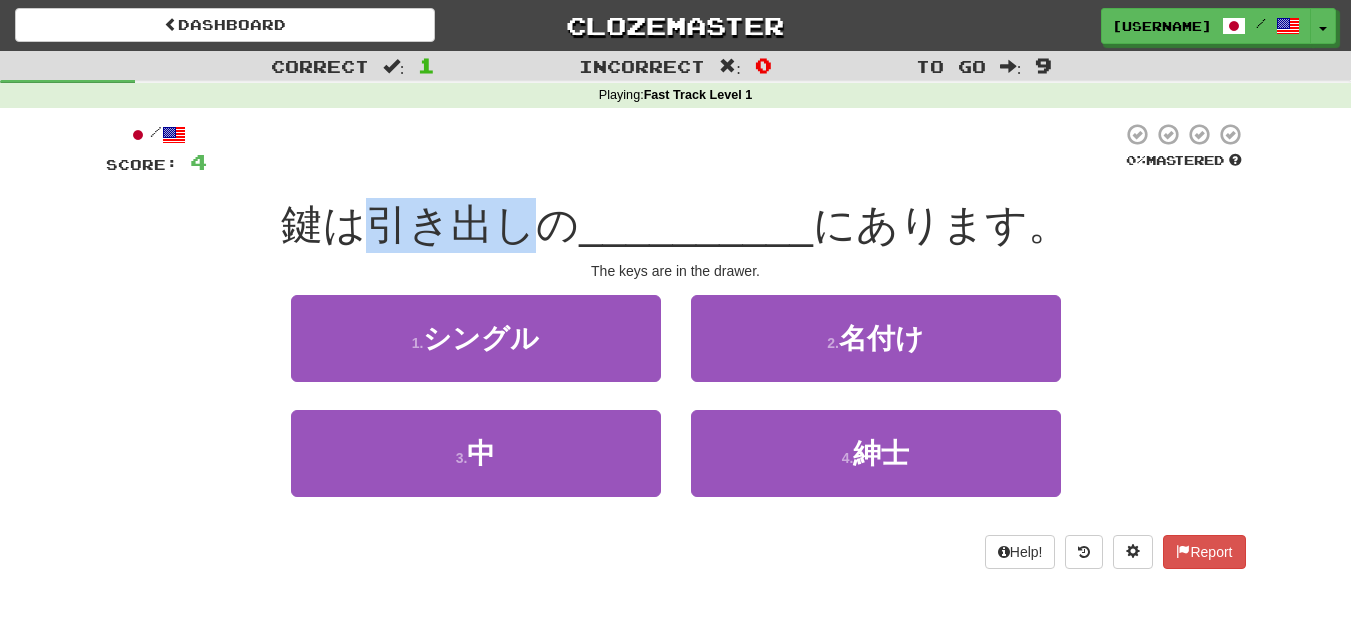 drag, startPoint x: 369, startPoint y: 217, endPoint x: 532, endPoint y: 228, distance: 163.37074 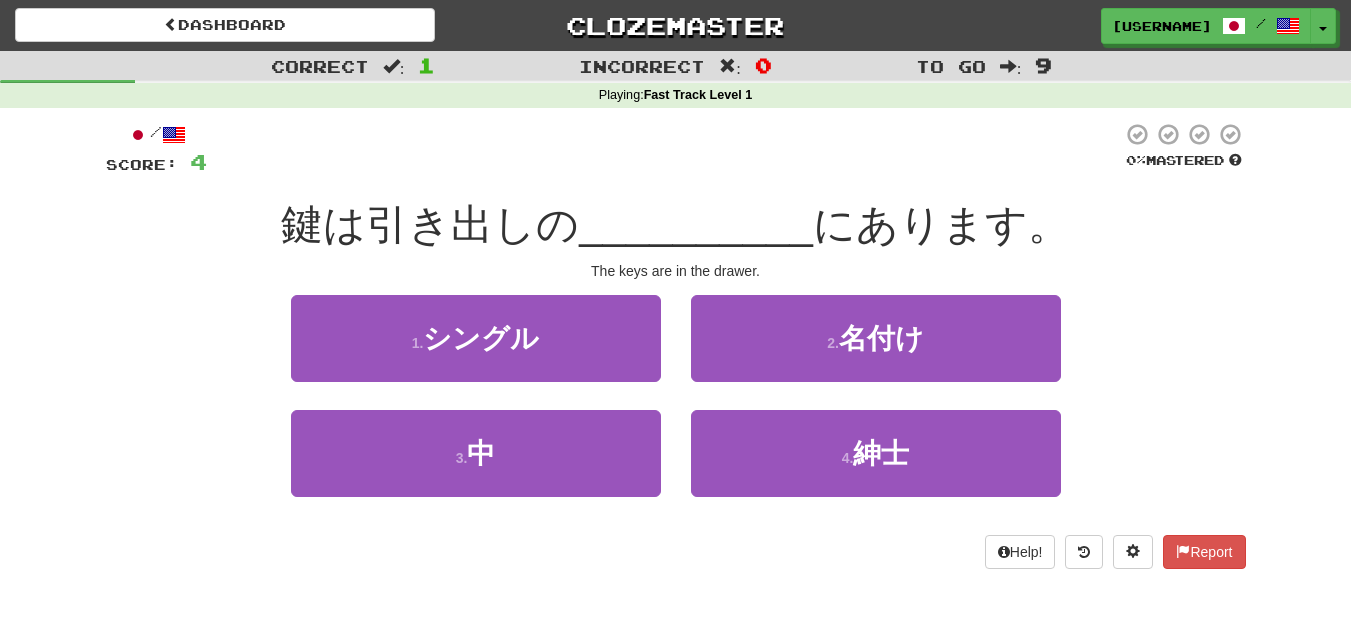 click at bounding box center (664, 149) 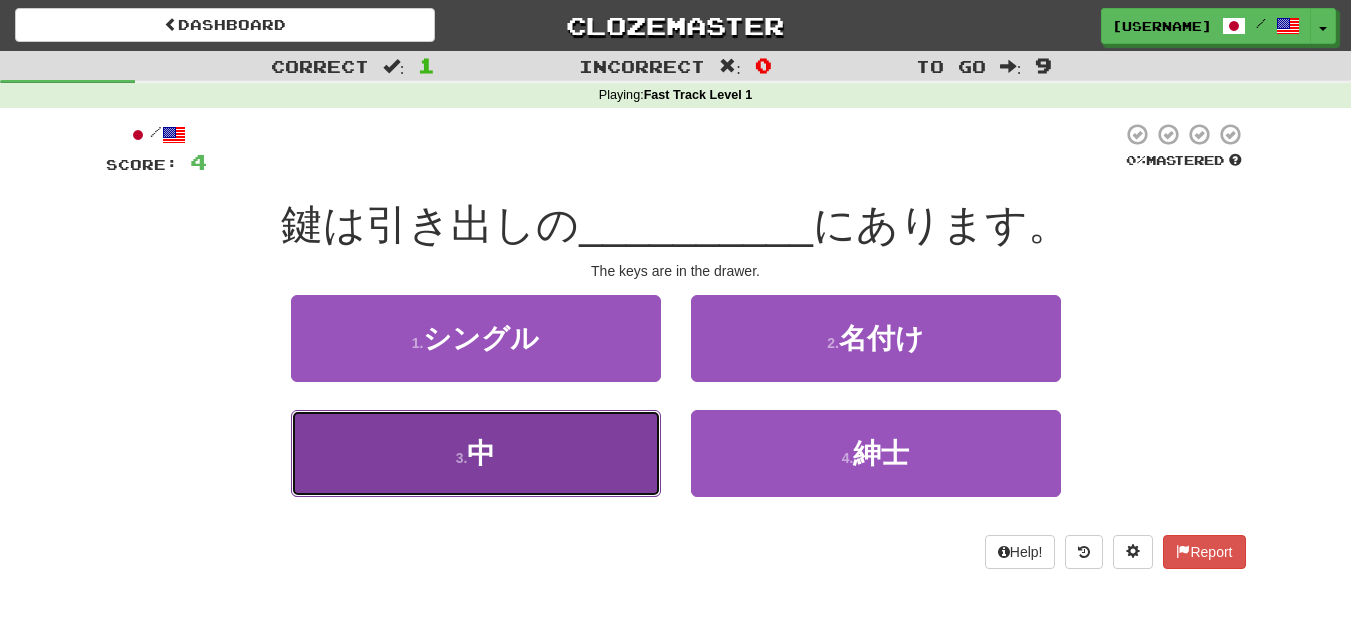 click on "3 .  中" at bounding box center (476, 453) 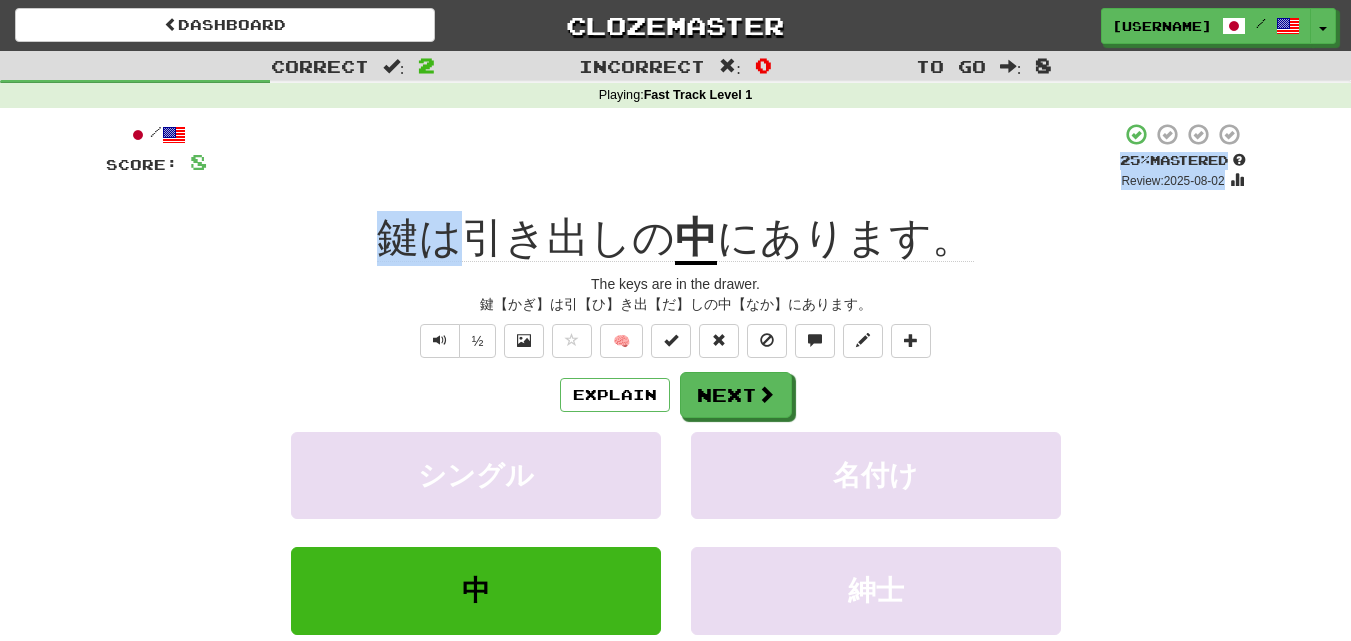 drag, startPoint x: 473, startPoint y: 185, endPoint x: 471, endPoint y: 198, distance: 13.152946 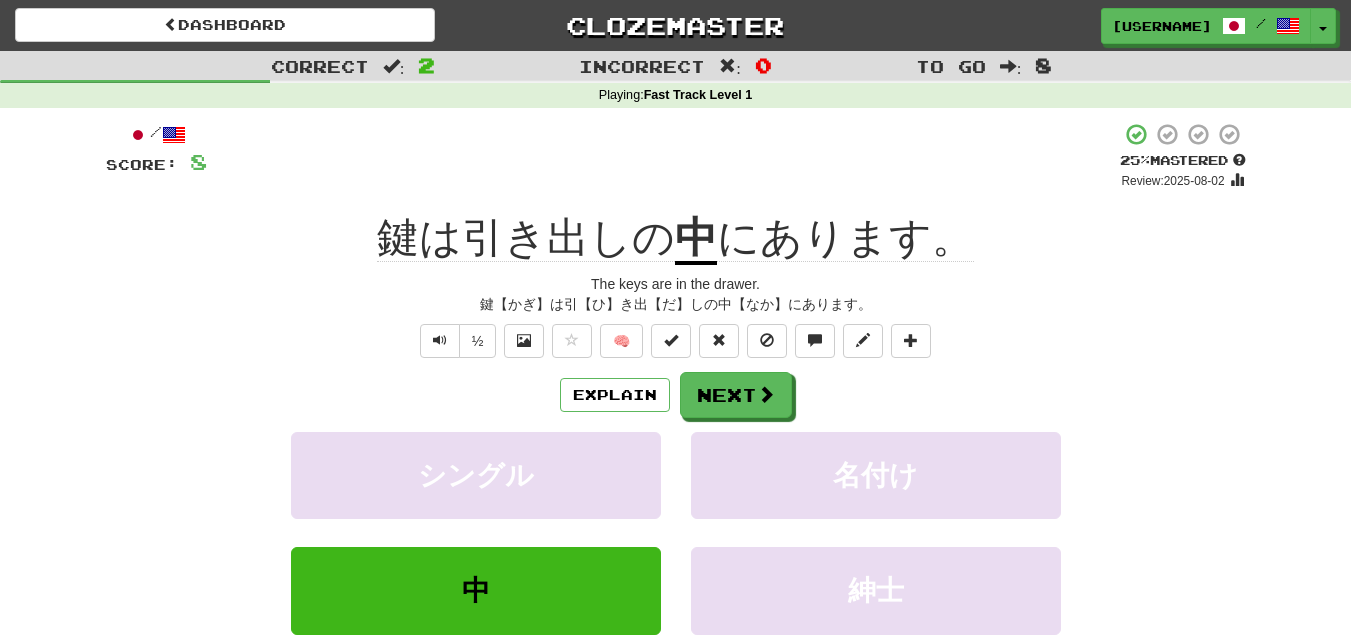 click on "/  Score:   8 + 4 25 %  Mastered Review:  2025-08-02 鍵は引き出しの 中 にあります。 The keys are in the drawer. 鍵【かぎ】は引【ひ】き出【だ】しの中【なか】にあります。 ½ 🧠 Explain Next シングル 名付け 中 紳士 Learn more: シングル 名付け 中 紳士  Help!  Report" at bounding box center (676, 429) 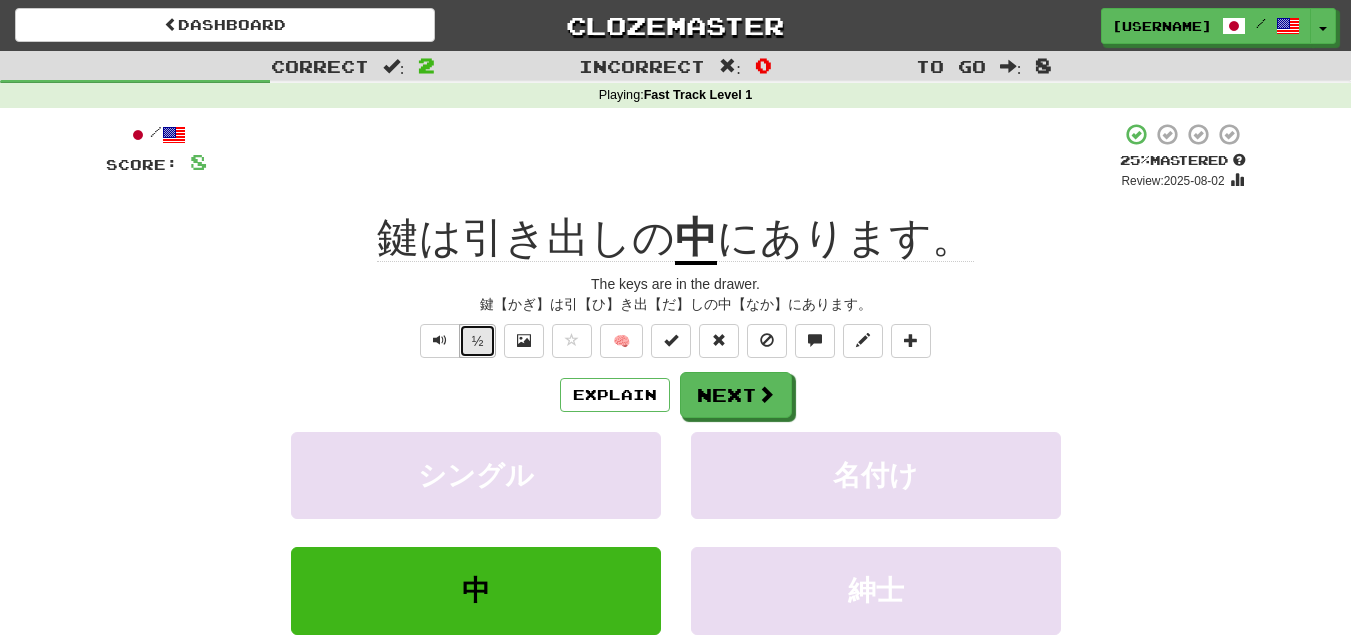 click on "½" at bounding box center [478, 341] 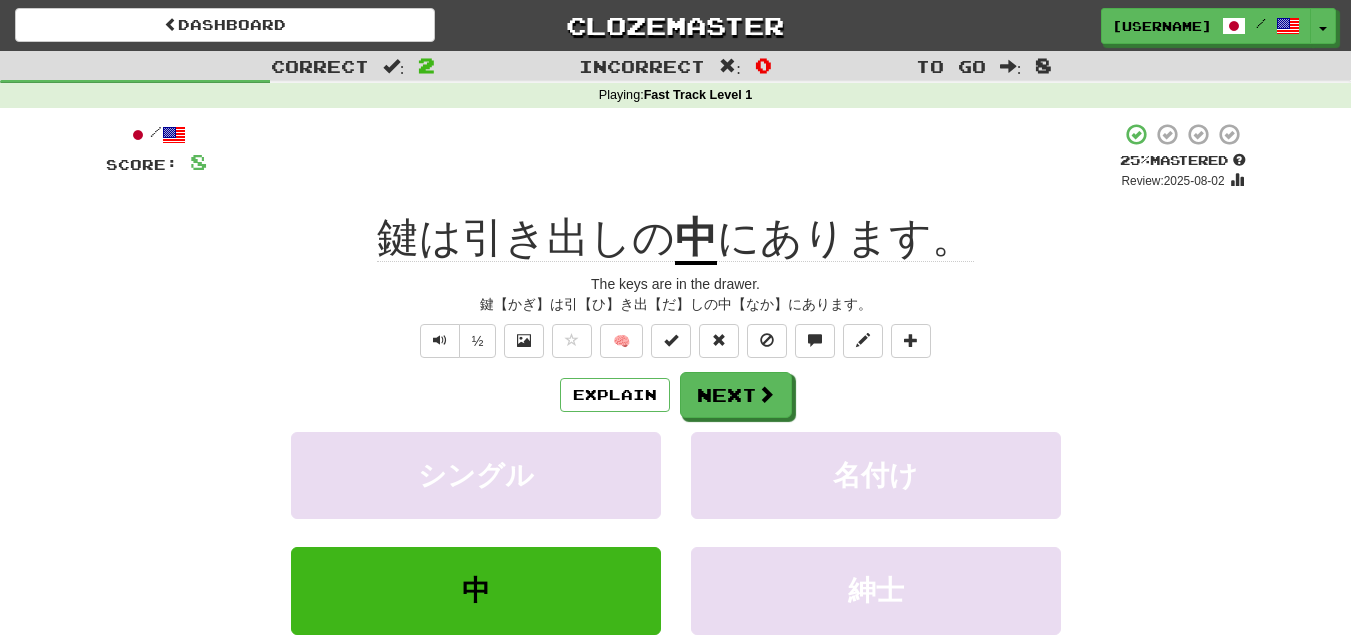click on "+ 4" at bounding box center [663, 156] 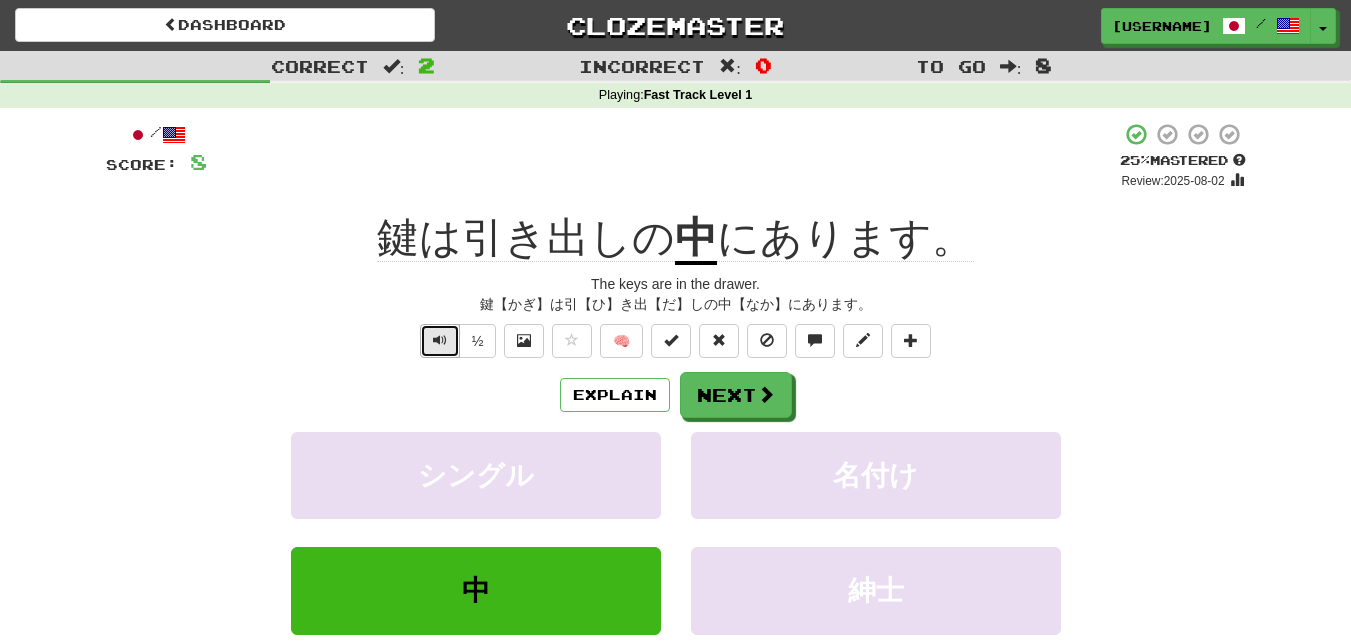 click at bounding box center [440, 341] 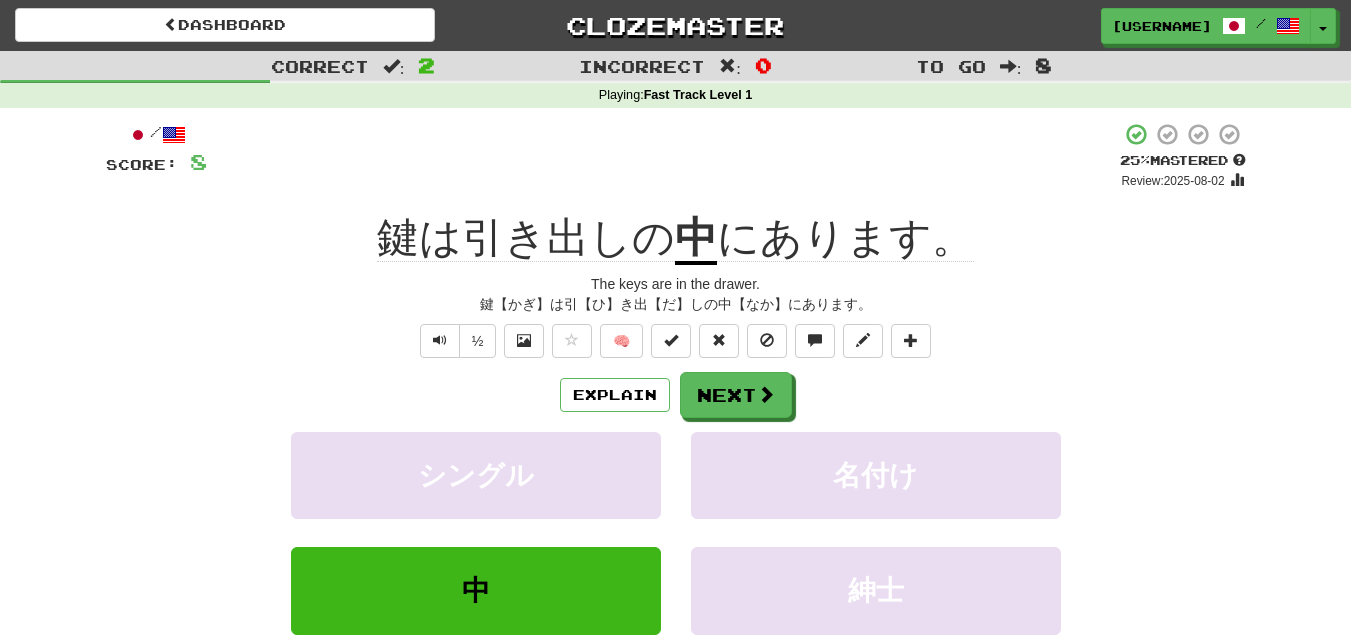 click on "The keys are in the drawer." at bounding box center [676, 284] 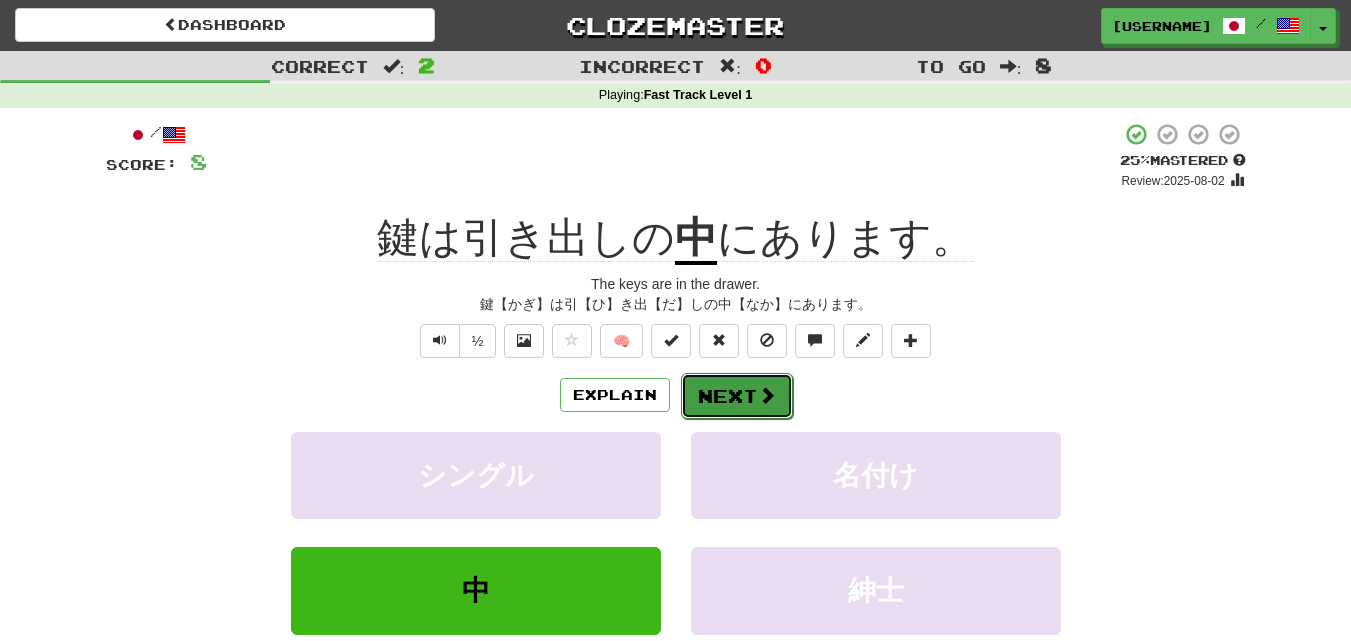 click on "Next" at bounding box center [737, 396] 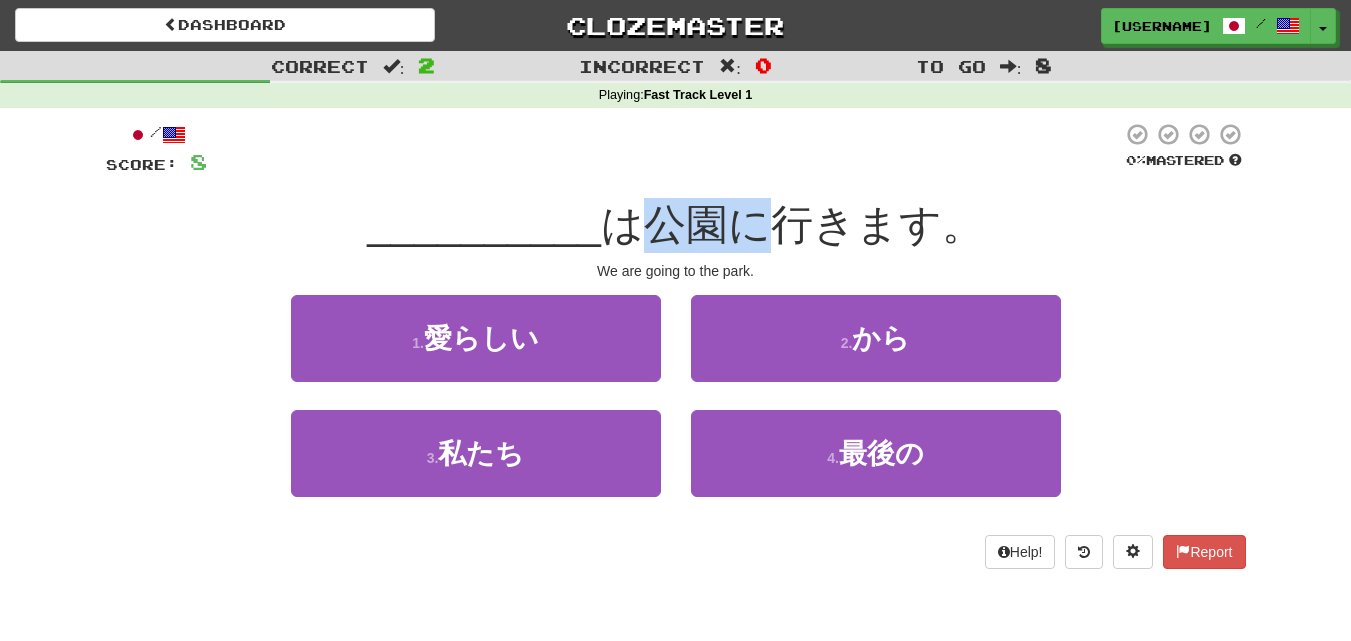 drag, startPoint x: 655, startPoint y: 217, endPoint x: 776, endPoint y: 227, distance: 121.41252 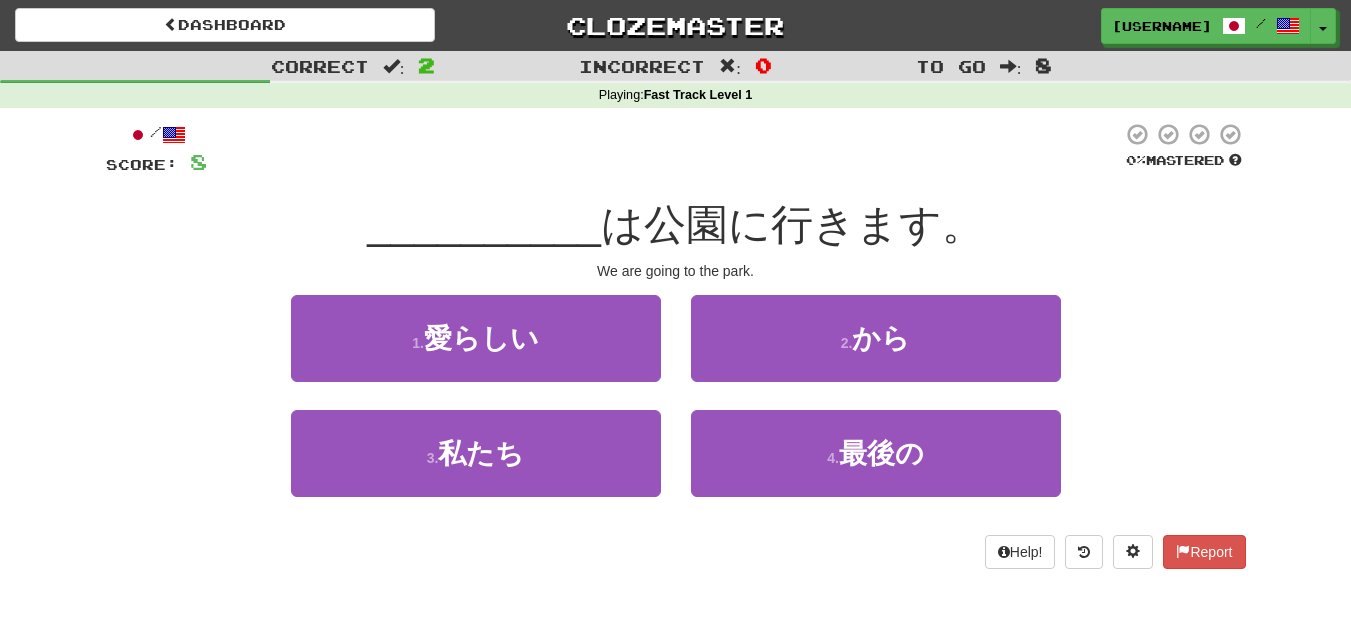 click at bounding box center [664, 149] 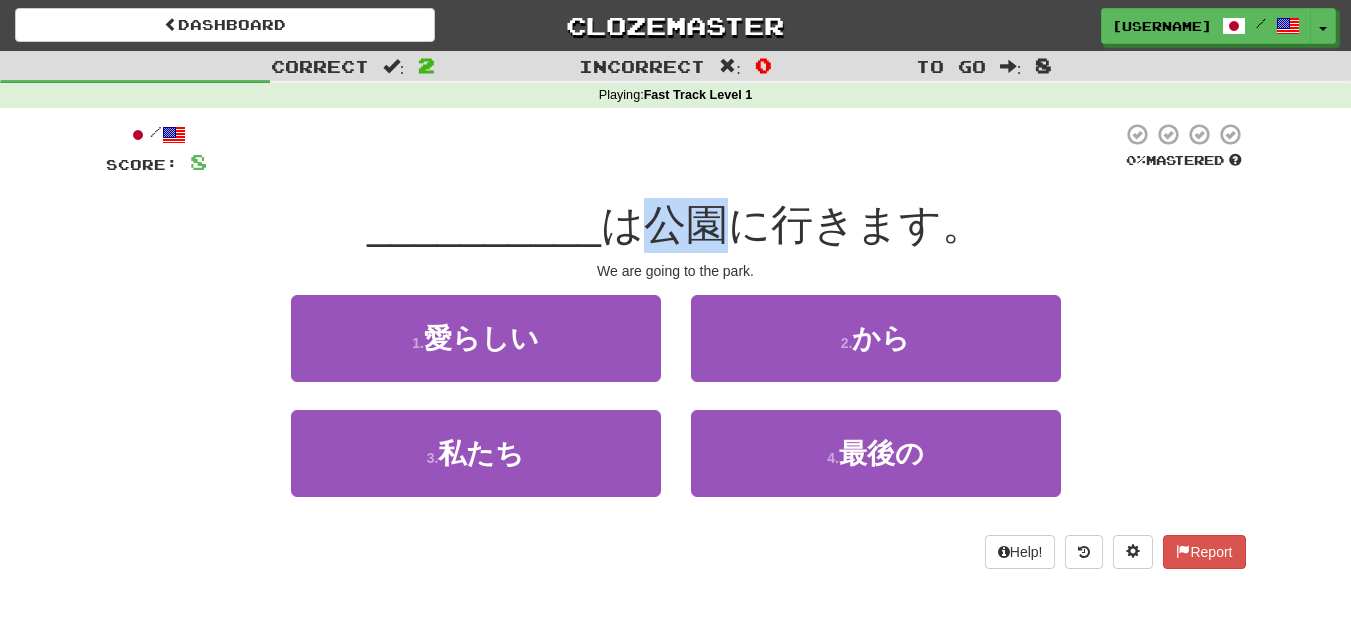 drag, startPoint x: 652, startPoint y: 224, endPoint x: 730, endPoint y: 232, distance: 78.40918 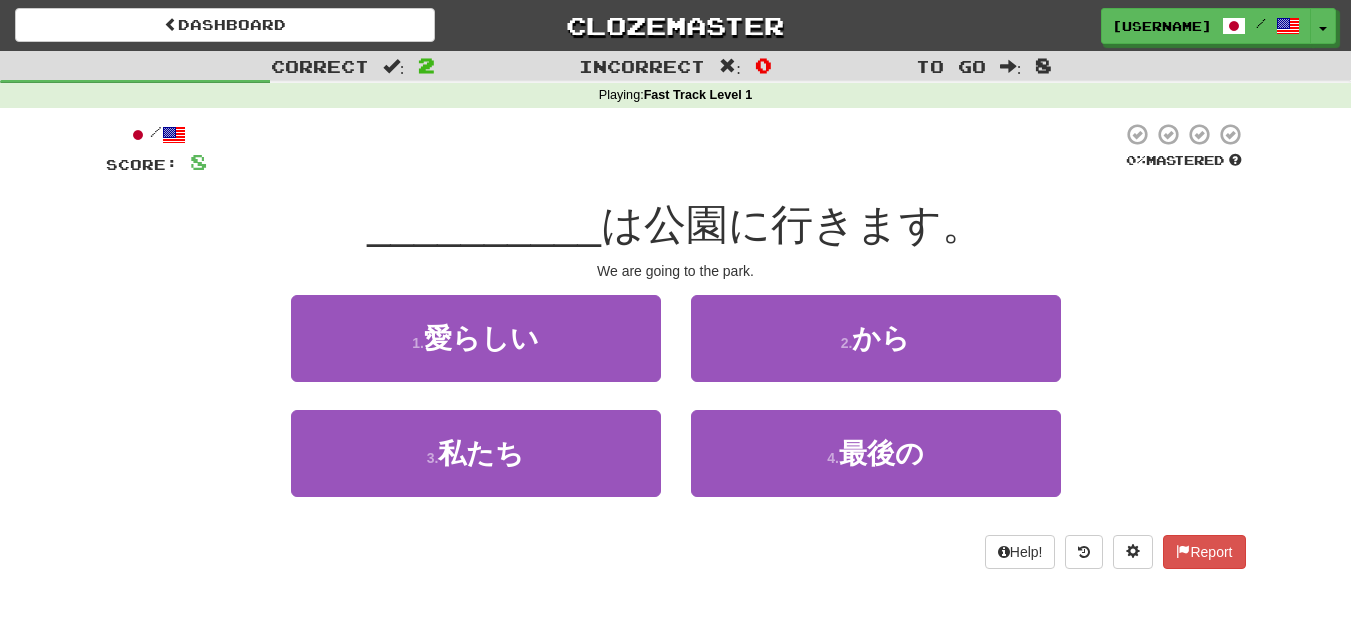 click on "/  Score:   8 0 %  Mastered __________ は公園に行きます。 We are going to the park. 1 .  愛らしい 2 .  から 3 .  私たち 4 .  最後の  Help!  Report" at bounding box center (676, 345) 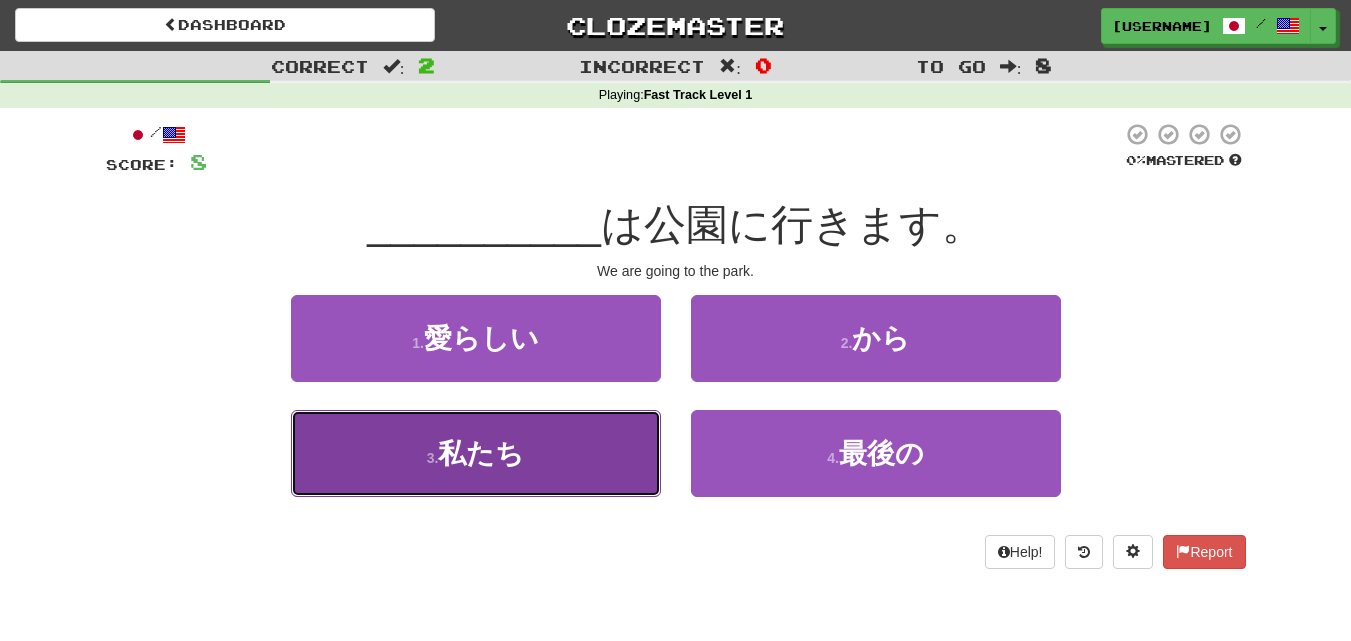click on "3 .  私たち" at bounding box center (476, 453) 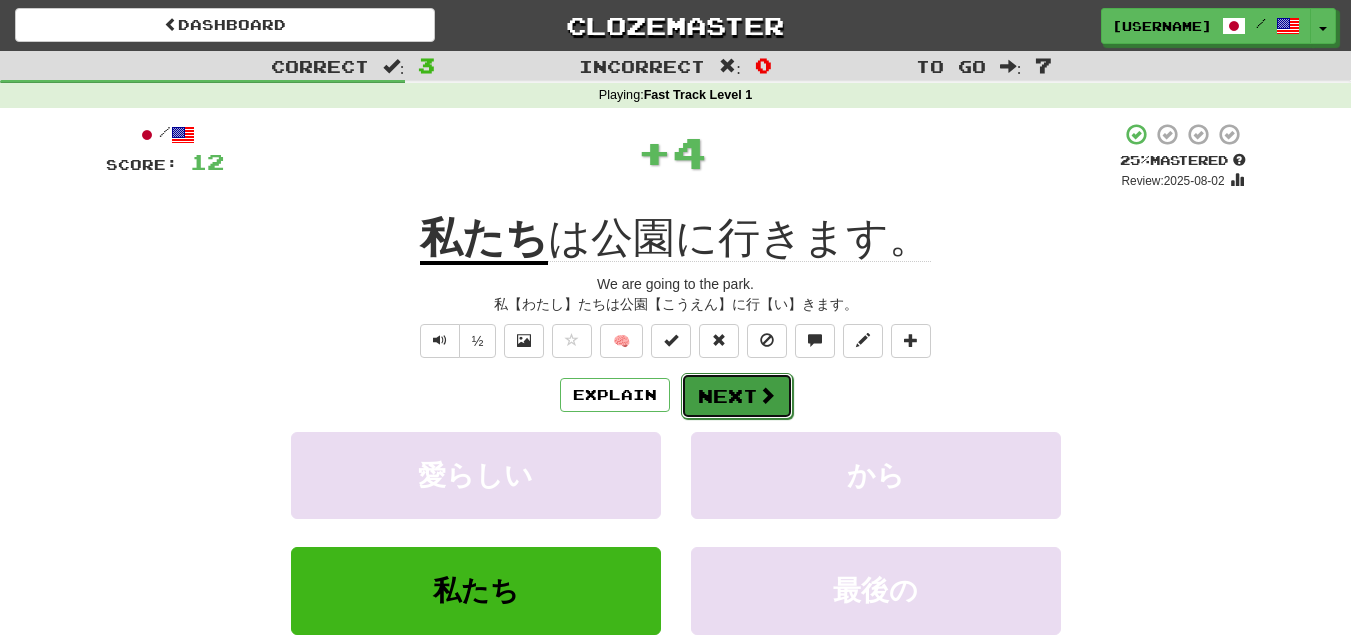 click on "Next" at bounding box center [737, 396] 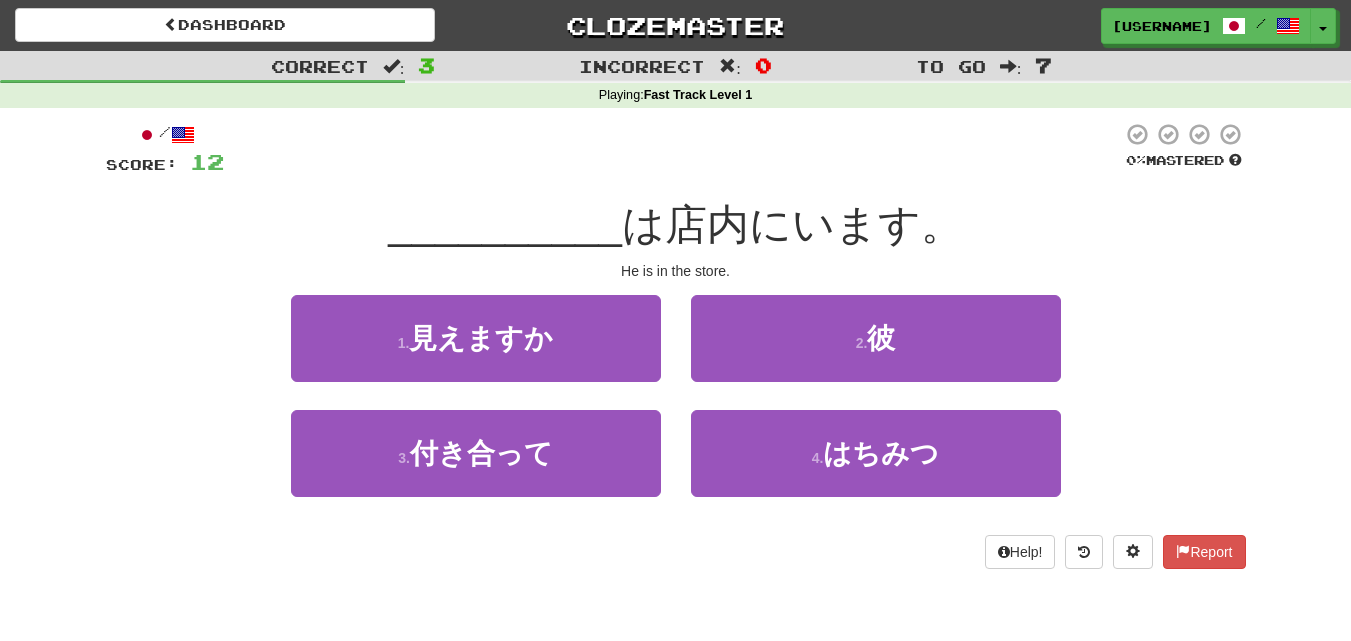 click at bounding box center [673, 149] 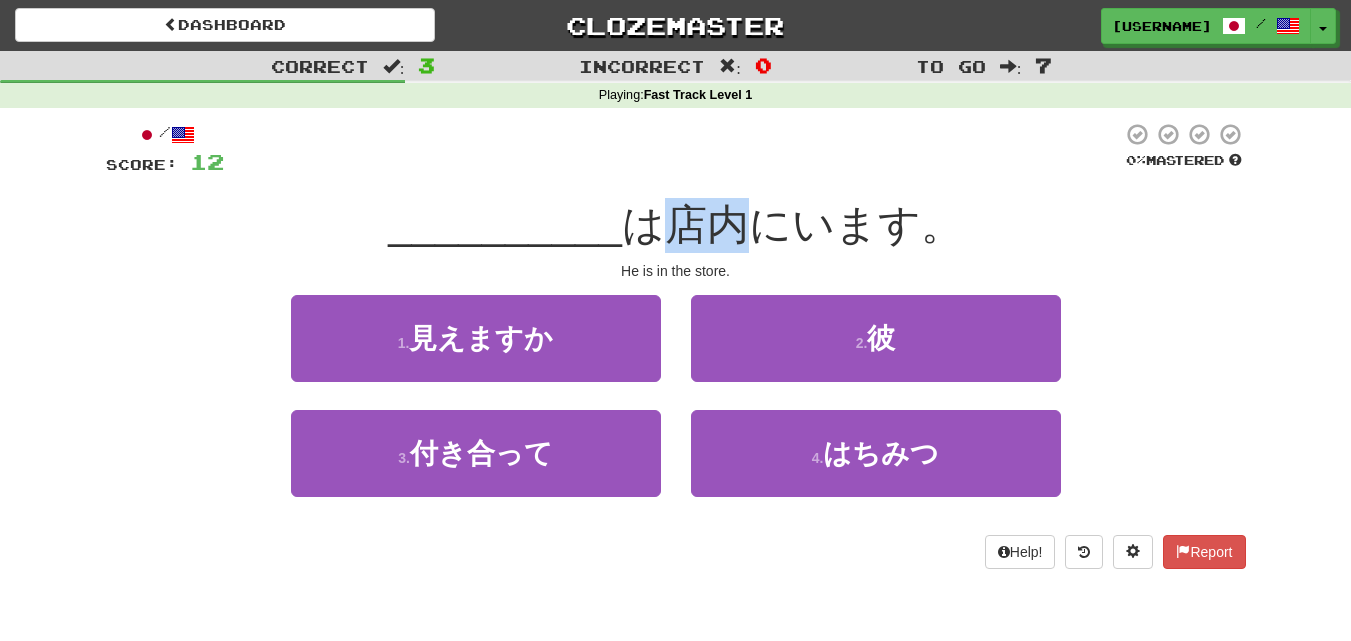 drag, startPoint x: 675, startPoint y: 206, endPoint x: 749, endPoint y: 205, distance: 74.00676 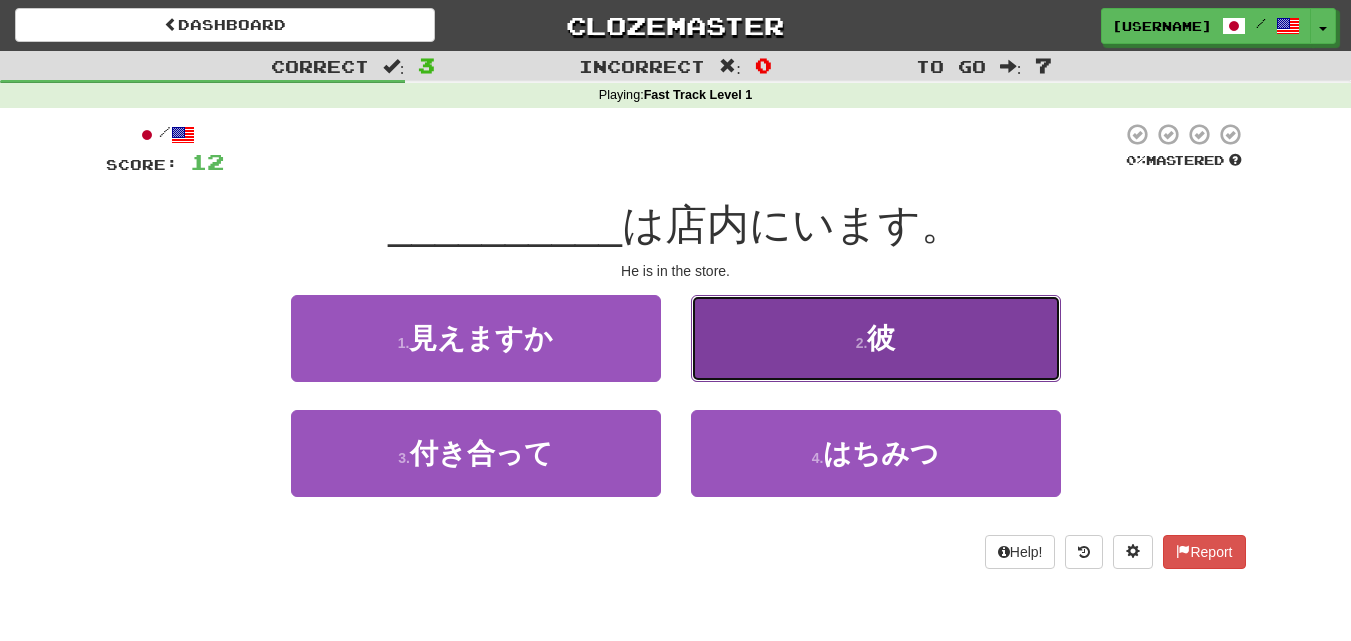 click on "2 .  彼" at bounding box center (876, 338) 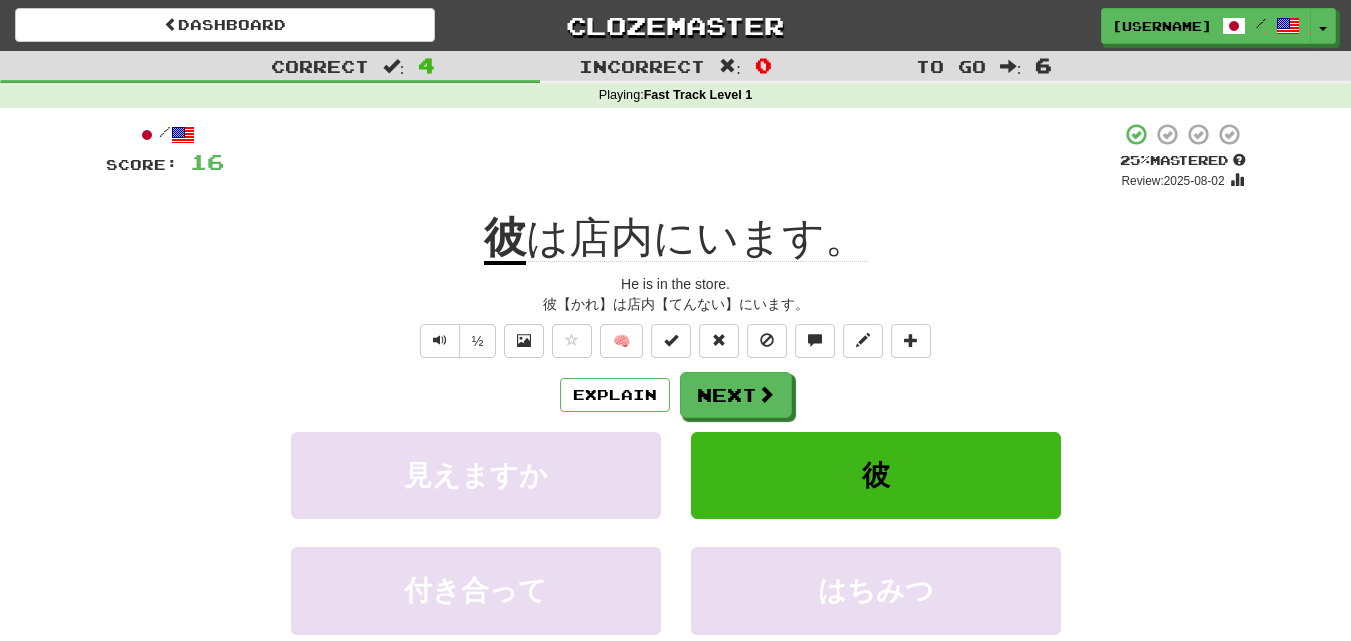 click on "Explain Next 見えますか 彼 付き合って はちみつ Learn more: 見えますか 彼 付き合って はちみつ" at bounding box center [676, 532] 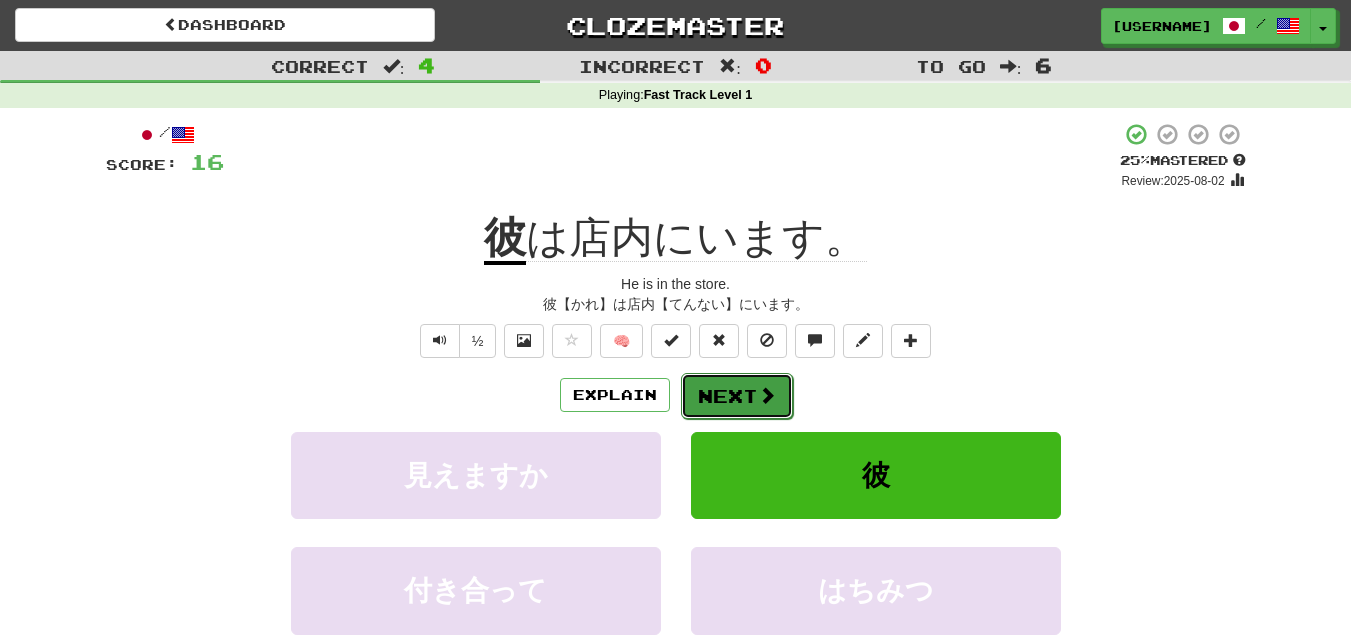 click on "Next" at bounding box center [737, 396] 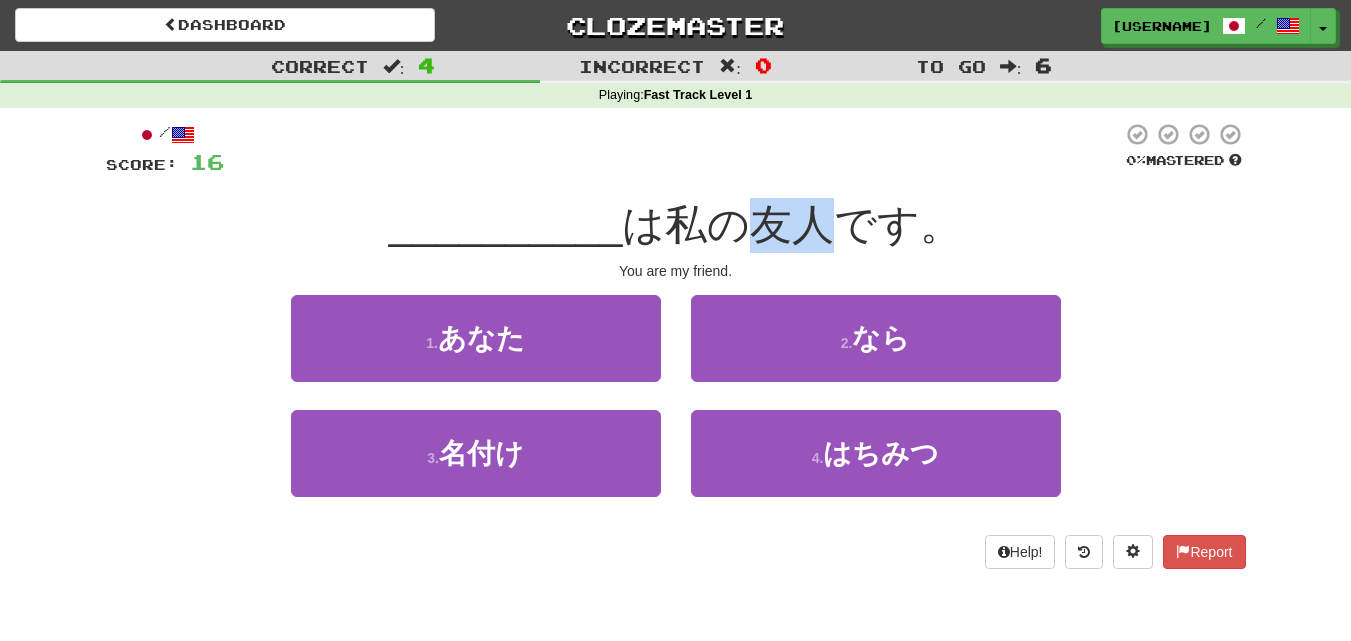 drag, startPoint x: 754, startPoint y: 204, endPoint x: 823, endPoint y: 215, distance: 69.87131 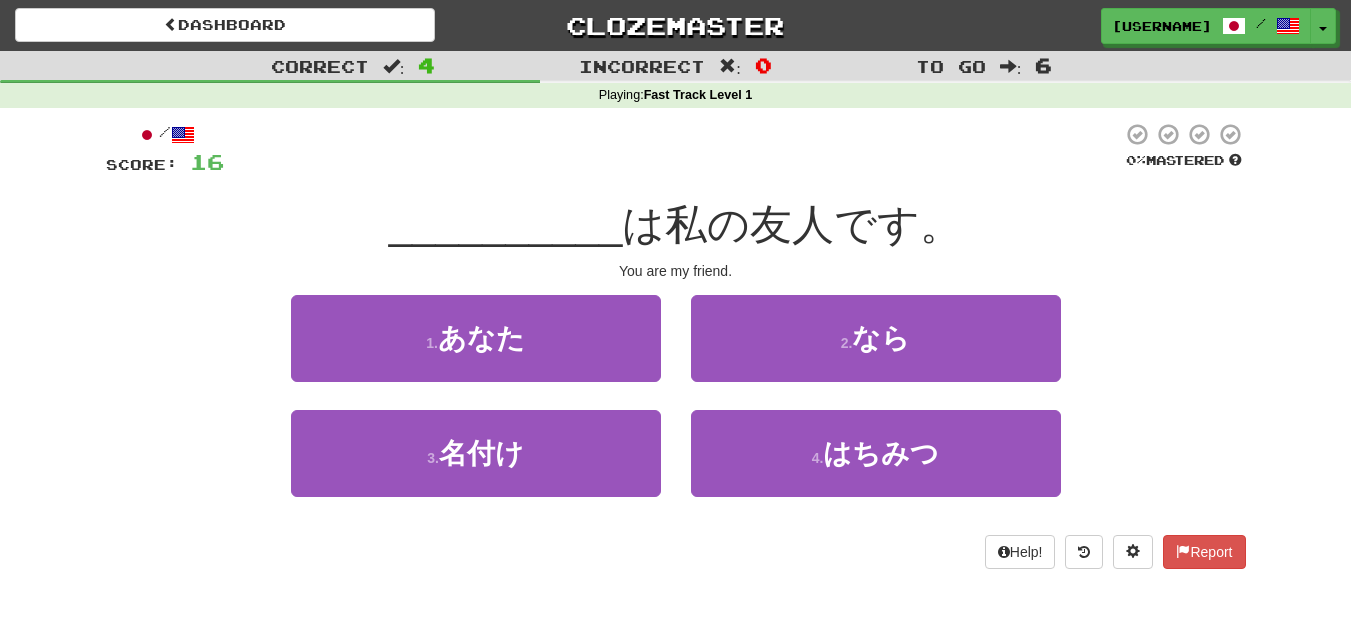 click at bounding box center (673, 149) 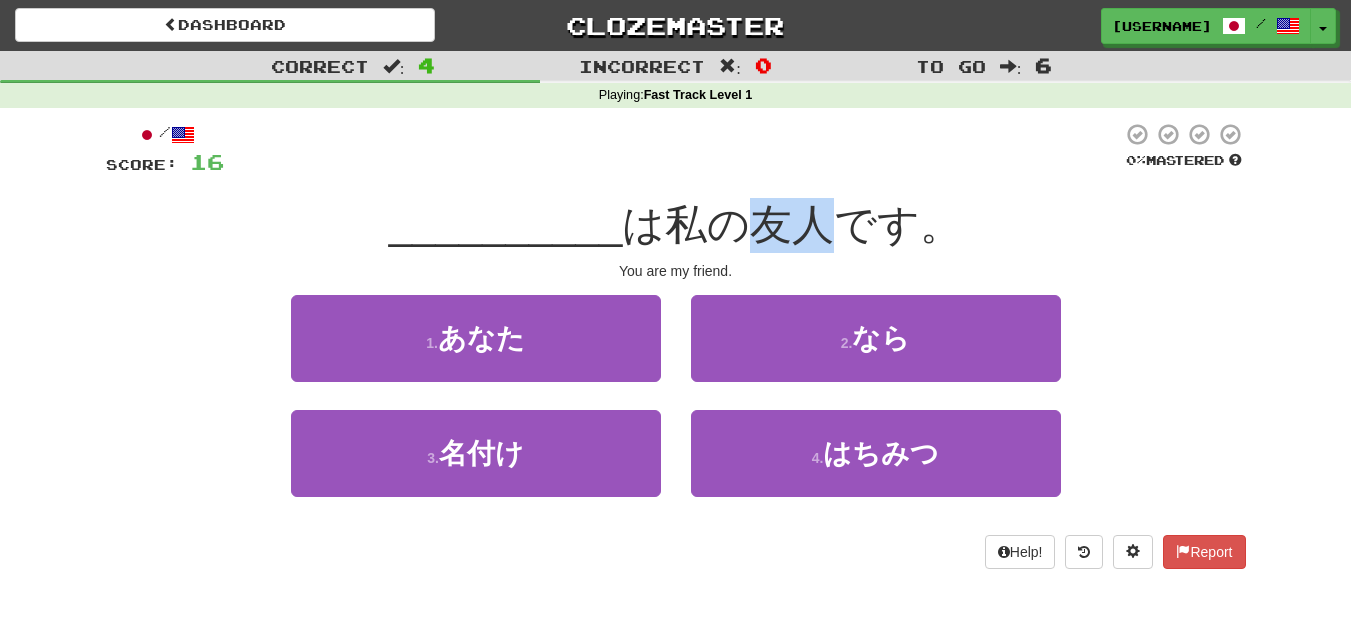 drag, startPoint x: 751, startPoint y: 235, endPoint x: 832, endPoint y: 233, distance: 81.02469 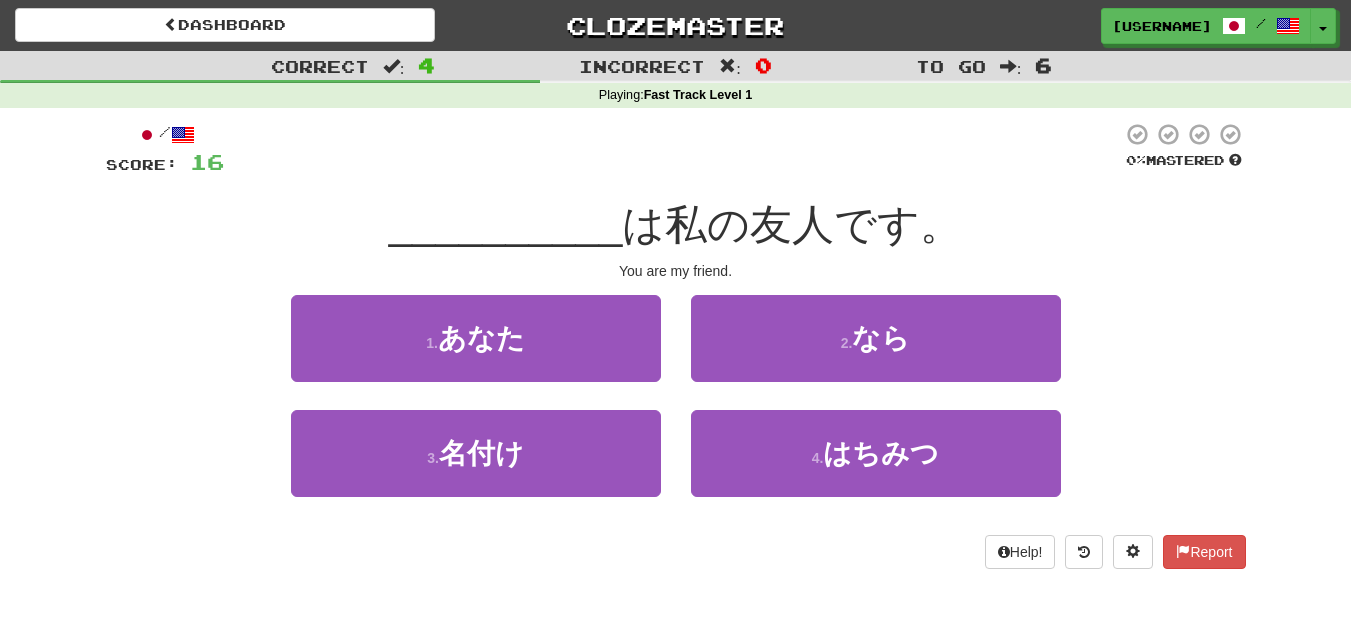 click at bounding box center (200, 1351) 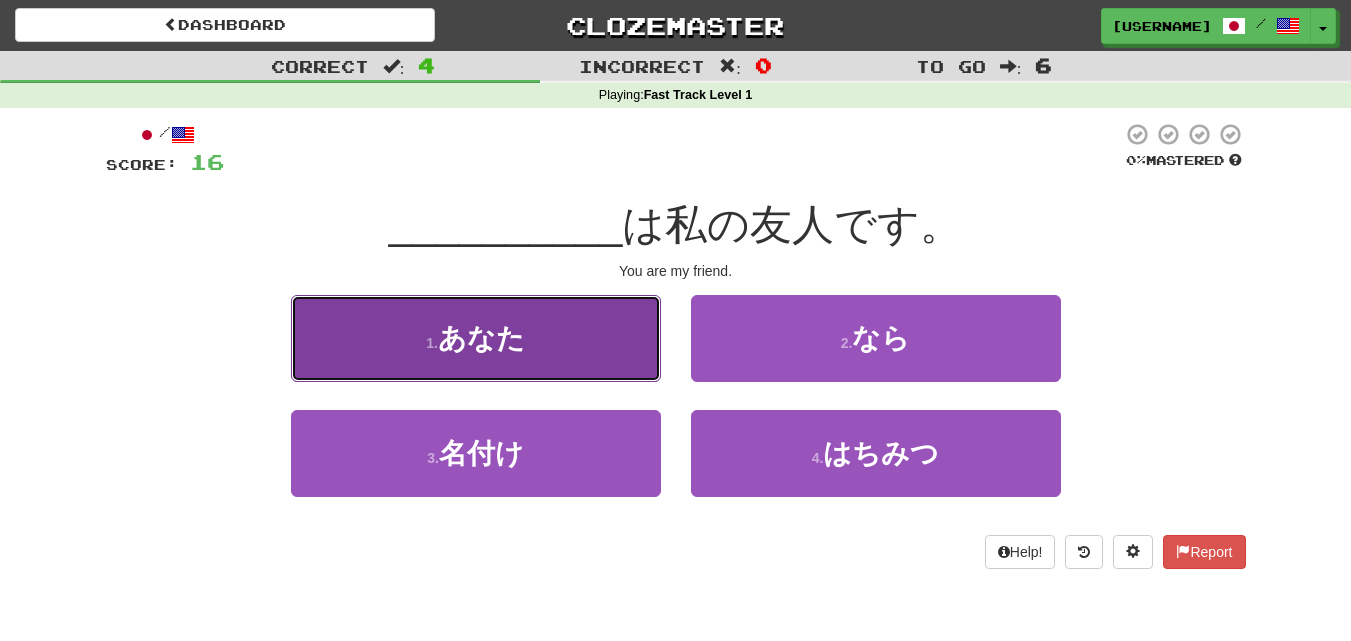 click on "あなた" at bounding box center (481, 338) 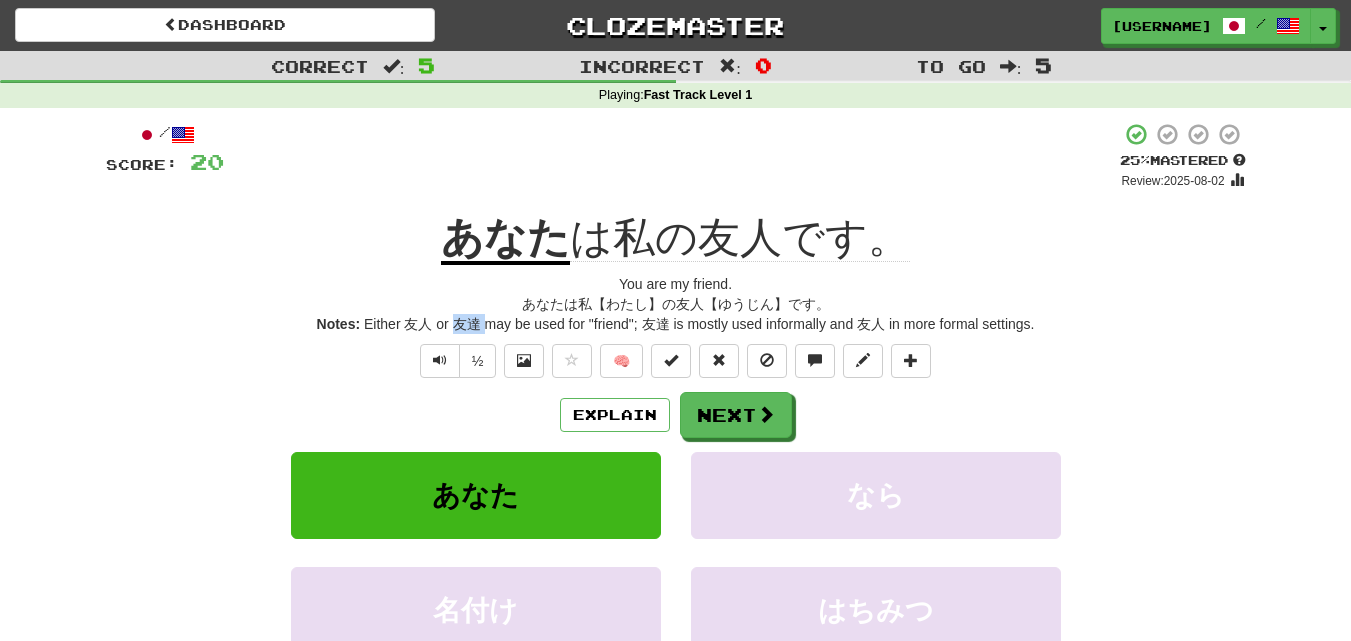 drag, startPoint x: 453, startPoint y: 322, endPoint x: 483, endPoint y: 325, distance: 30.149628 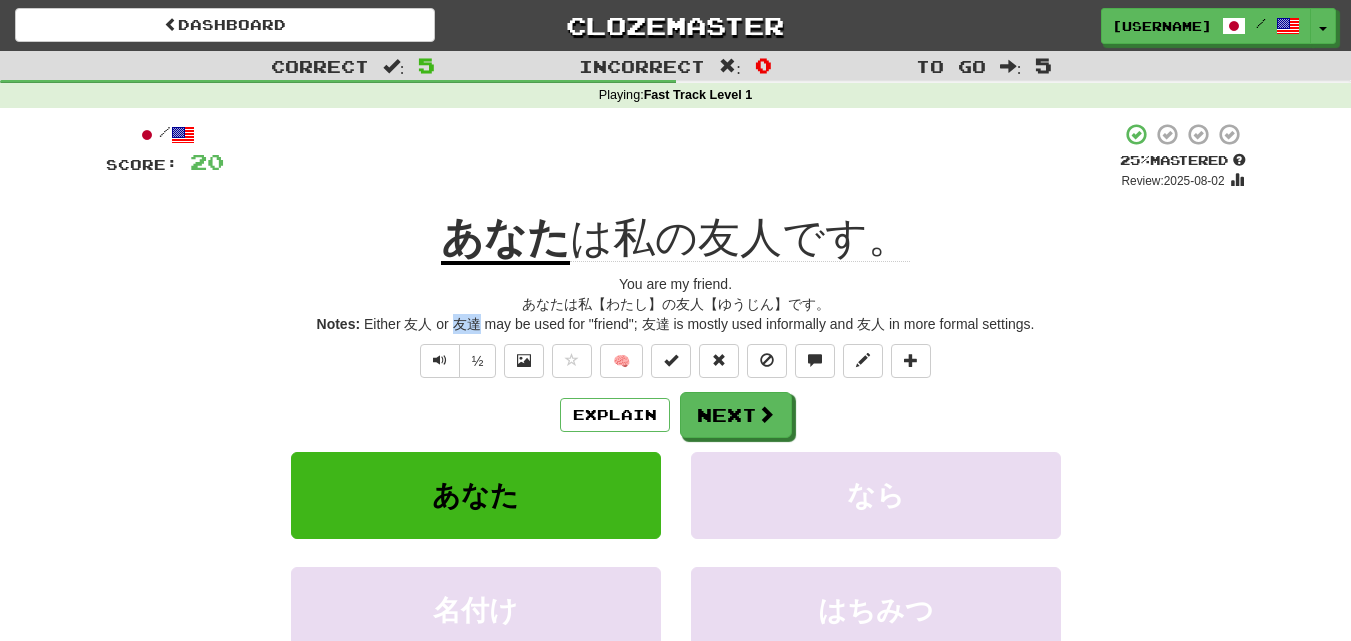 drag, startPoint x: 452, startPoint y: 318, endPoint x: 479, endPoint y: 324, distance: 27.658634 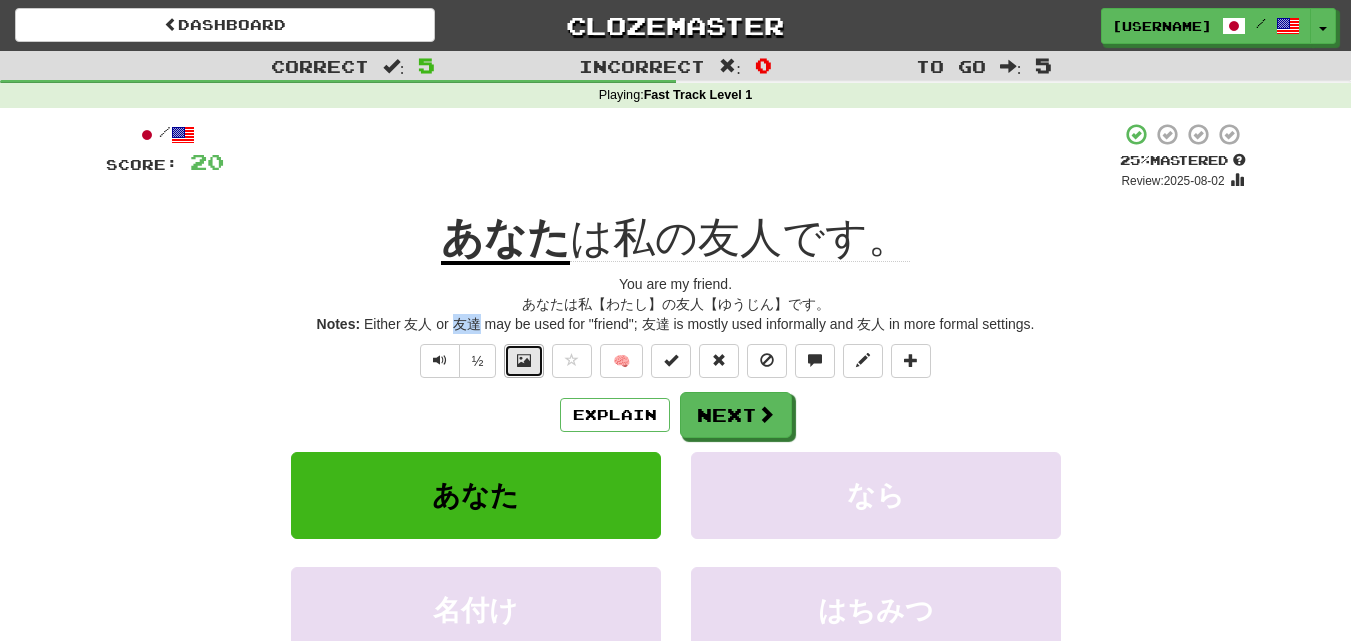 click at bounding box center [524, 361] 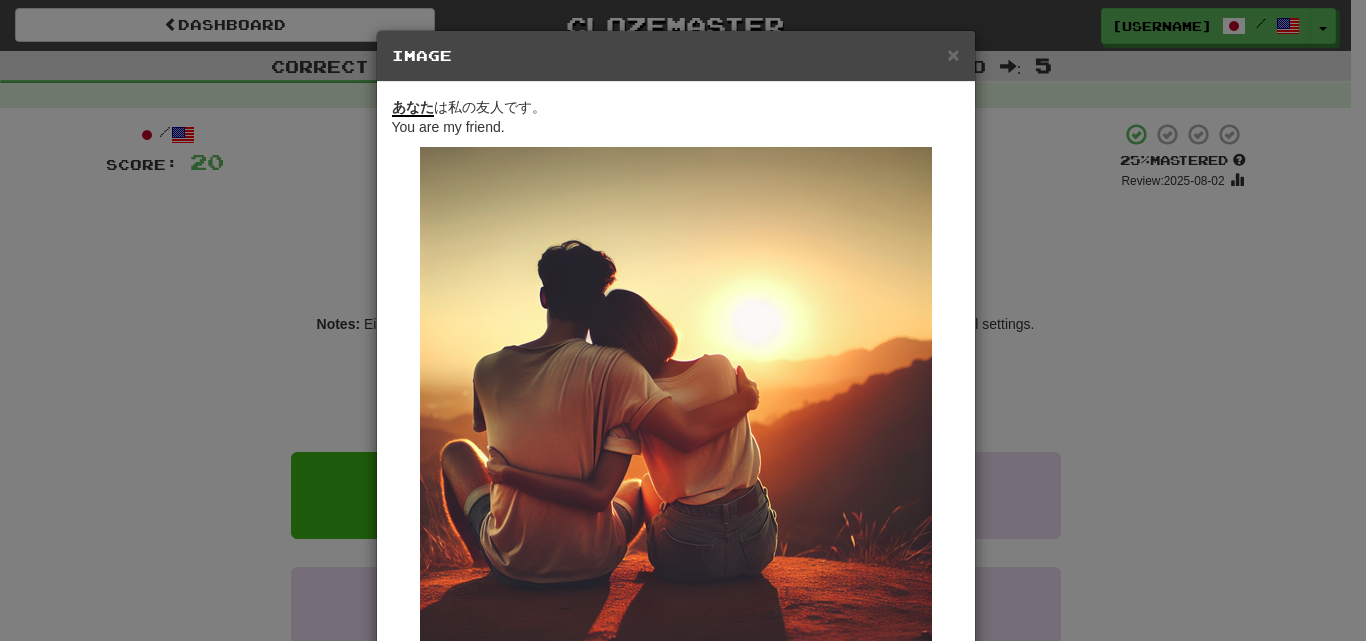 click on "Image" at bounding box center [676, 56] 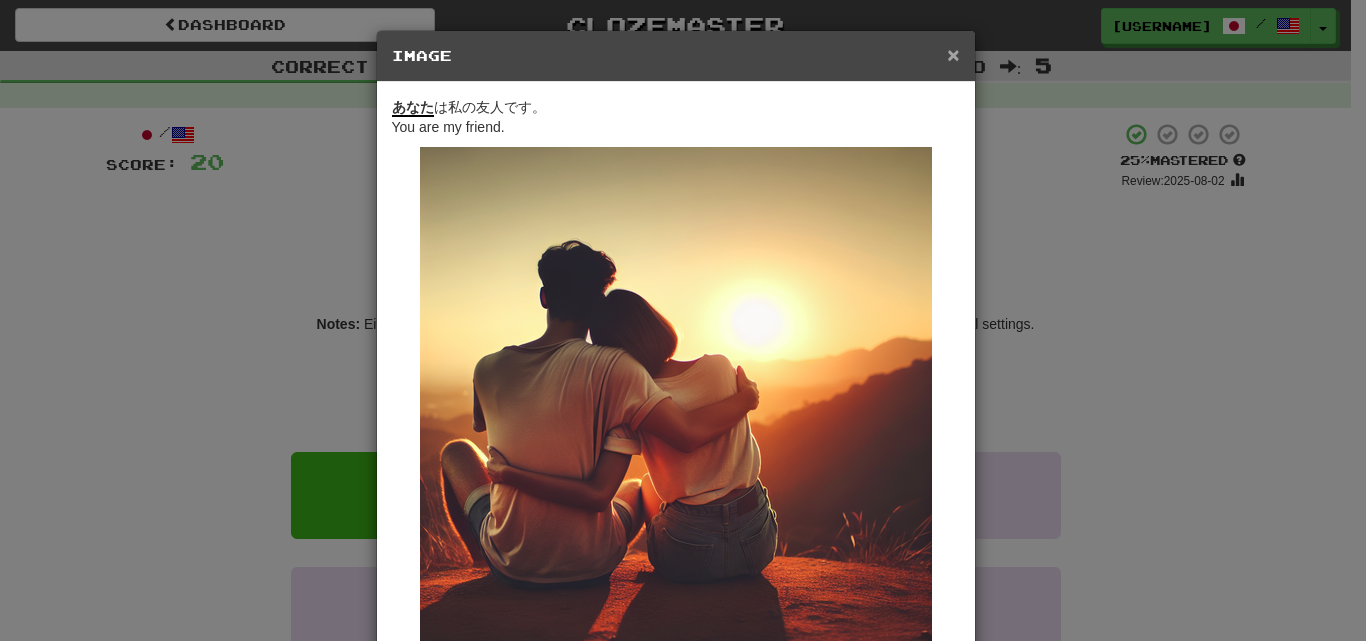 click on "×" at bounding box center (953, 54) 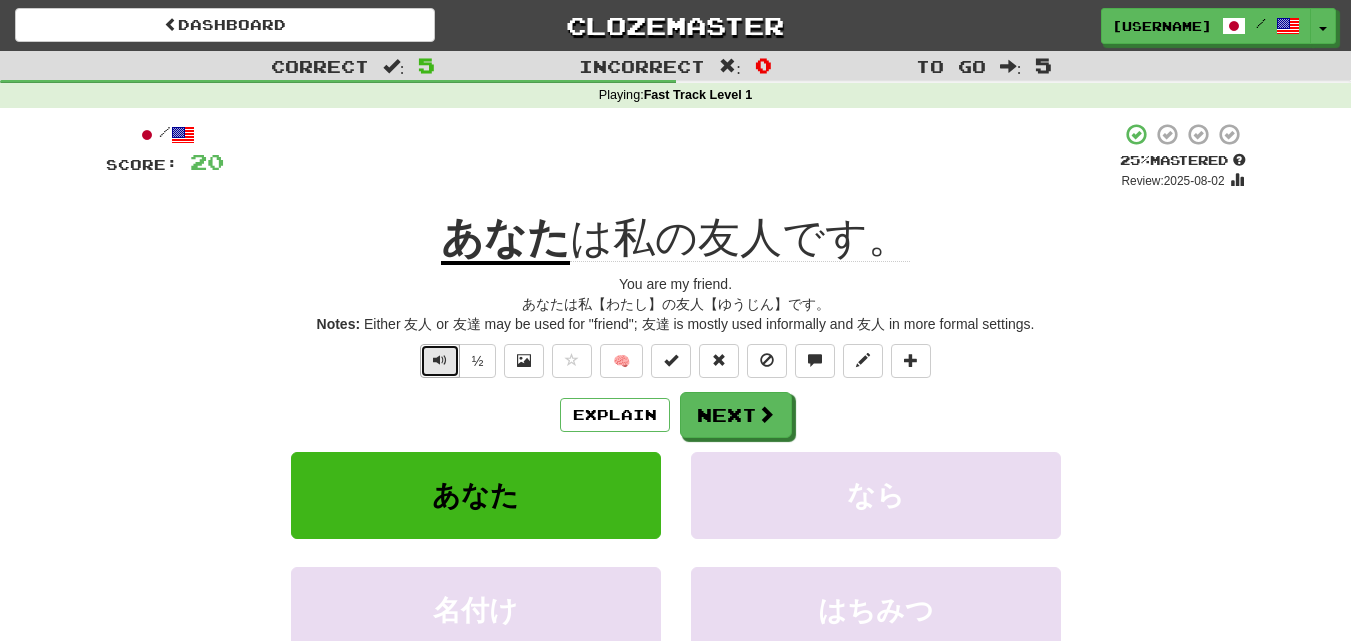 click at bounding box center (440, 360) 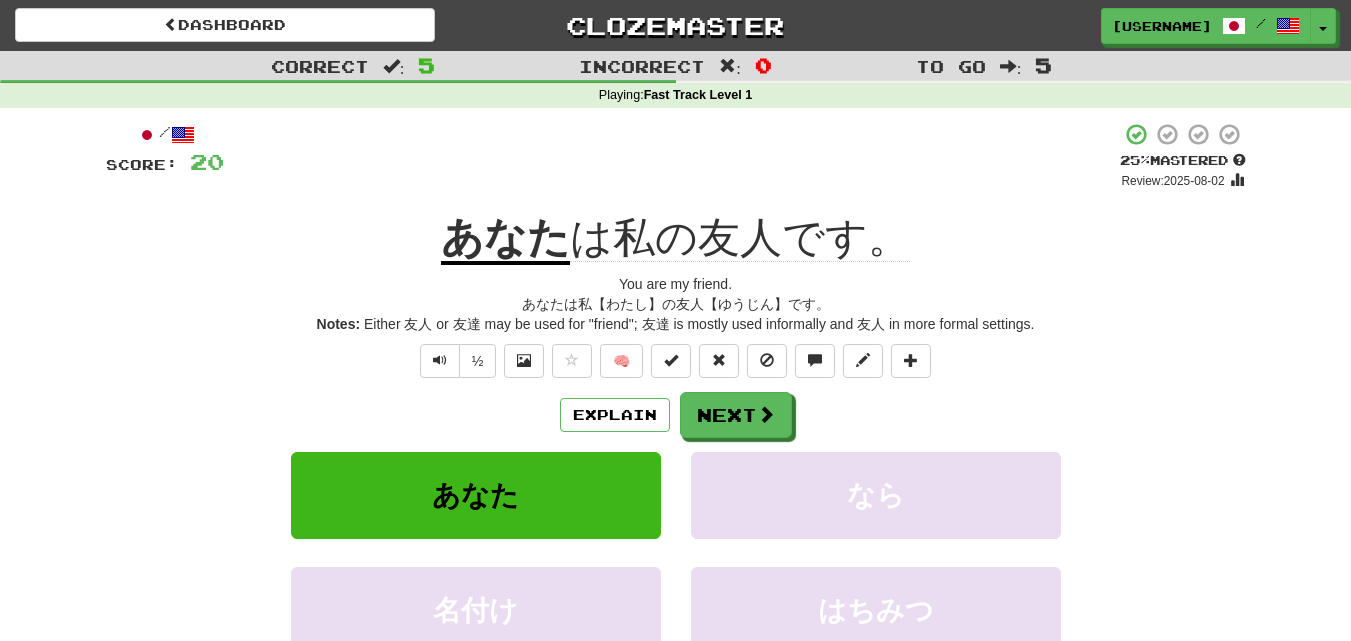 click on "Notes:   Either 友人 or 友達 may be used for "friend"; 友達 is mostly used informally and 友人 in more formal settings." at bounding box center [676, 324] 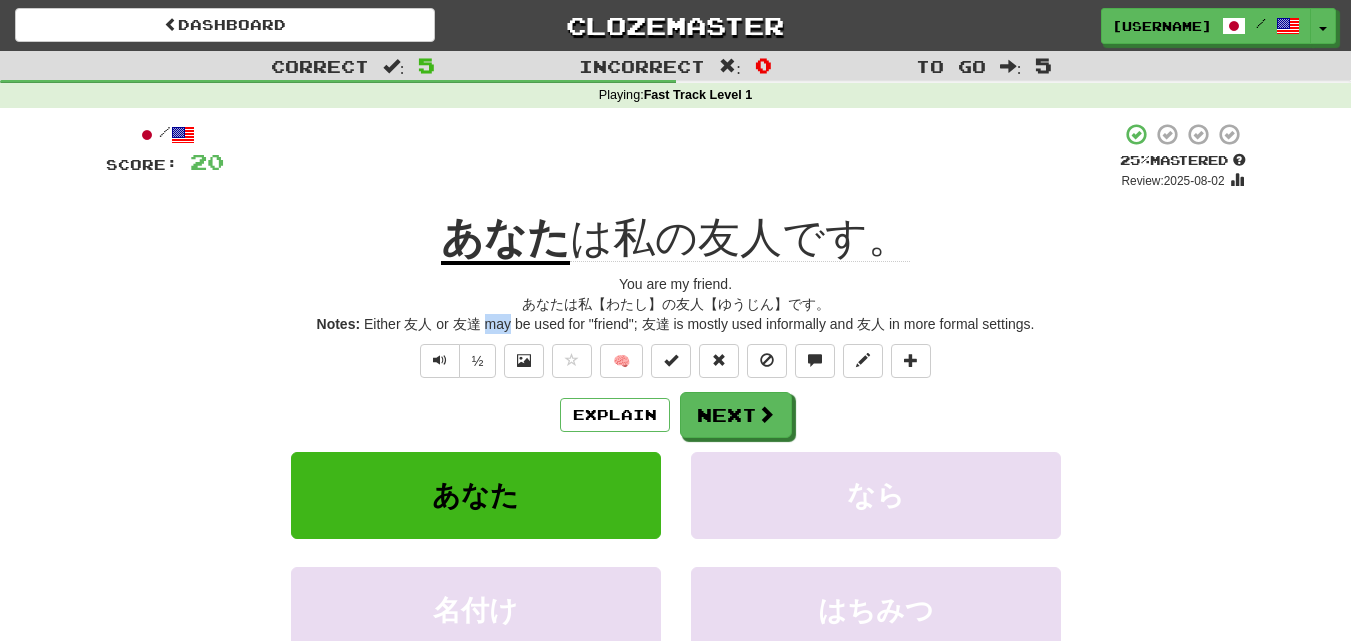 click on "Notes:   Either 友人 or 友達 may be used for "friend"; 友達 is mostly used informally and 友人 in more formal settings." at bounding box center [676, 324] 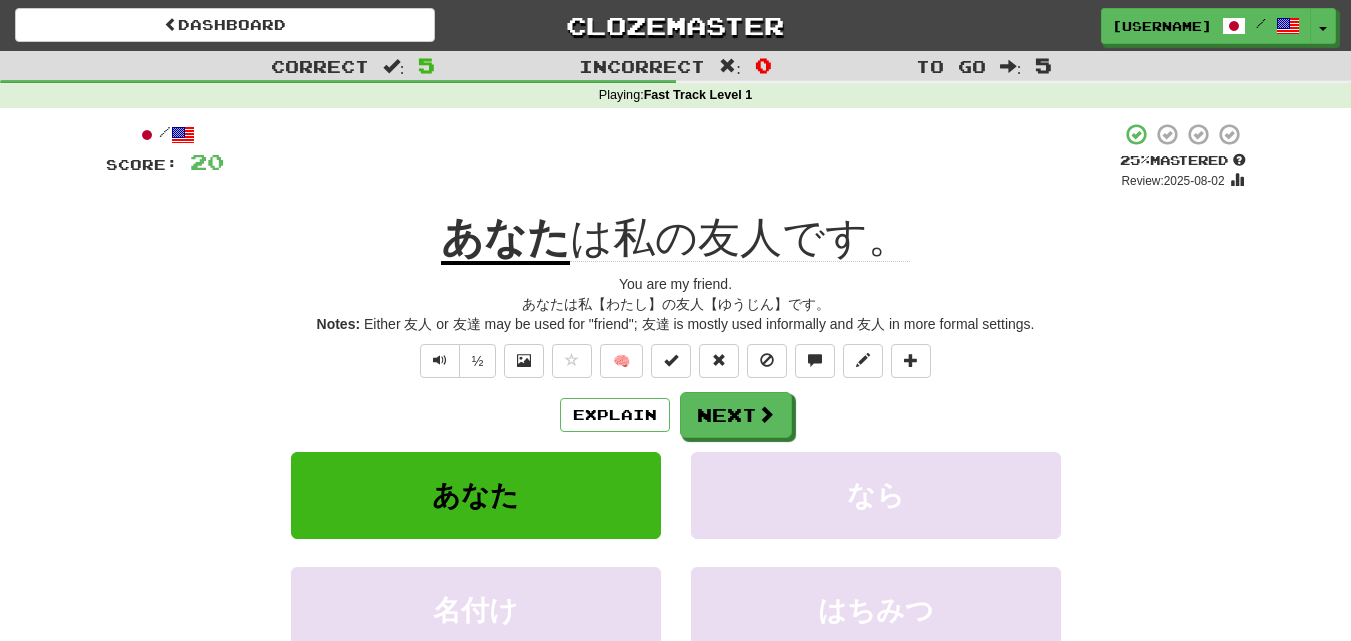 click on "Notes:   Either 友人 or 友達 may be used for "friend"; 友達 is mostly used informally and 友人 in more formal settings." at bounding box center [676, 324] 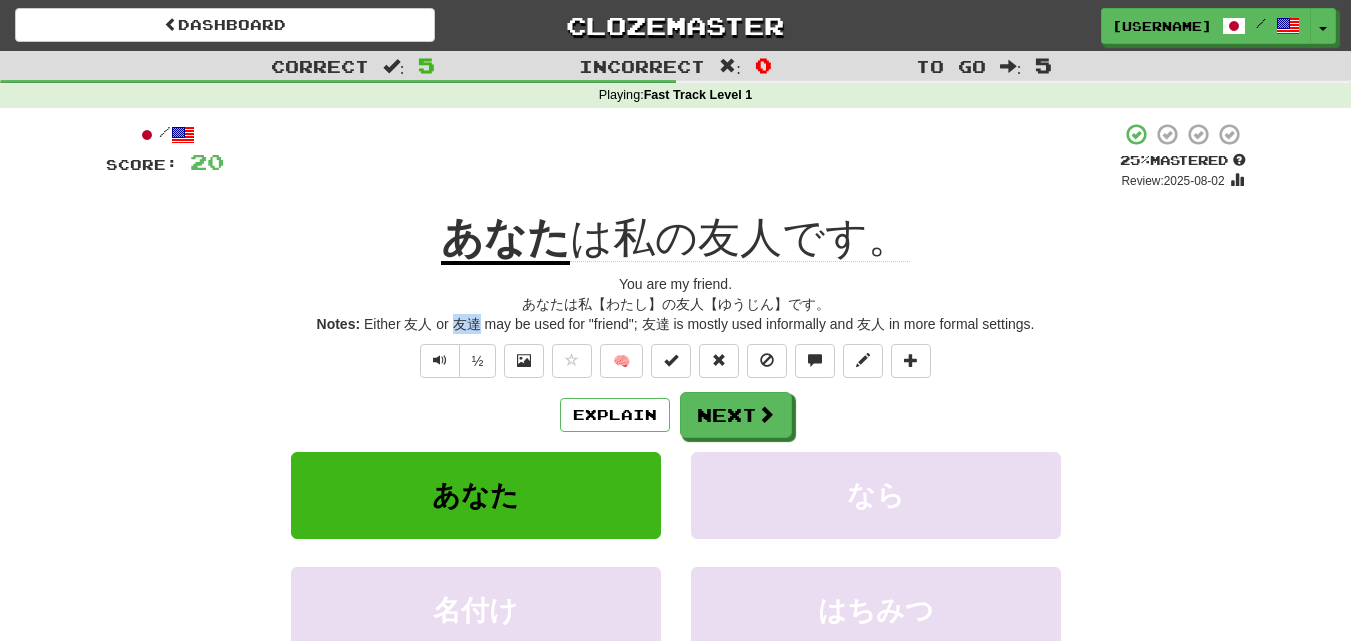 click on "Notes:   Either 友人 or 友達 may be used for "friend"; 友達 is mostly used informally and 友人 in more formal settings." at bounding box center (676, 324) 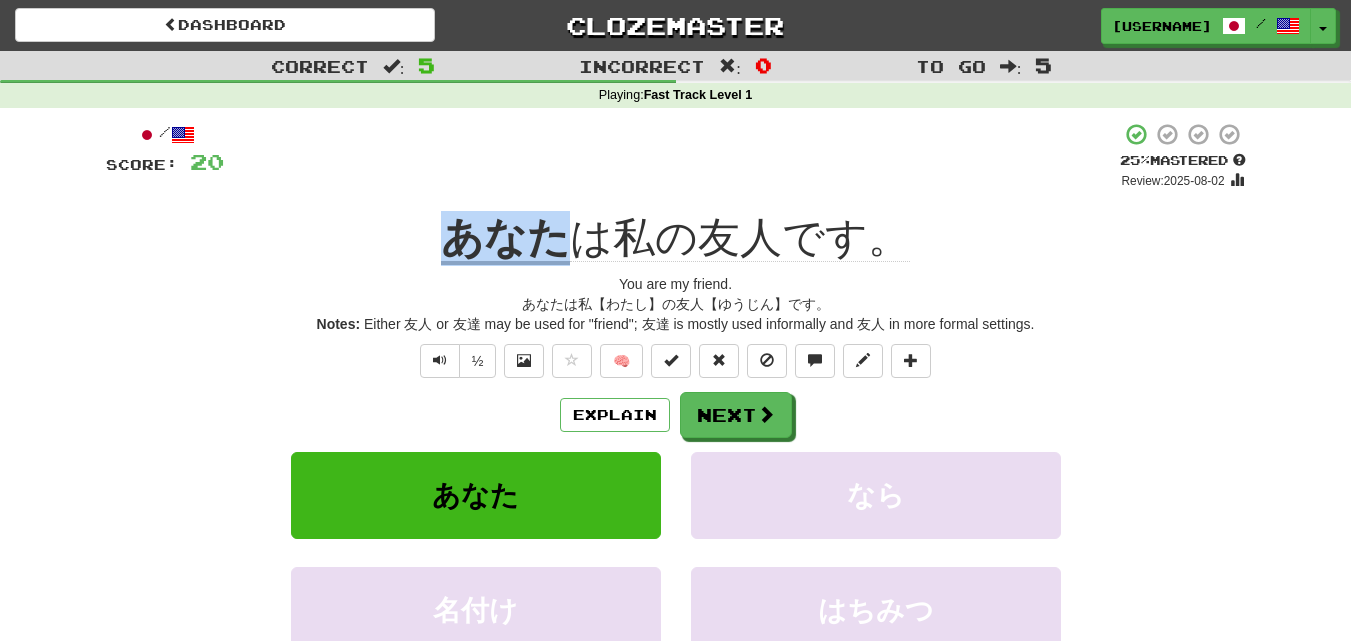 drag, startPoint x: 397, startPoint y: 225, endPoint x: 580, endPoint y: 255, distance: 185.44272 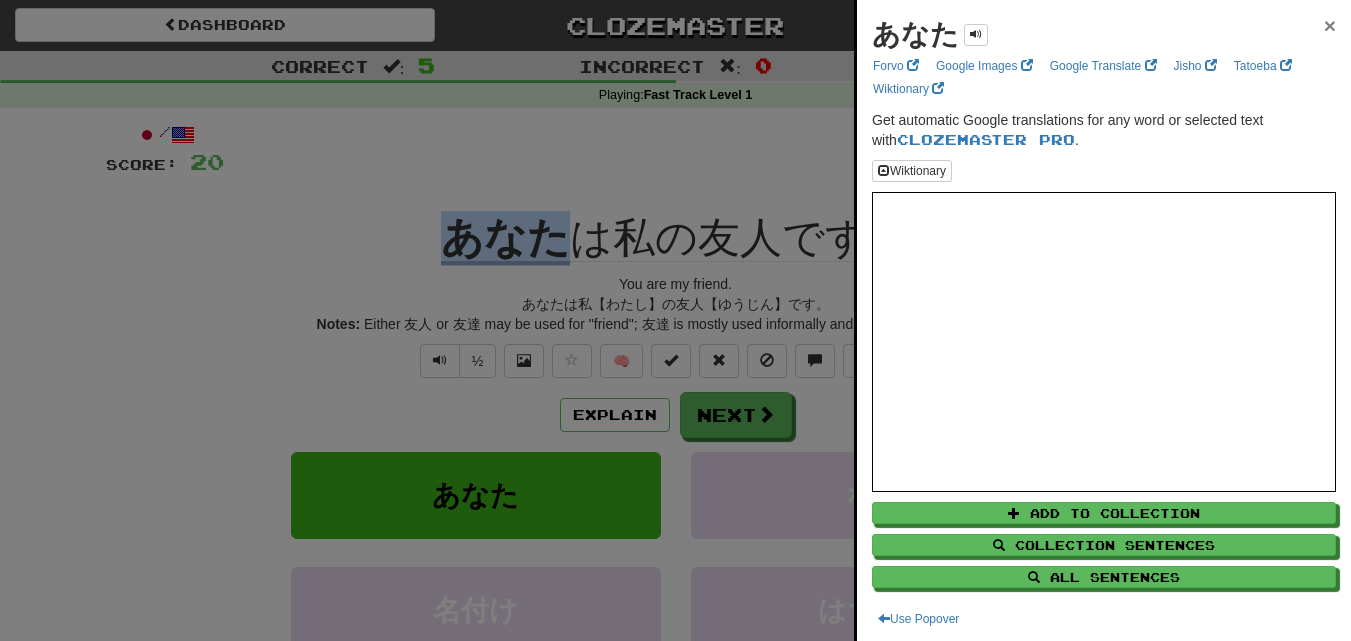 click on "×" at bounding box center (1330, 25) 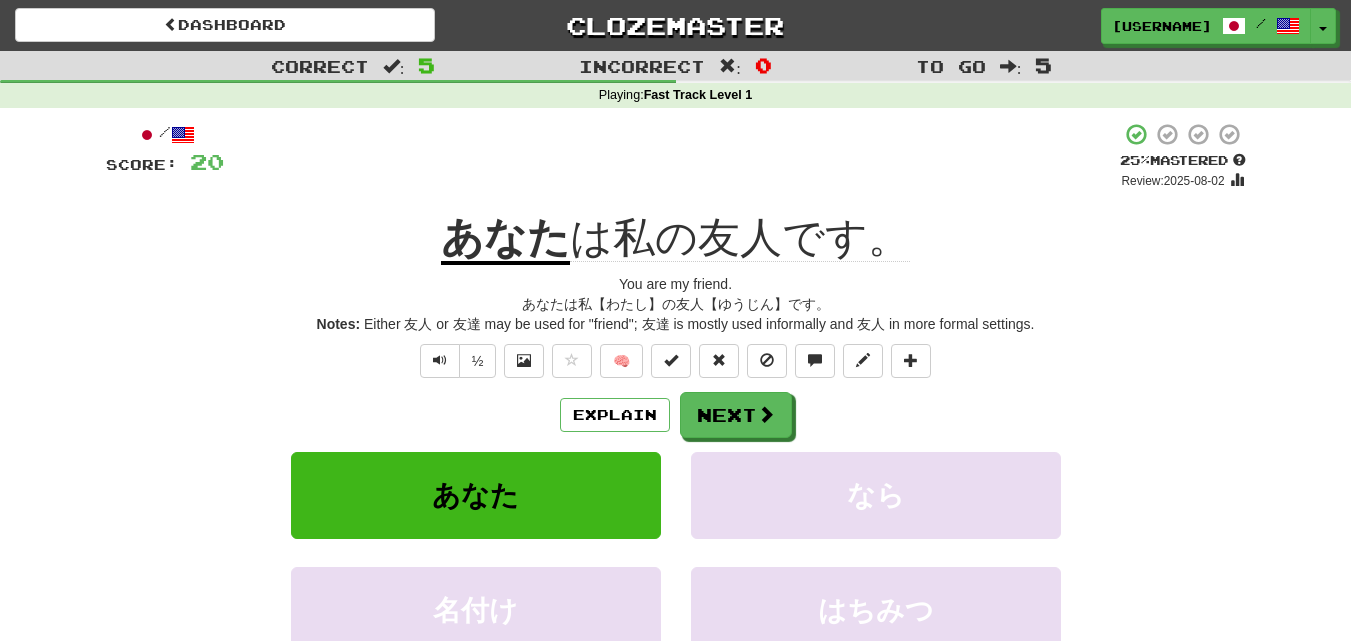 click on "You are my friend." at bounding box center (676, 284) 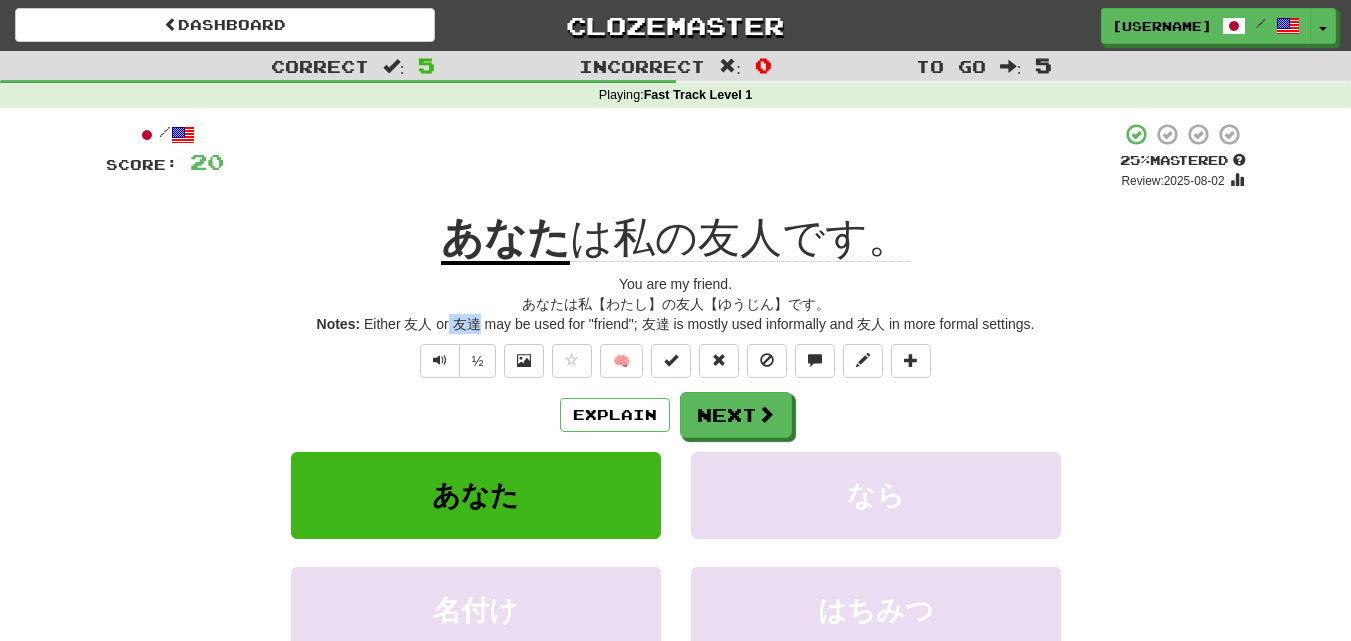 drag, startPoint x: 449, startPoint y: 327, endPoint x: 477, endPoint y: 327, distance: 28 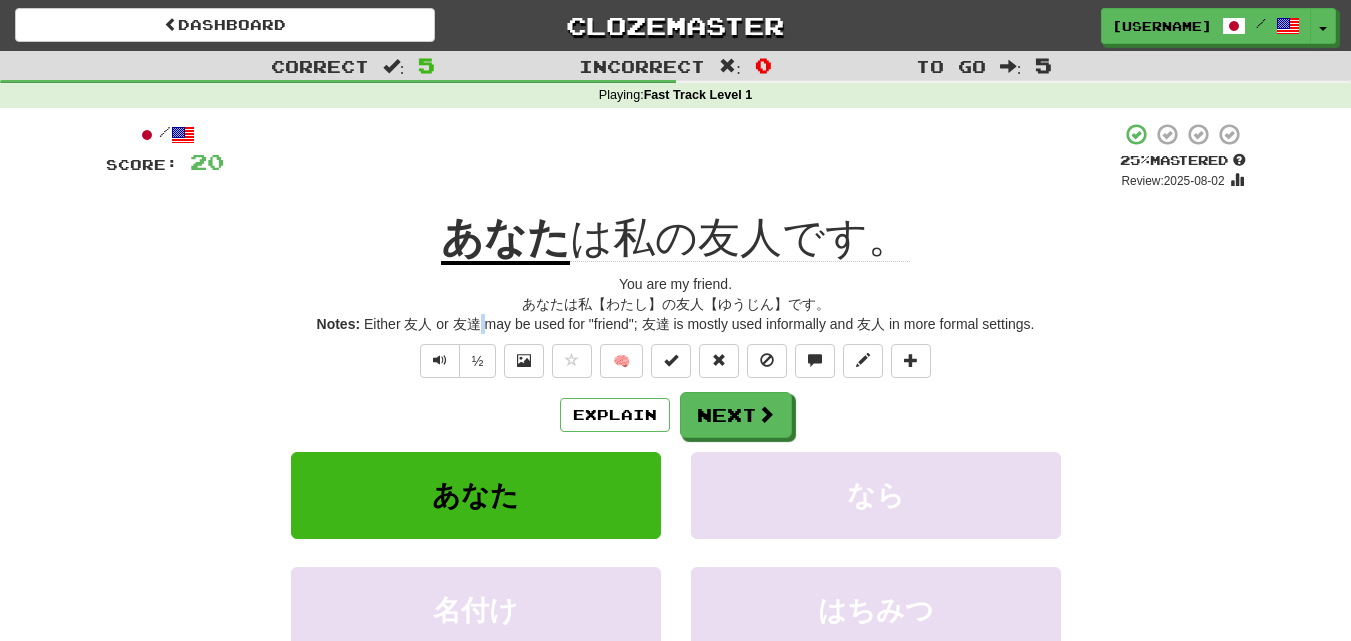 click on "Notes:   Either 友人 or 友達 may be used for "friend"; 友達 is mostly used informally and 友人 in more formal settings." at bounding box center [676, 324] 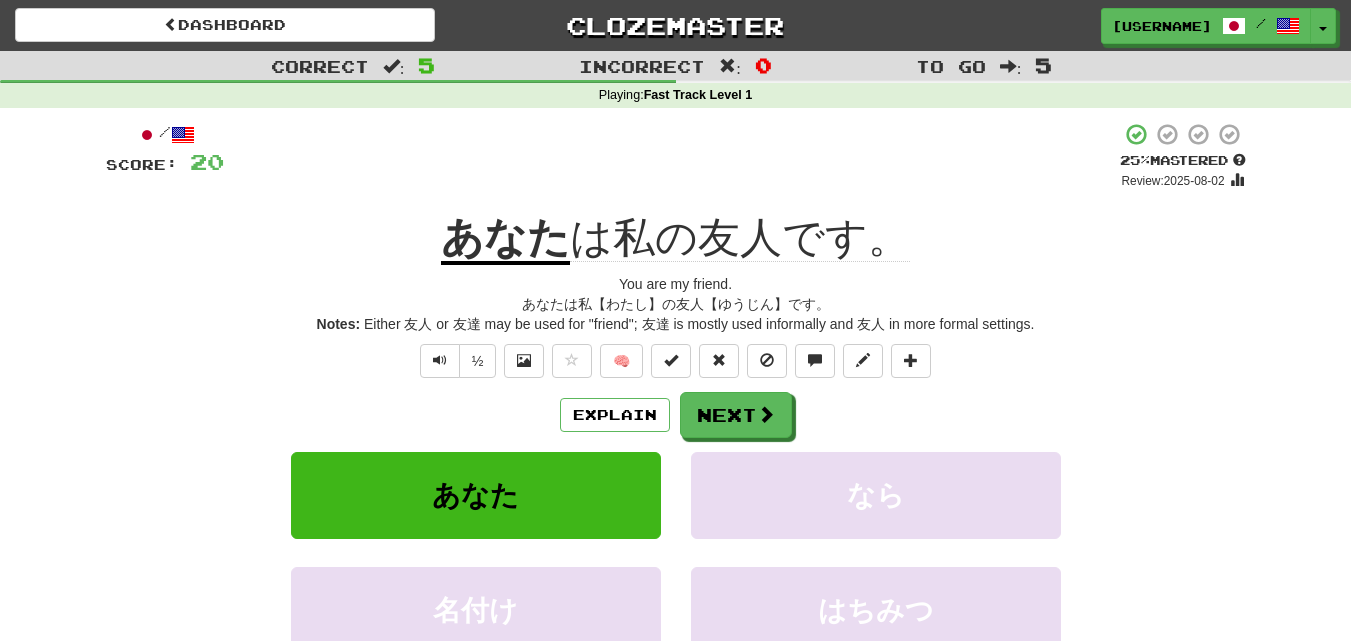 click on "Notes:   Either 友人 or 友達 may be used for "friend"; 友達 is mostly used informally and 友人 in more formal settings." at bounding box center (676, 324) 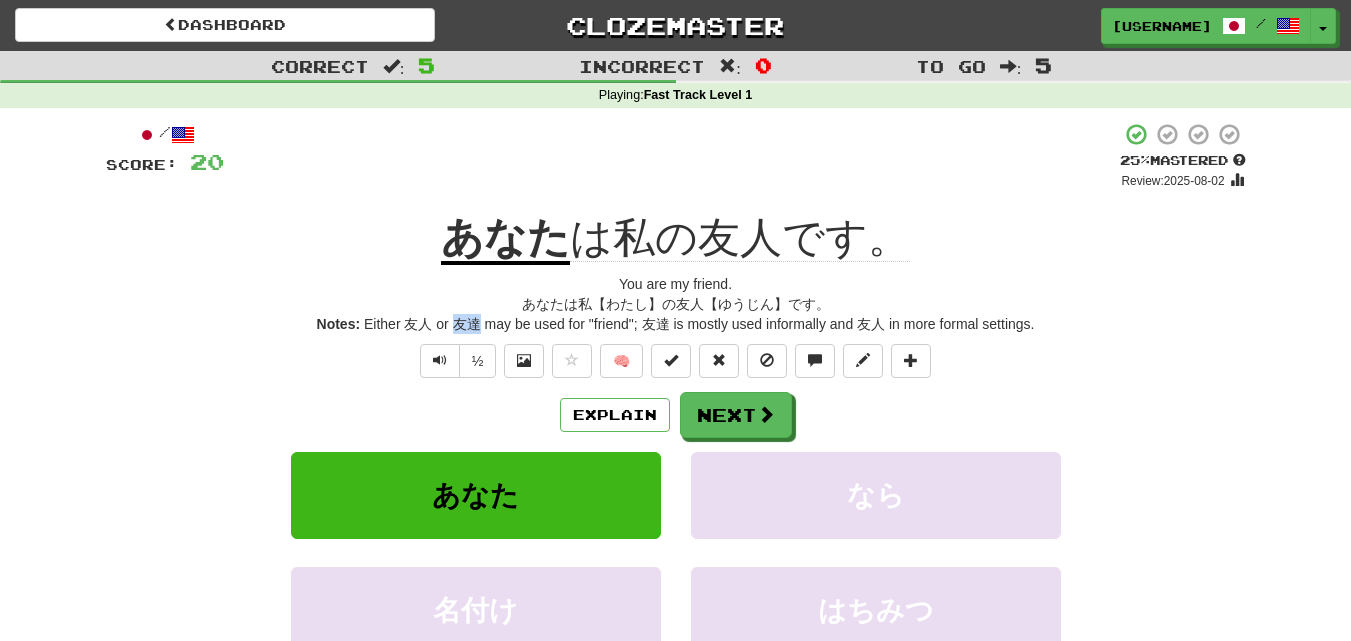 click on "Notes:   Either 友人 or 友達 may be used for "friend"; 友達 is mostly used informally and 友人 in more formal settings." at bounding box center (676, 324) 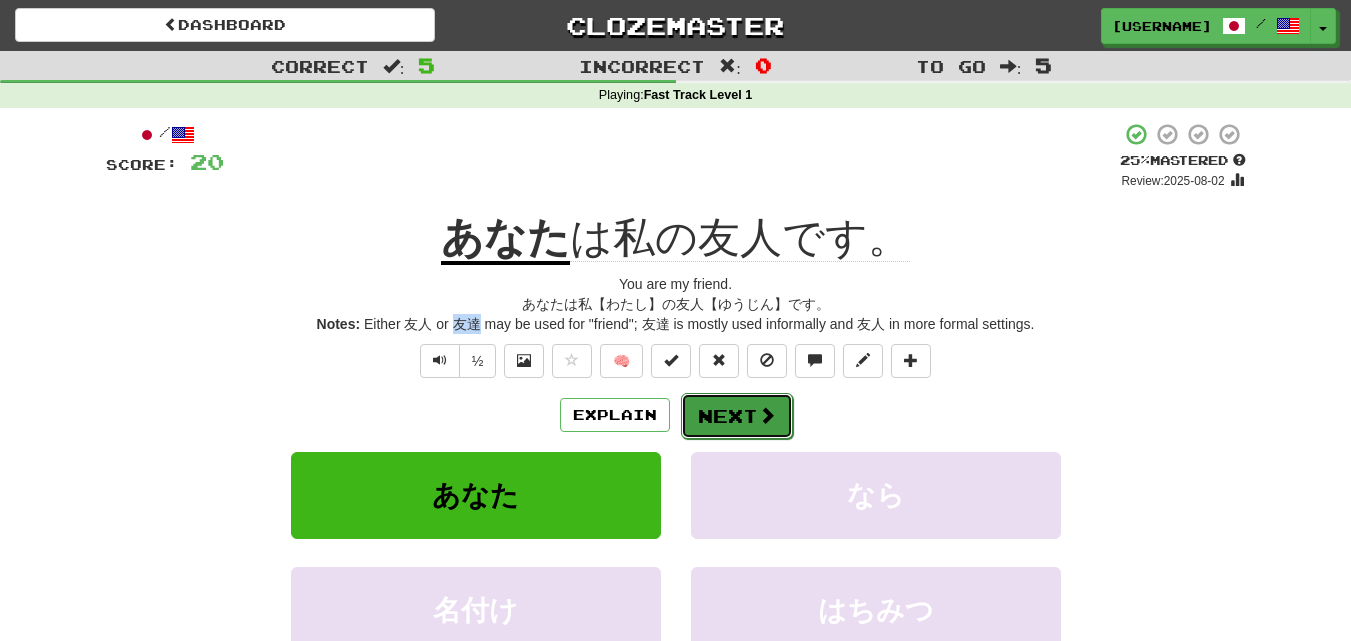 click on "Next" at bounding box center [737, 416] 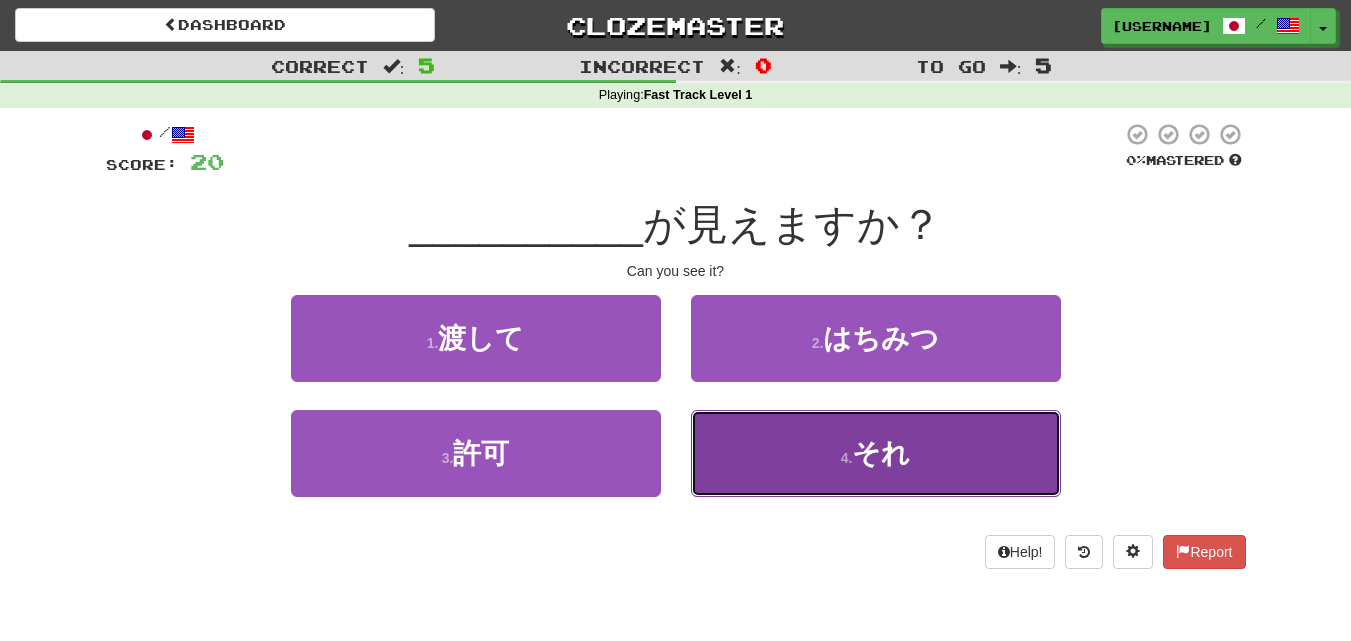 click on "4 .  それ" at bounding box center (876, 453) 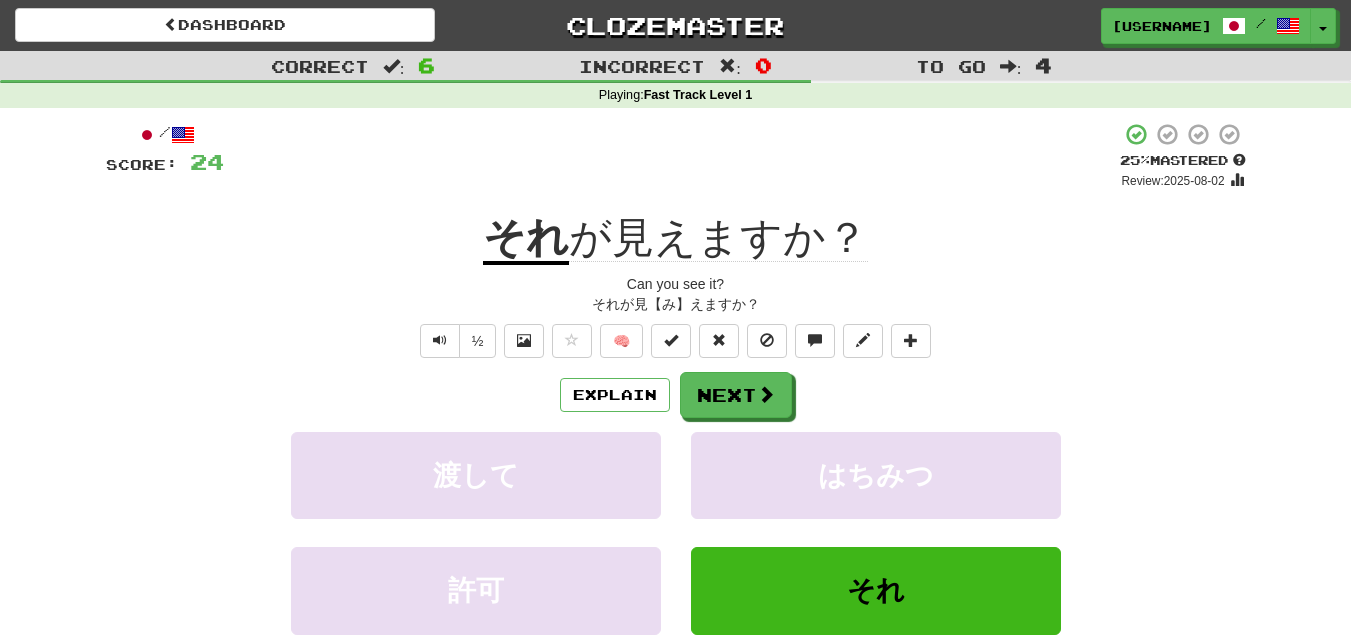 click on "が見えますか？" 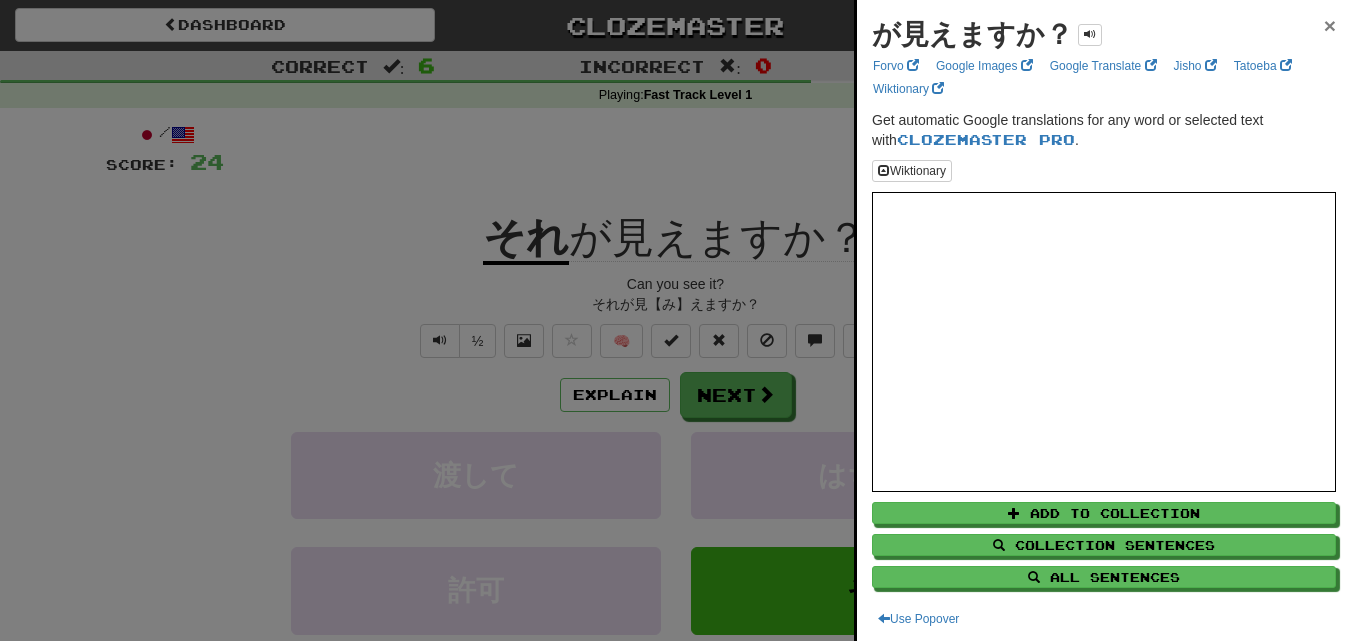 click on "×" at bounding box center (1330, 25) 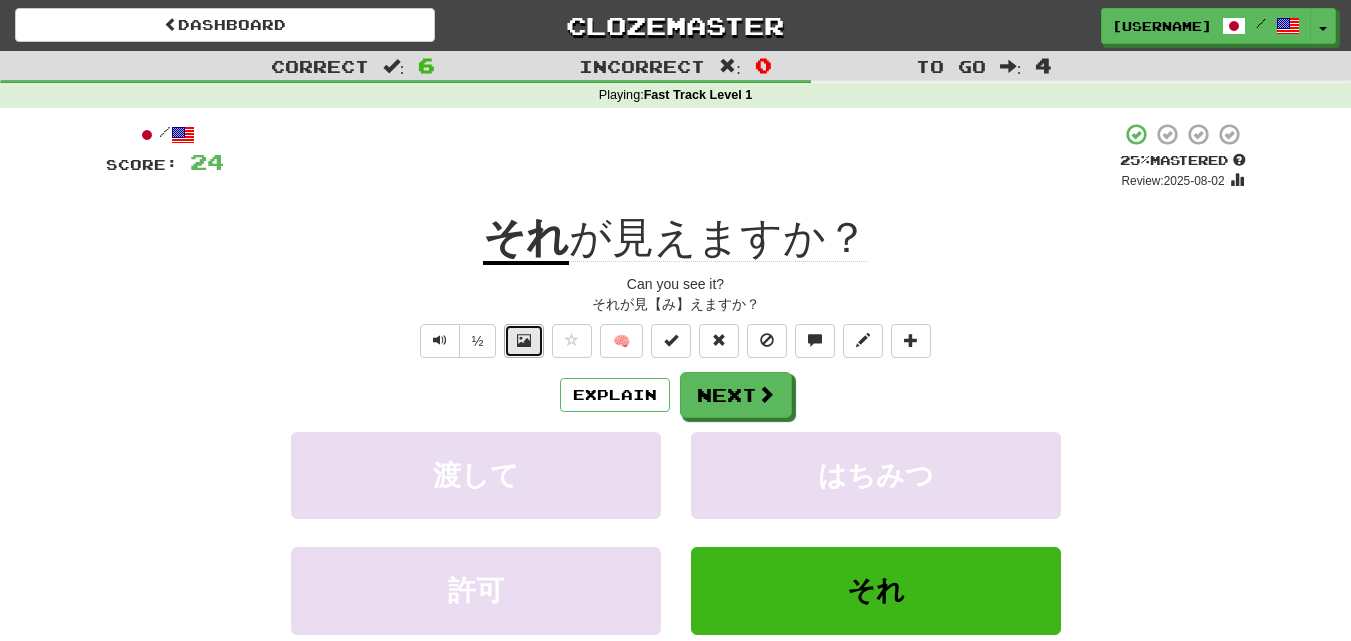 click at bounding box center (524, 341) 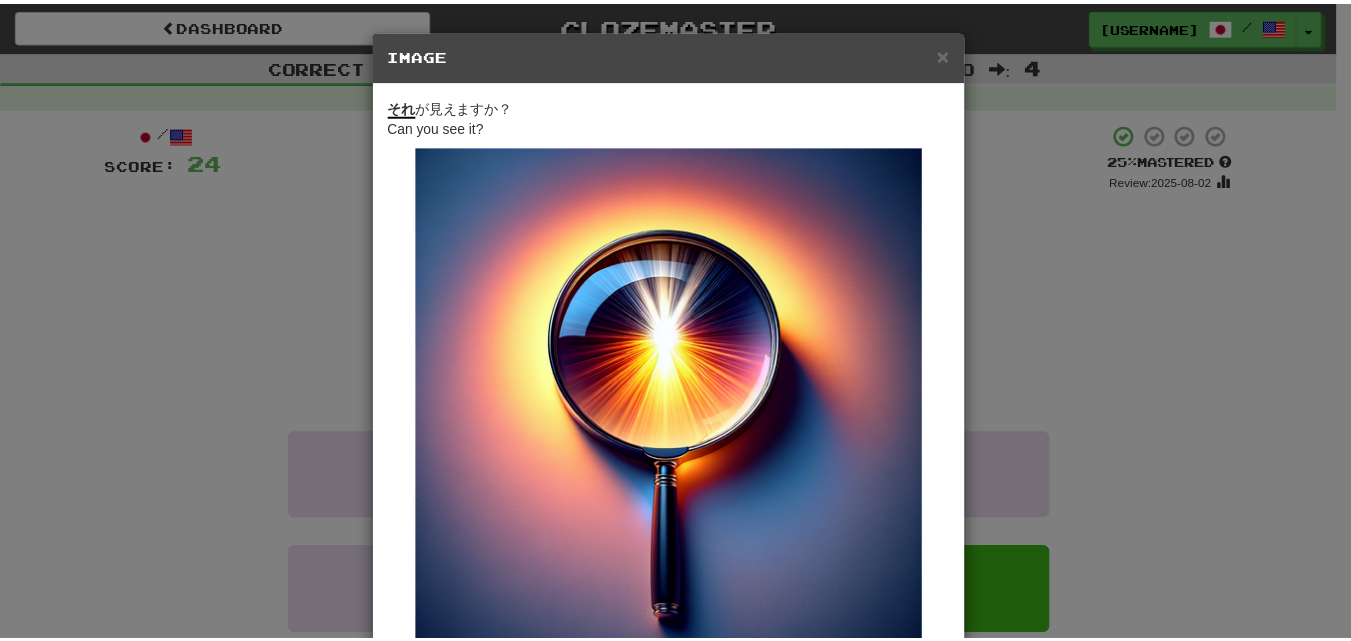 scroll, scrollTop: 0, scrollLeft: 0, axis: both 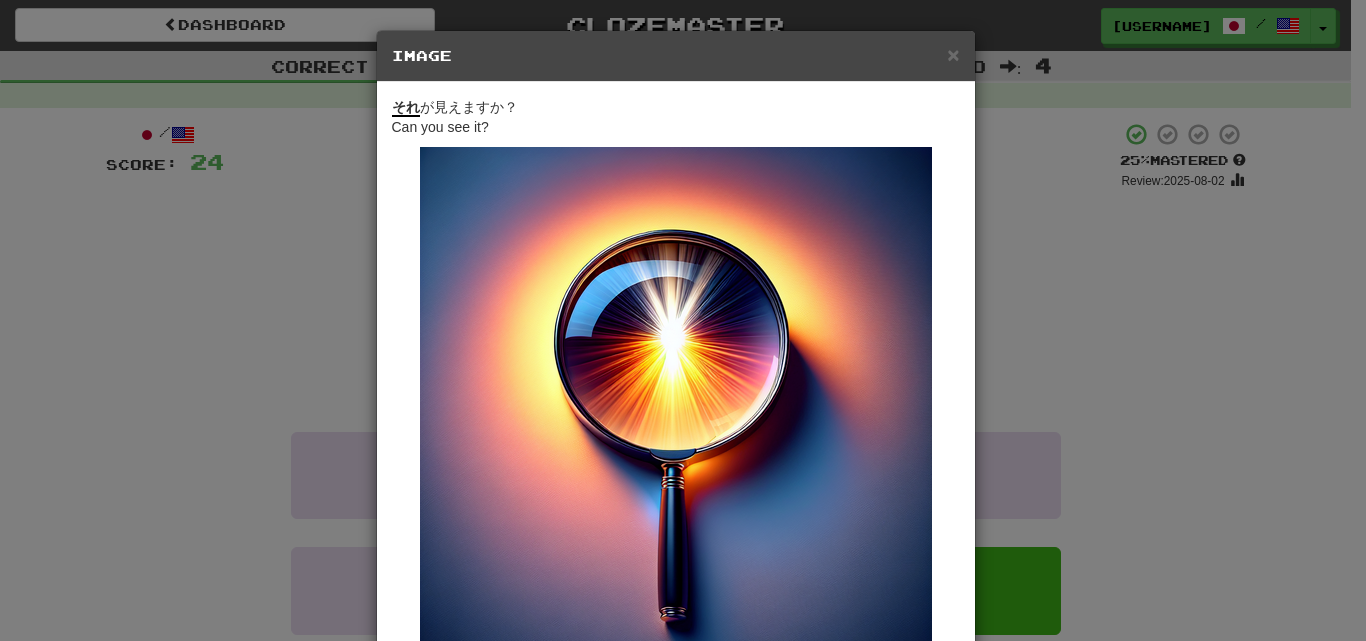 click on "Image" at bounding box center (676, 56) 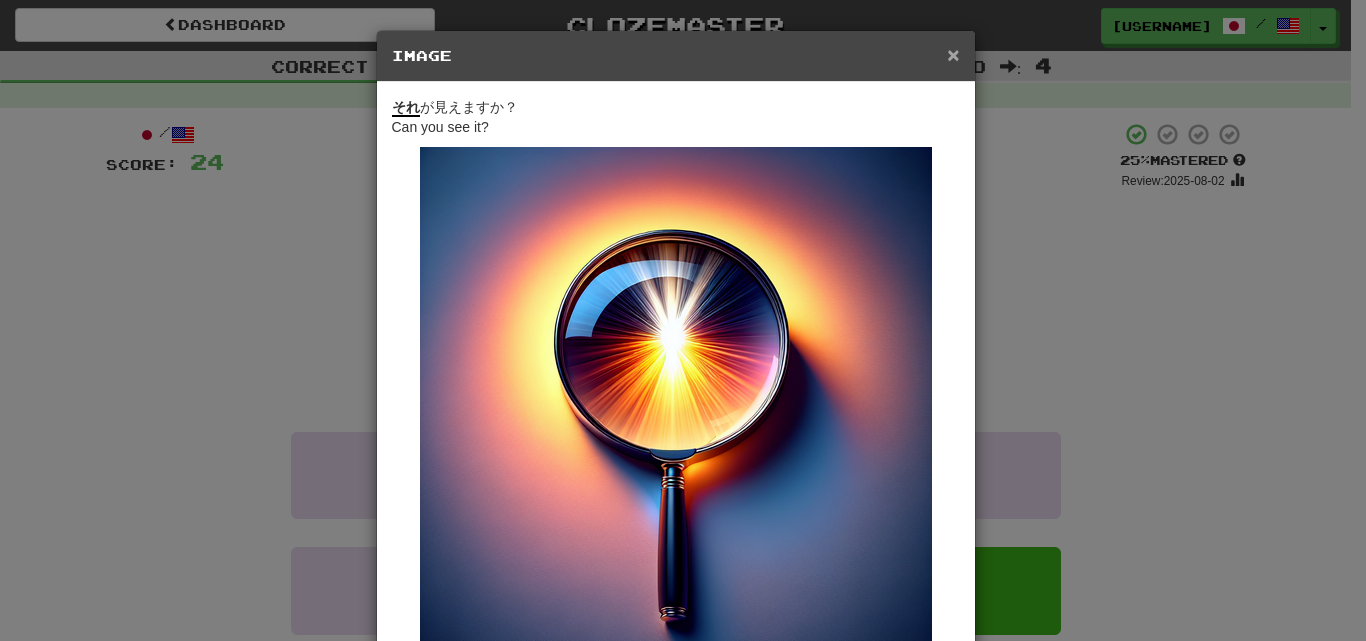 click on "×" at bounding box center (953, 54) 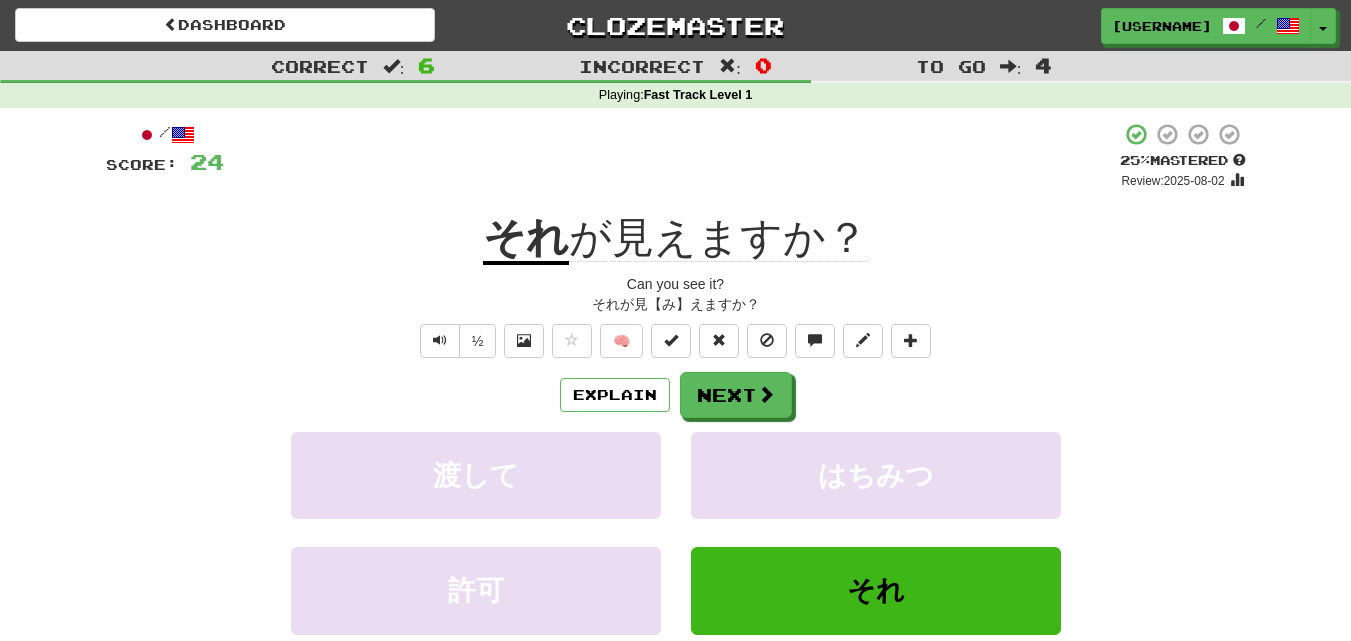 click on "が見えますか？" 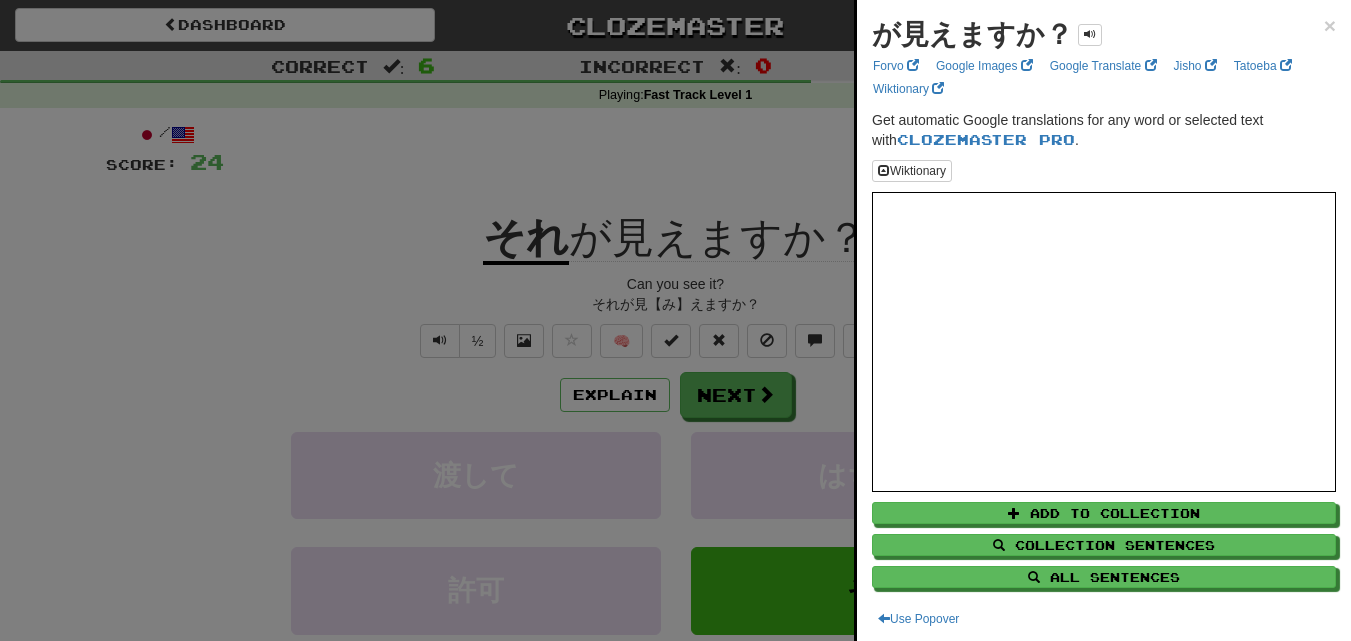 click at bounding box center (675, 320) 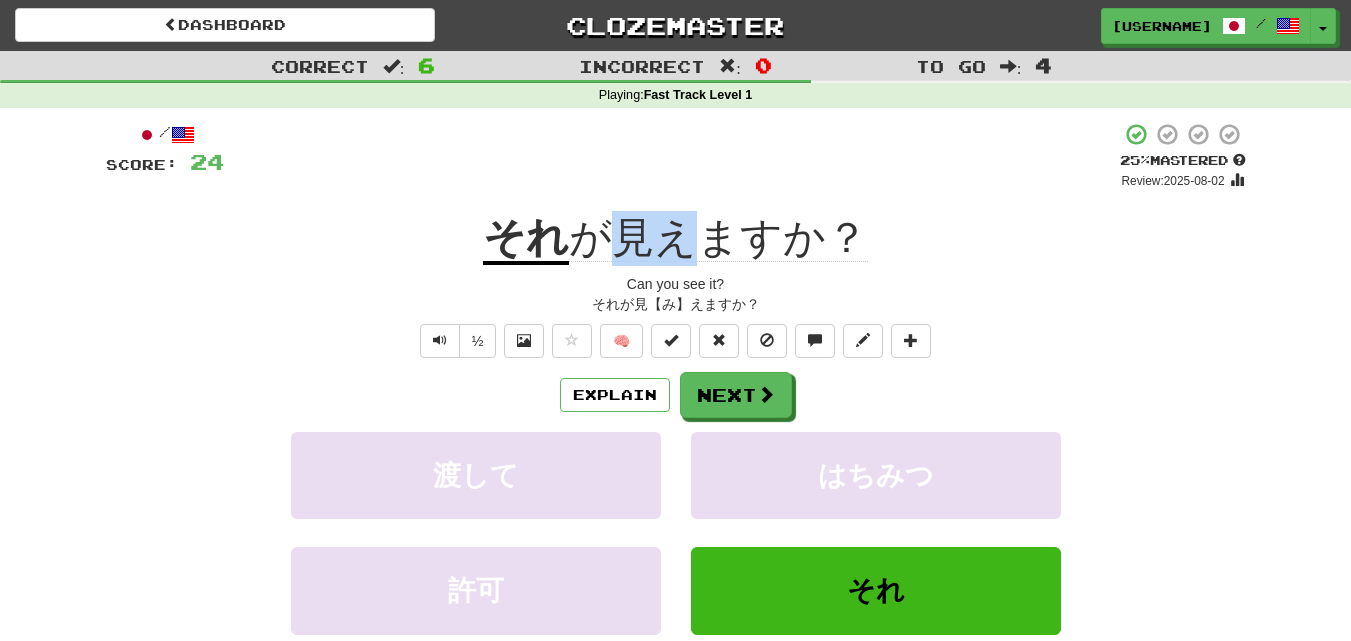 drag, startPoint x: 610, startPoint y: 199, endPoint x: 677, endPoint y: 223, distance: 71.168816 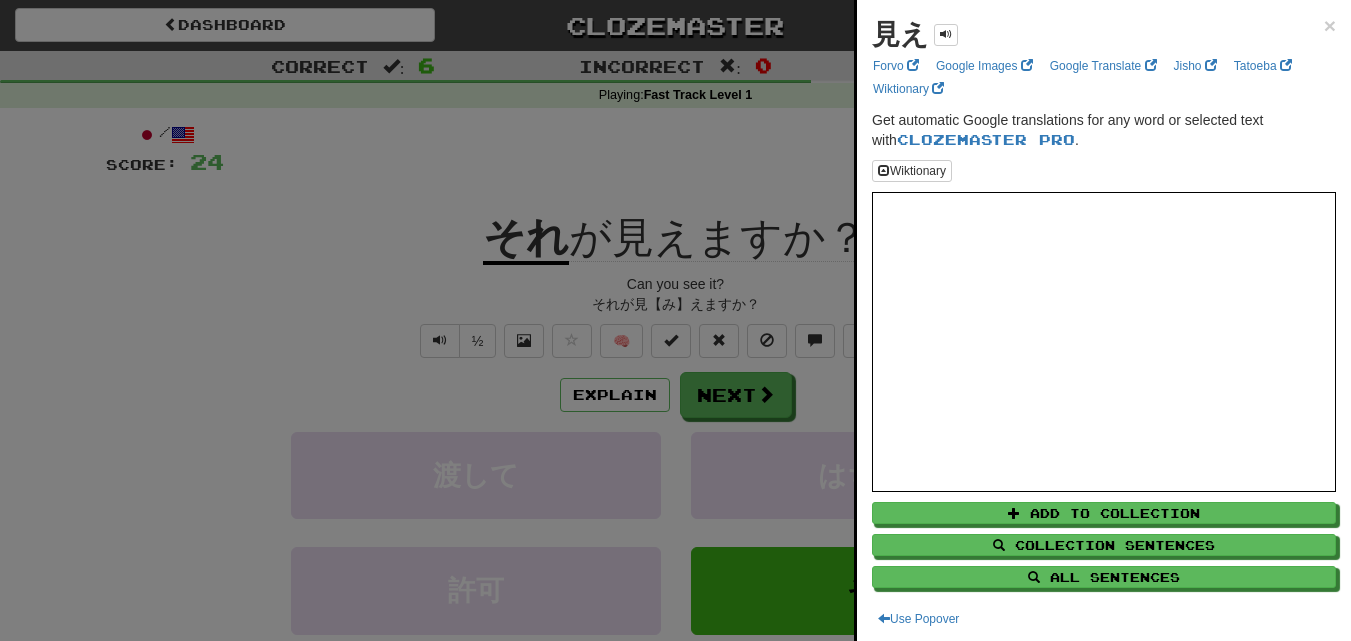 click at bounding box center [675, 320] 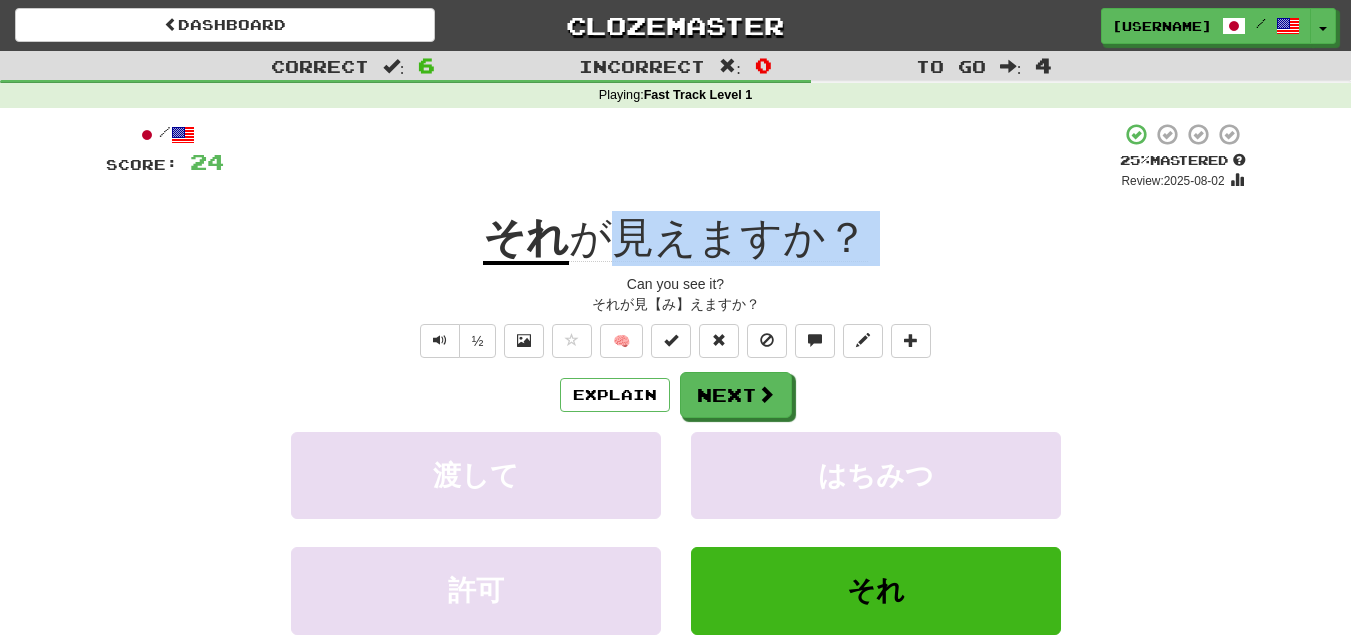 drag, startPoint x: 619, startPoint y: 289, endPoint x: 627, endPoint y: 244, distance: 45.705578 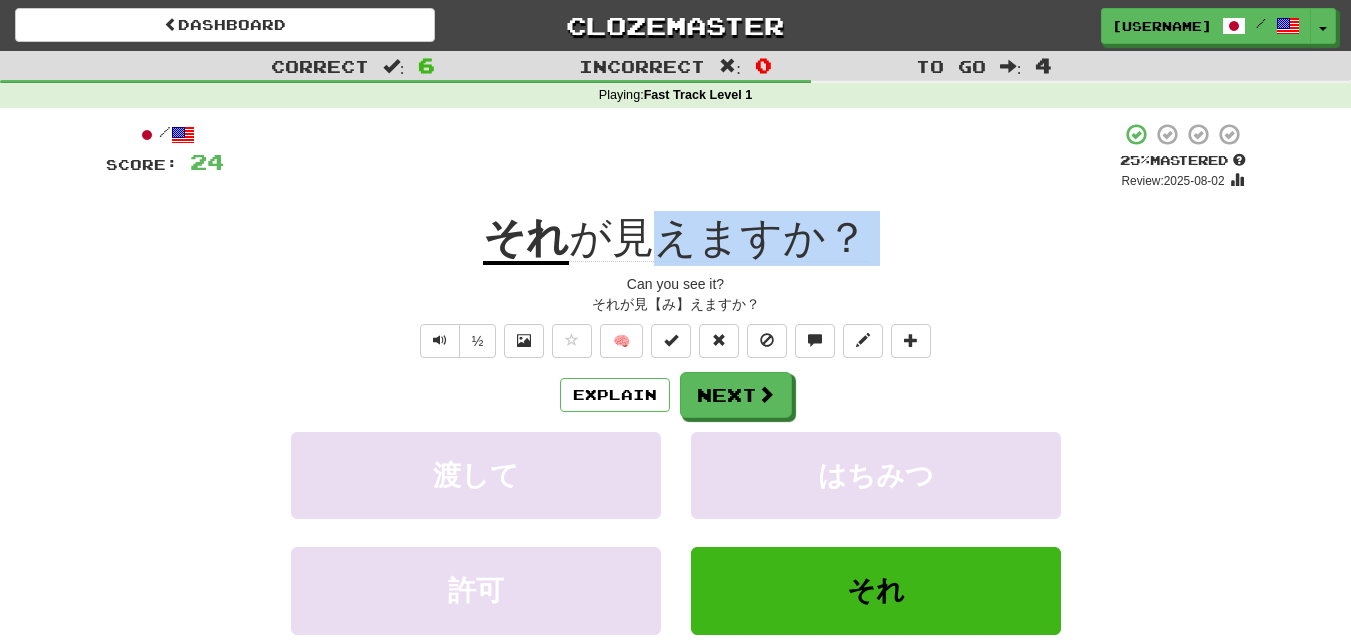 drag, startPoint x: 617, startPoint y: 278, endPoint x: 640, endPoint y: 261, distance: 28.600698 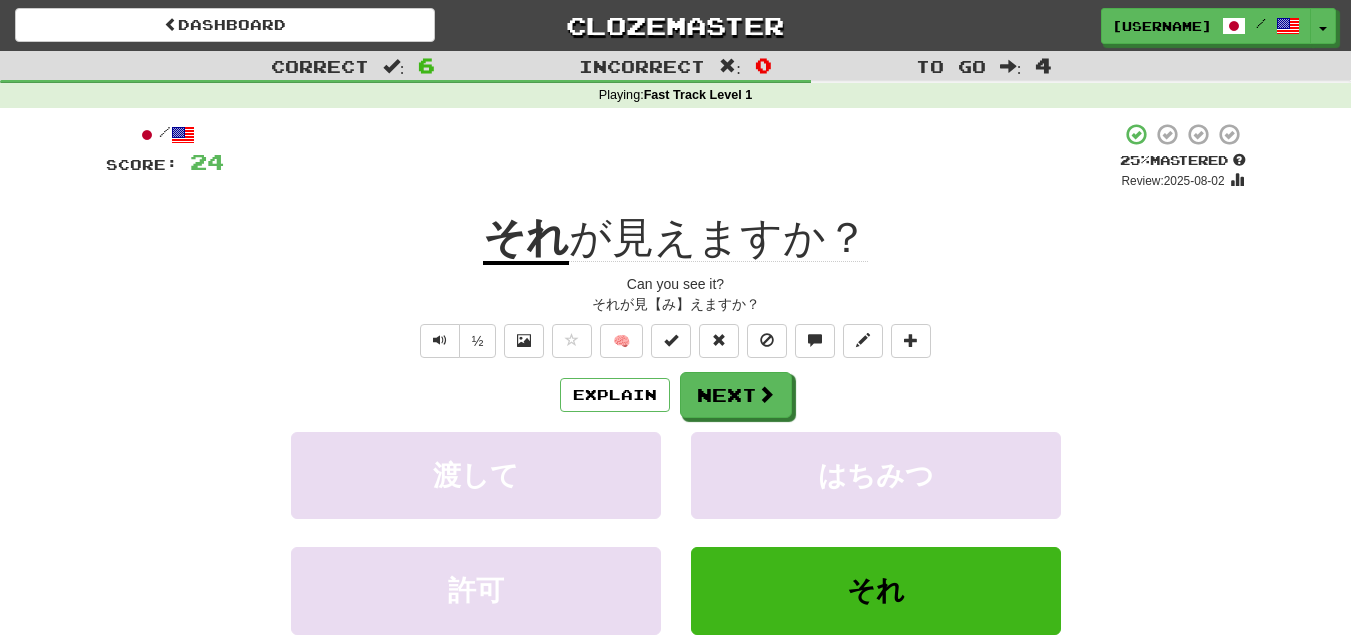 click on "/  Score:   24 + 4 25 %  Mastered Review:  2025-08-02 それ が見えますか？ Can you see it? それが見【み】えますか？ ½ 🧠 Explain Next 渡して はちみつ 許可 それ Learn more: 渡して はちみつ 許可 それ  Help!  Report" at bounding box center (676, 429) 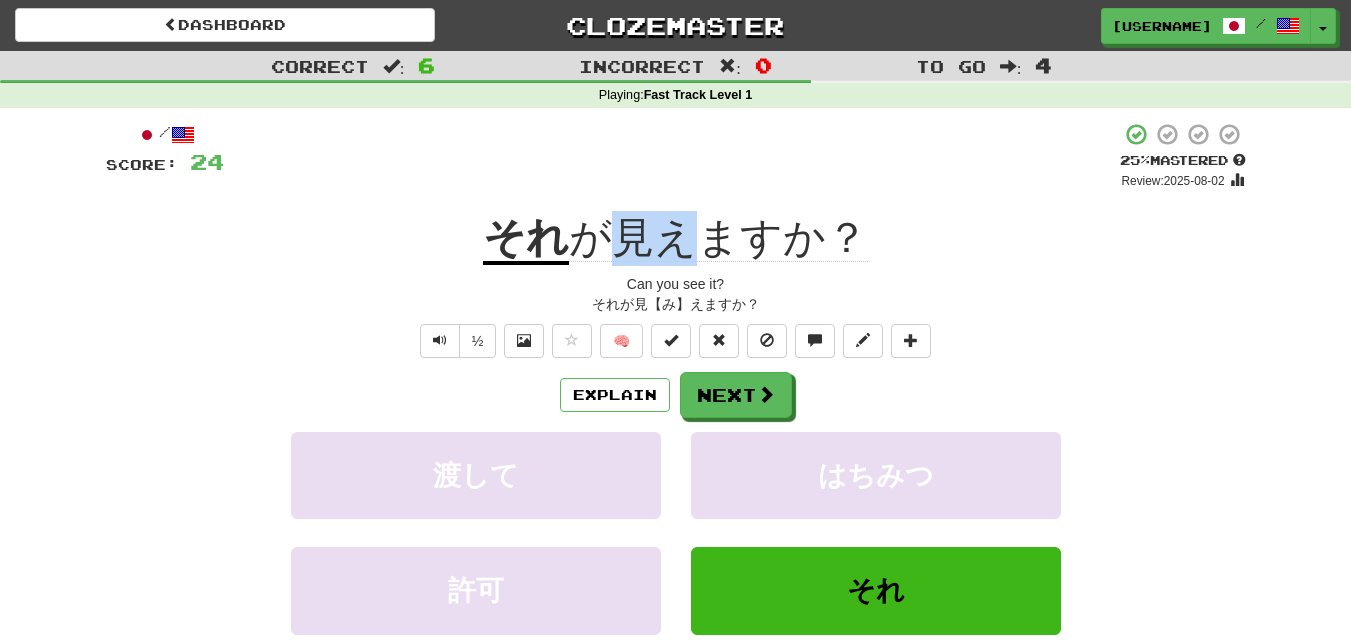 drag, startPoint x: 617, startPoint y: 194, endPoint x: 661, endPoint y: 228, distance: 55.605755 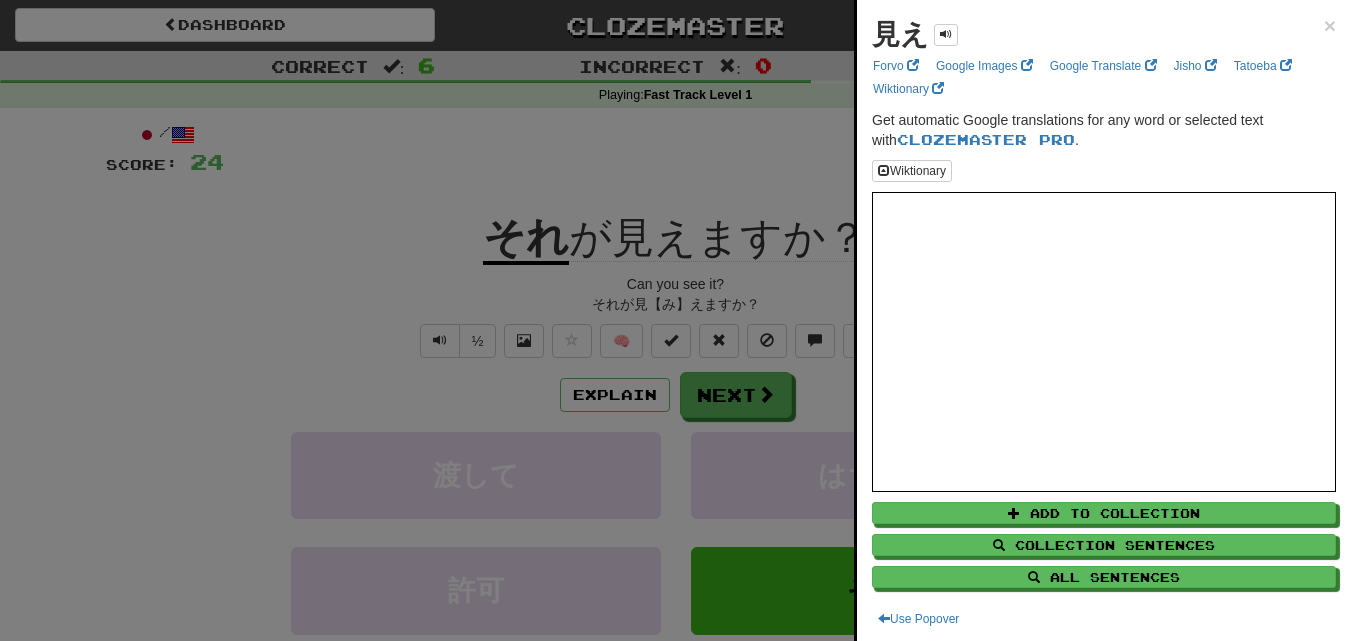 click at bounding box center [675, 320] 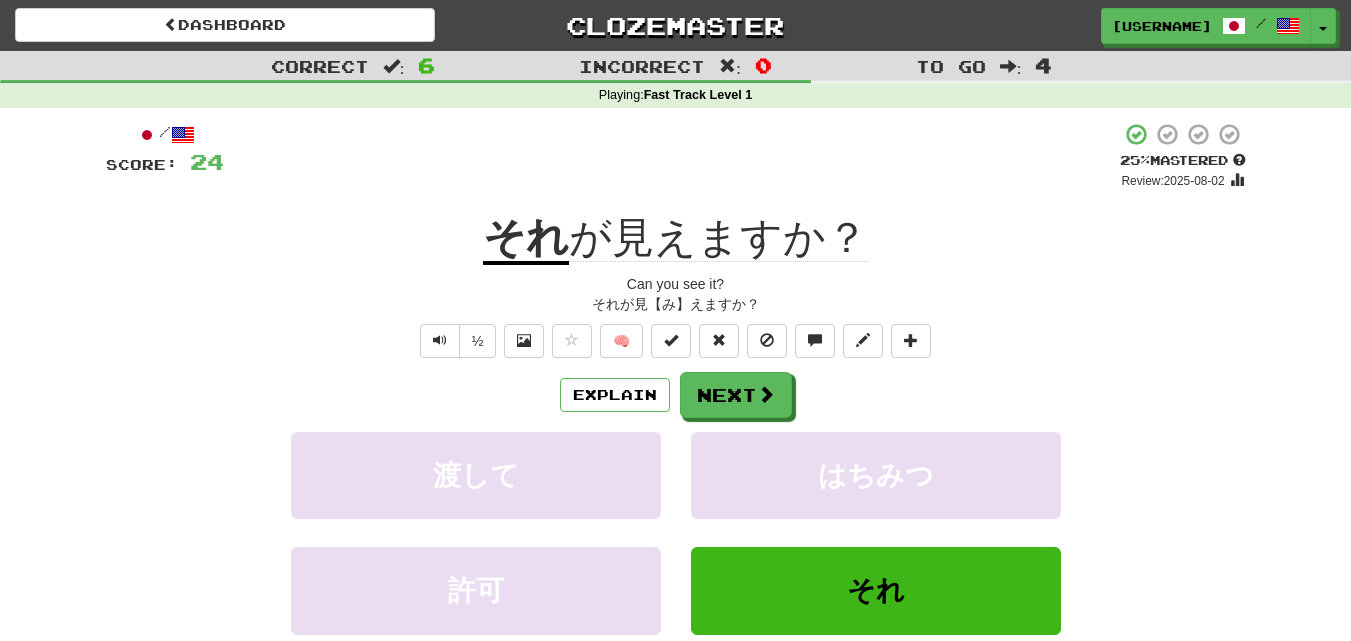 drag, startPoint x: 641, startPoint y: 179, endPoint x: 617, endPoint y: 264, distance: 88.32327 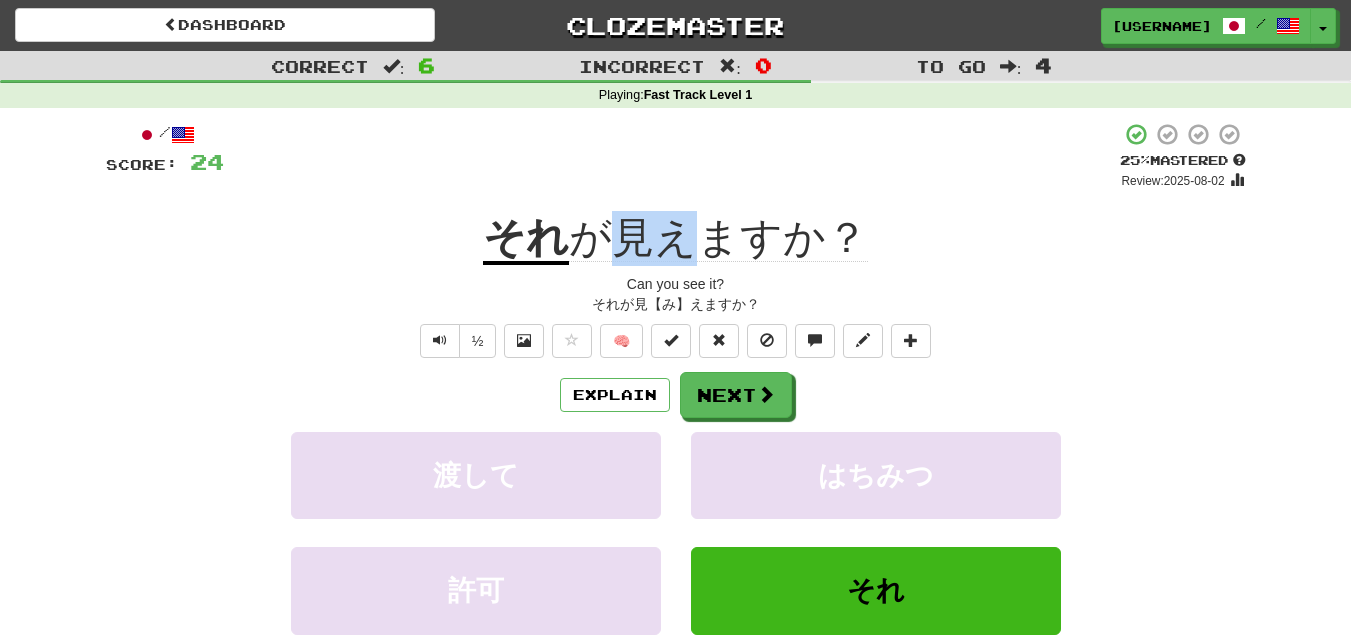 drag, startPoint x: 617, startPoint y: 264, endPoint x: 694, endPoint y: 195, distance: 103.392456 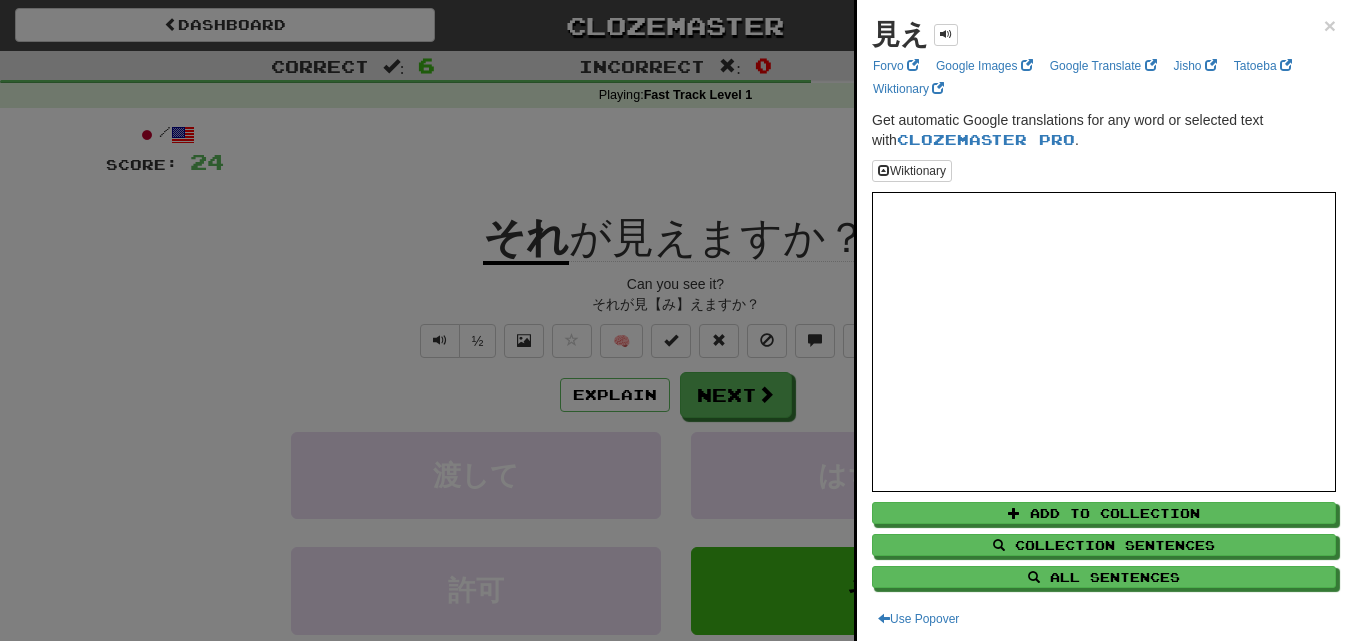 click at bounding box center [675, 320] 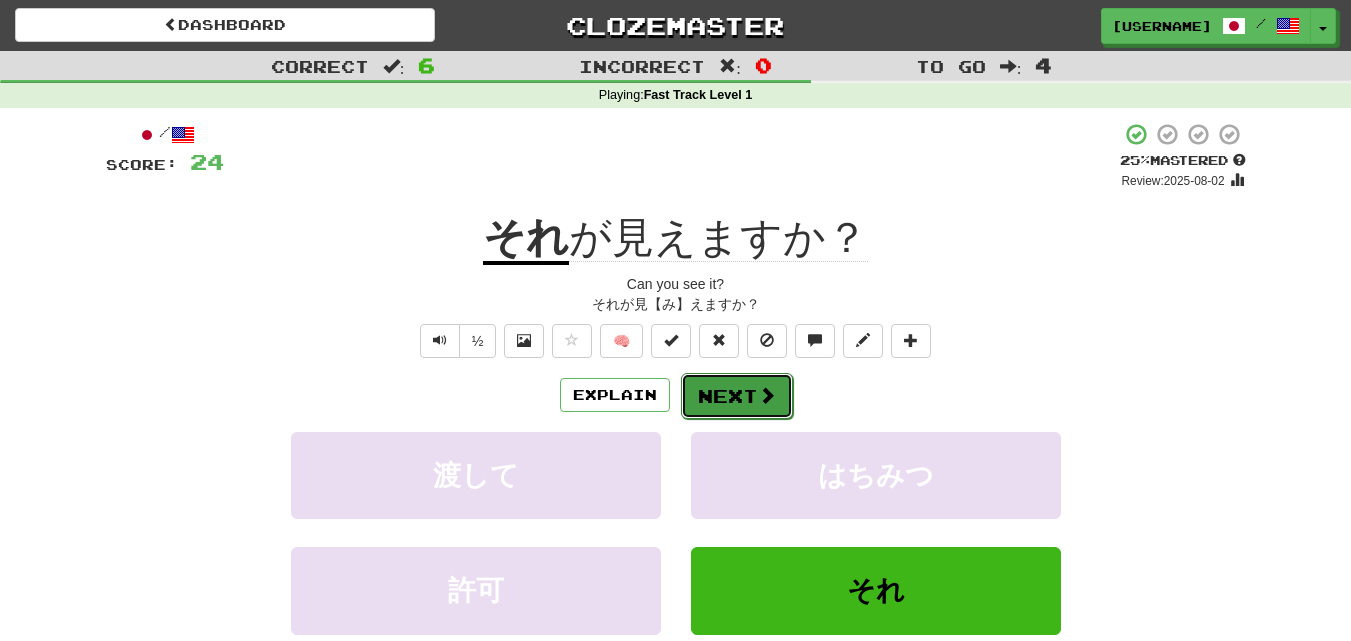 click at bounding box center [767, 395] 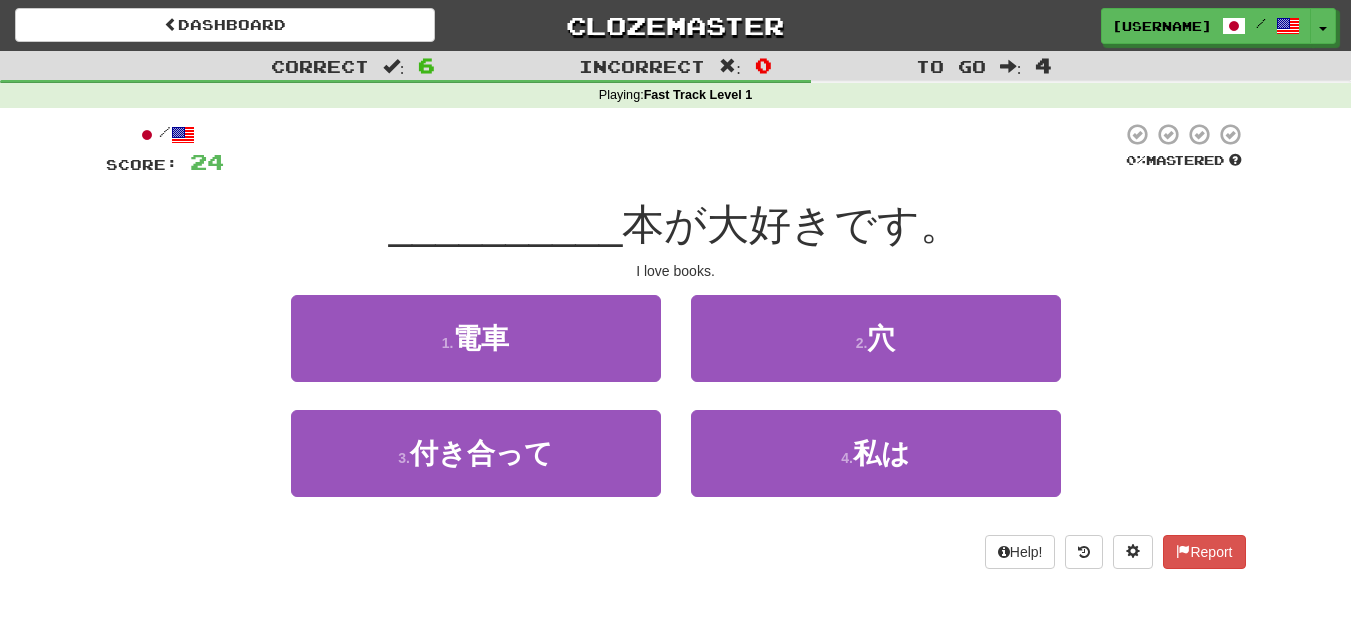 click on "__________" at bounding box center [506, 224] 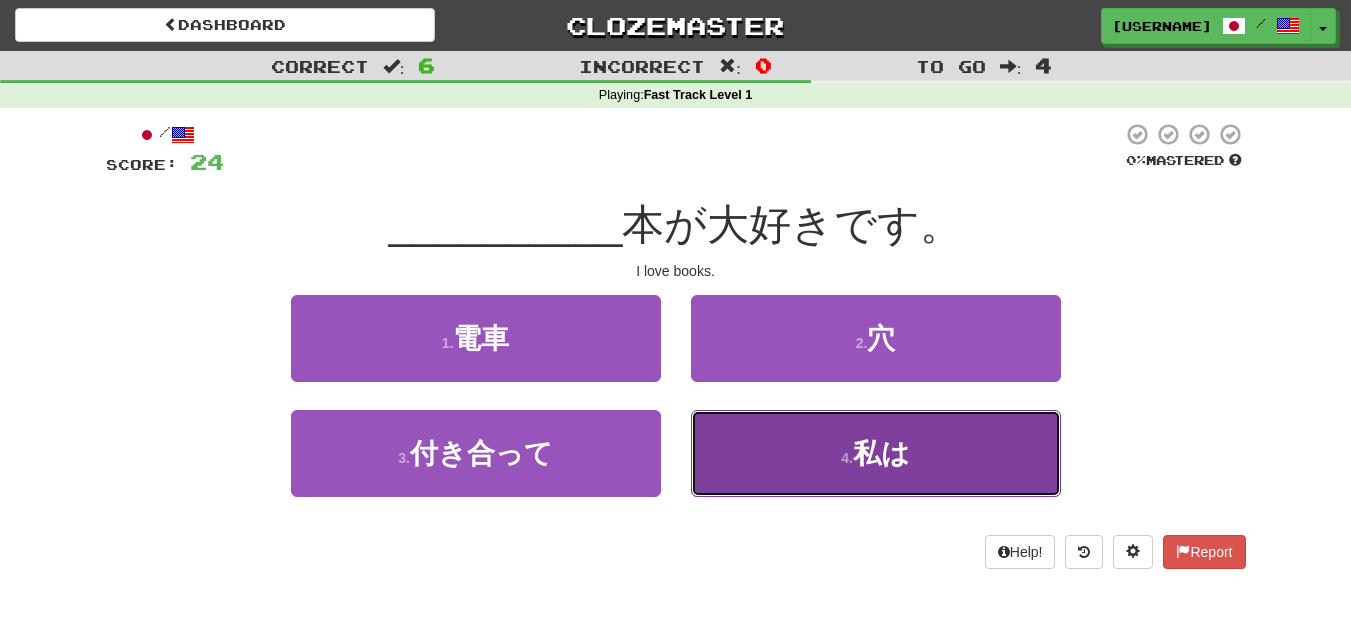 click on "4 .  私は" at bounding box center [876, 453] 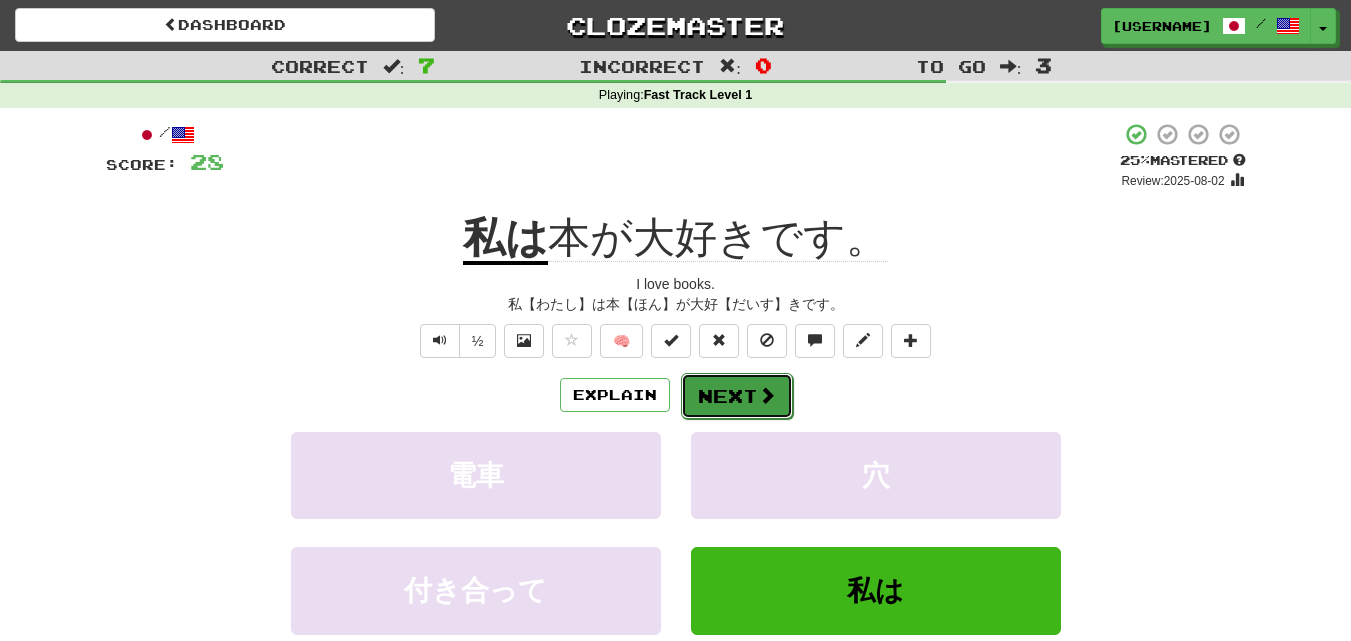 click on "Next" at bounding box center (737, 396) 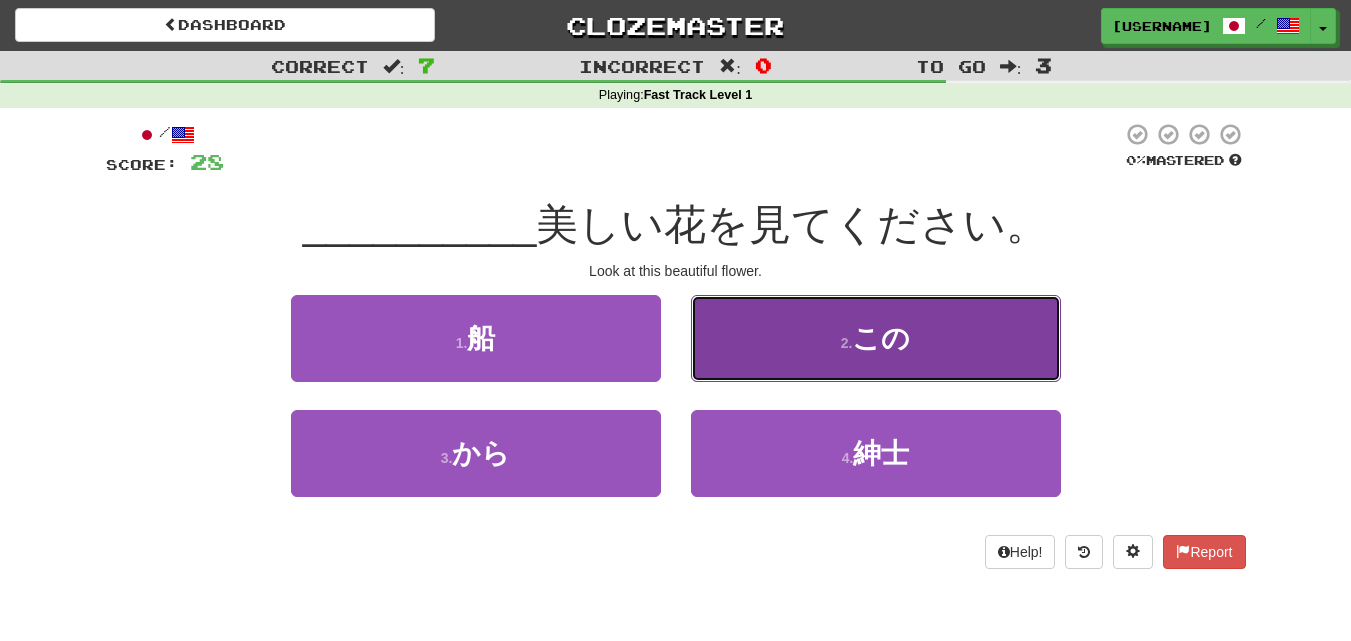 click on "2 .  この" at bounding box center (876, 338) 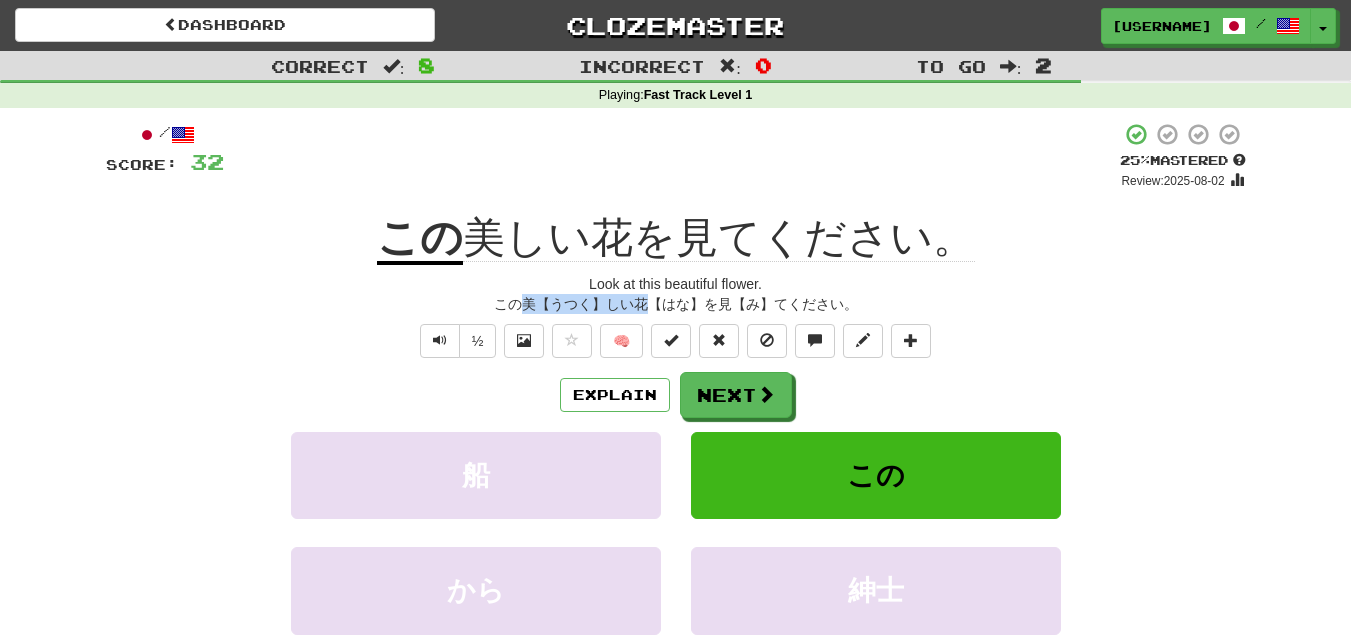 drag, startPoint x: 521, startPoint y: 300, endPoint x: 651, endPoint y: 309, distance: 130.31117 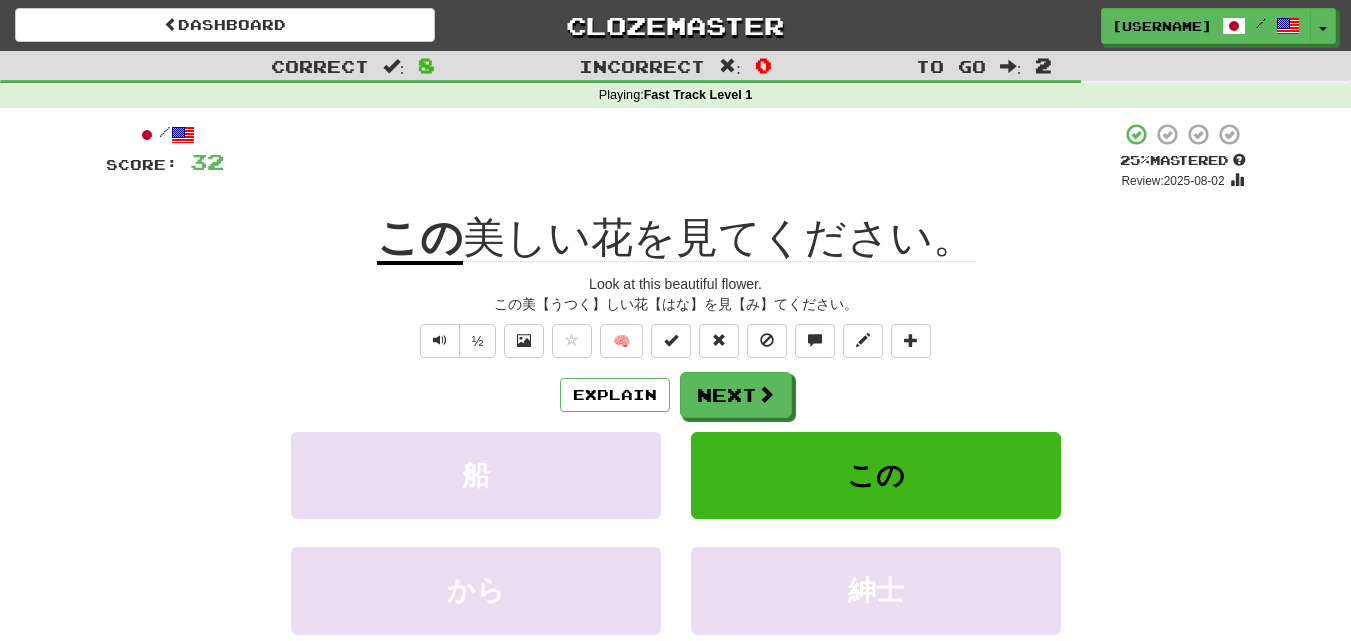click on "この美【うつく】しい花【はな】を見【み】てください。" at bounding box center (676, 304) 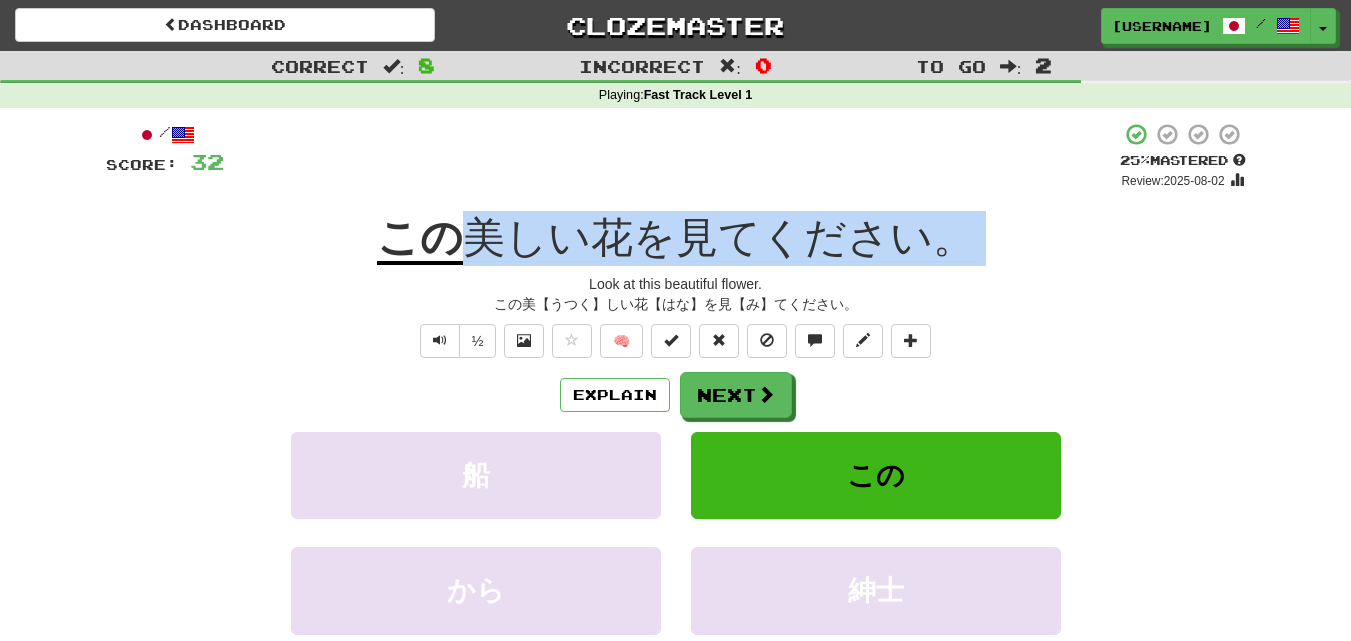 drag, startPoint x: 469, startPoint y: 269, endPoint x: 485, endPoint y: 253, distance: 22.627417 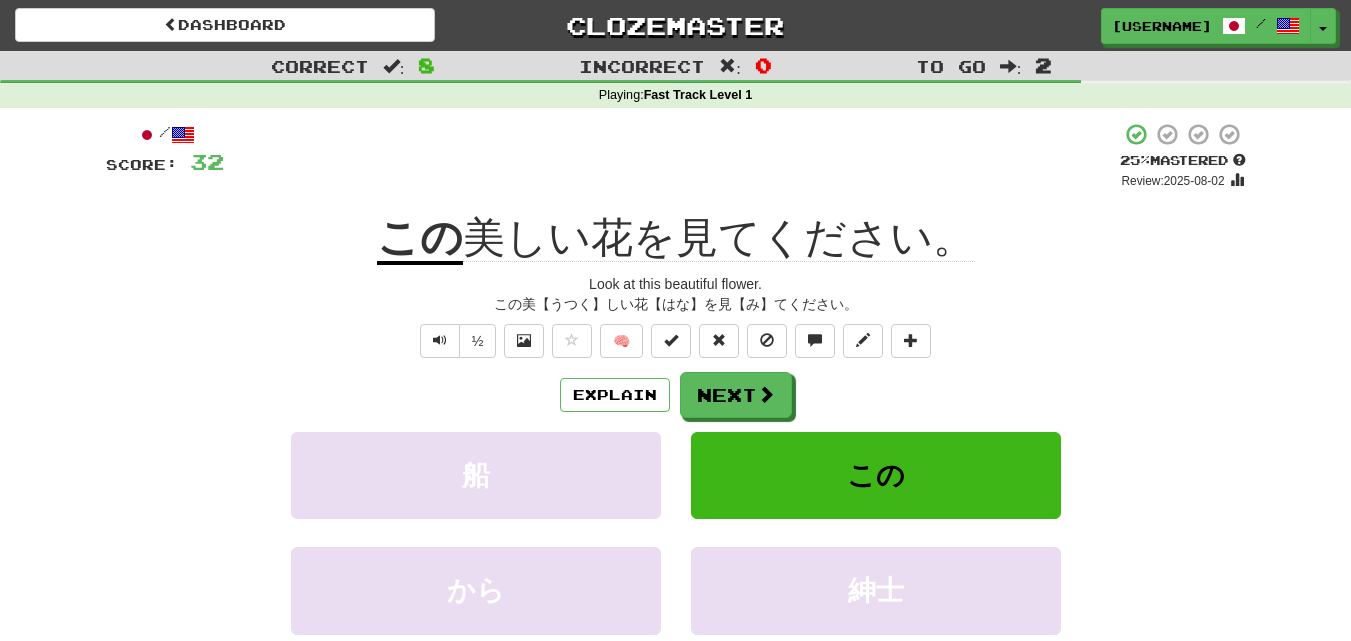 click on "/  Score:   32 + 4 25 %  Mastered Review:  2025-08-02 この 美しい花を見てください。 Look at this beautiful flower. この美【うつく】しい花【はな】を見【み】てください。 ½ 🧠 Explain Next 船 この から 紳士 Learn more: 船 この から 紳士  Help!  Report" at bounding box center [676, 429] 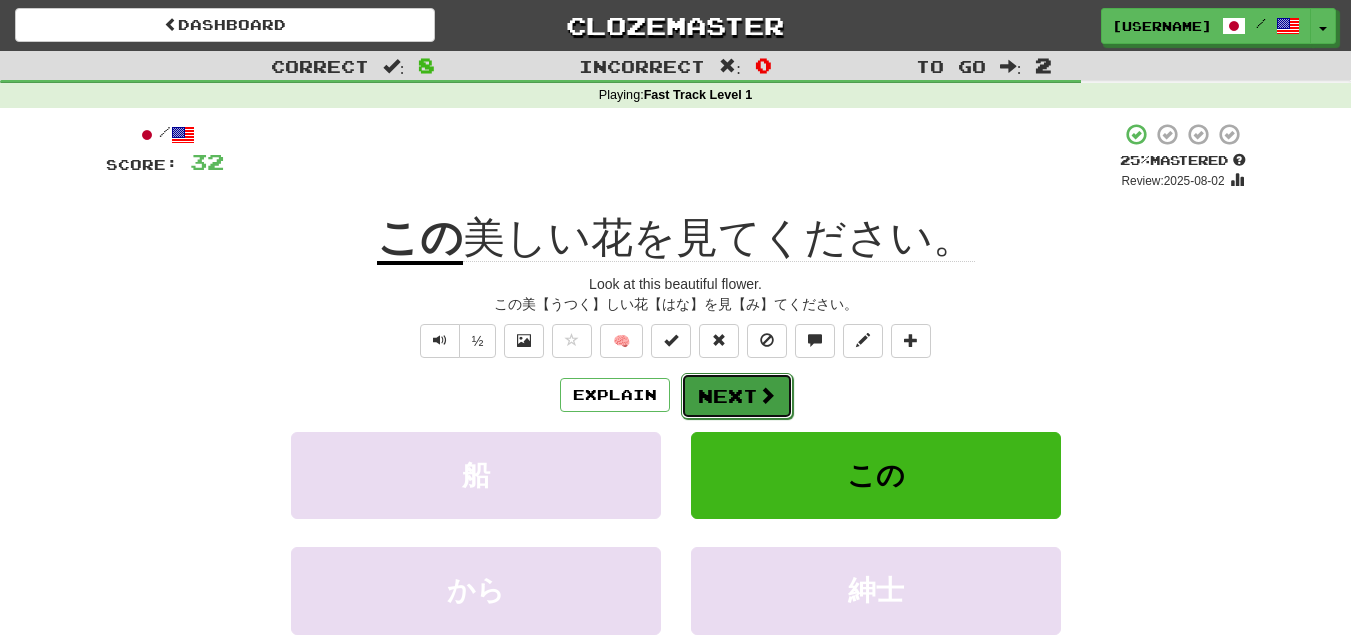 click on "Next" at bounding box center (737, 396) 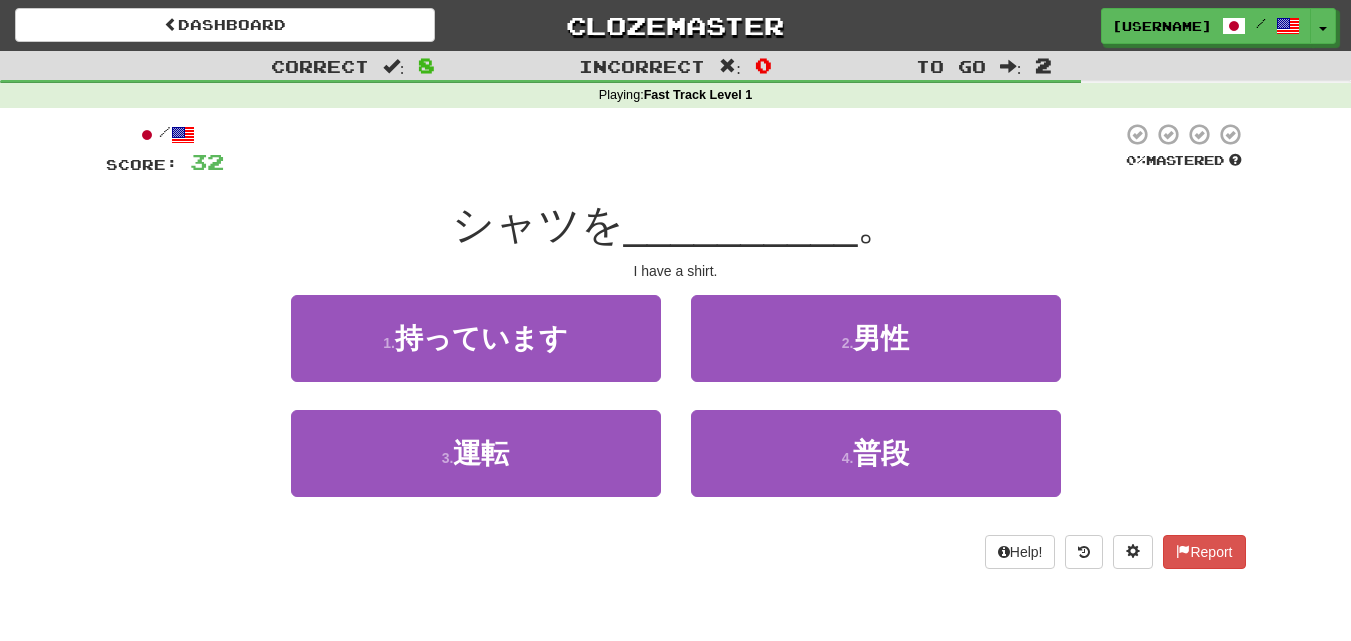 click on "/  Score:   32 0 %  Mastered シャツを __________ 。 I have a shirt. 1 .  持っています 2 .  男性 3 .  運転 4 .  普段  Help!  Report" at bounding box center [676, 345] 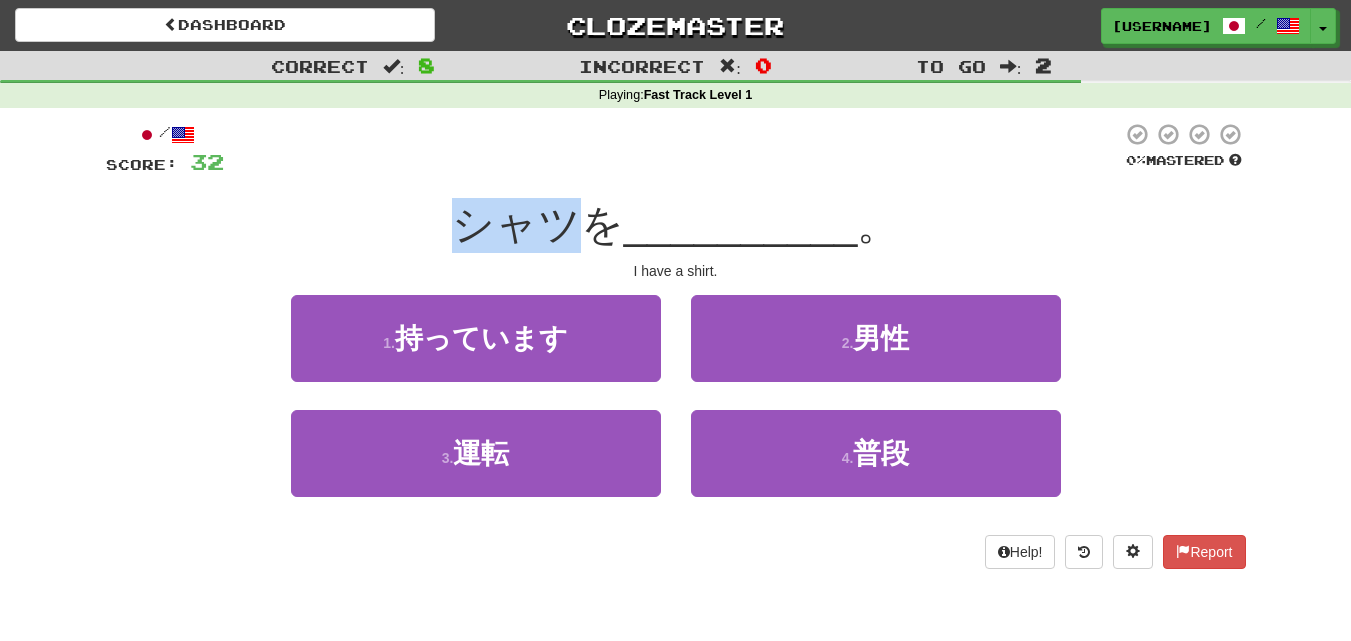 drag, startPoint x: 467, startPoint y: 222, endPoint x: 576, endPoint y: 224, distance: 109.01835 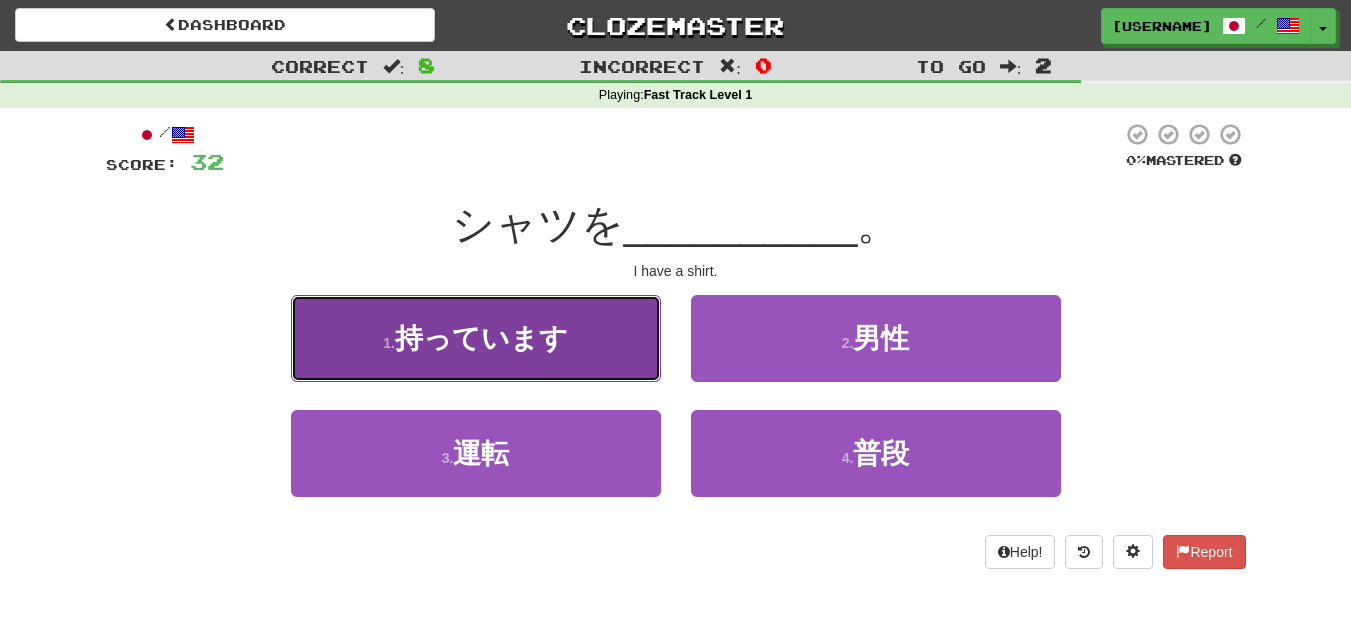 click on "持っています" at bounding box center (481, 338) 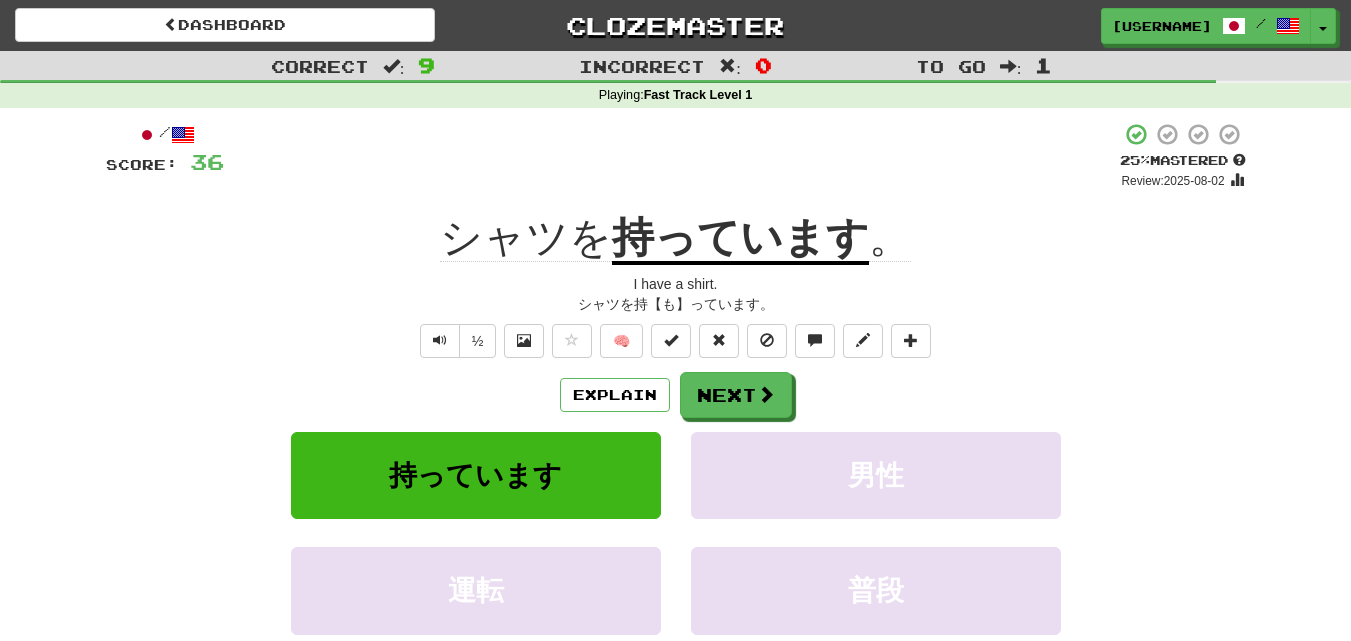click on "持っています" at bounding box center (740, 239) 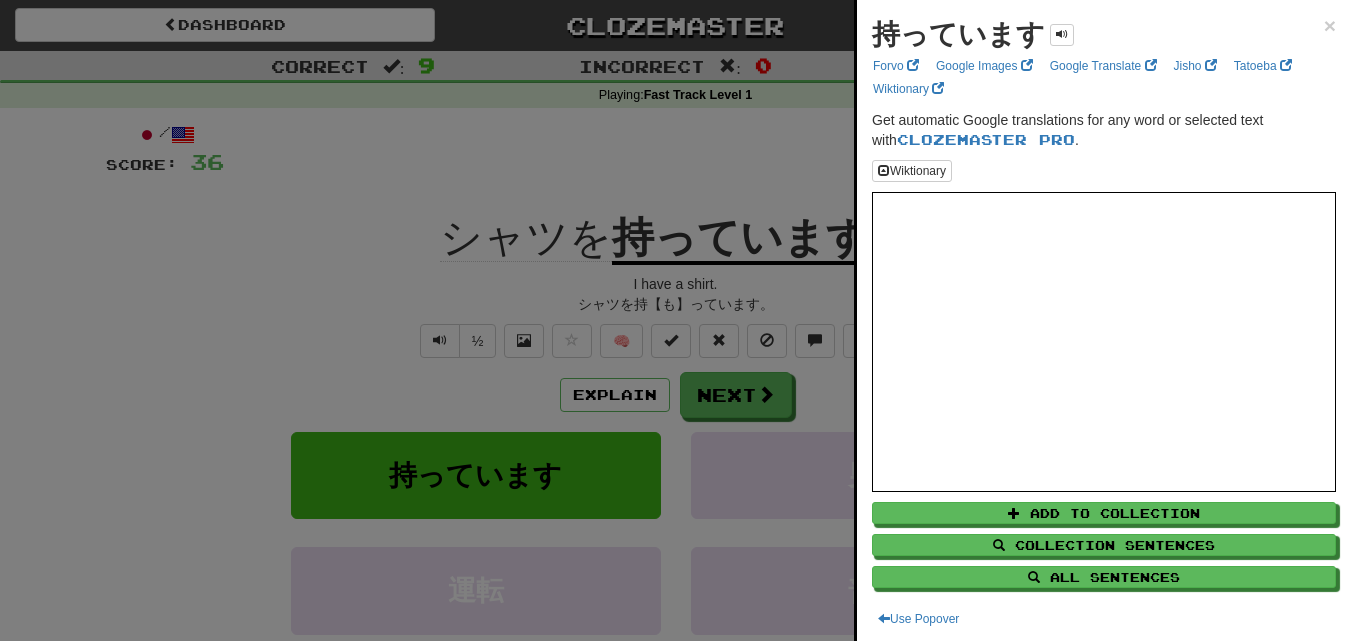 scroll, scrollTop: 4, scrollLeft: 0, axis: vertical 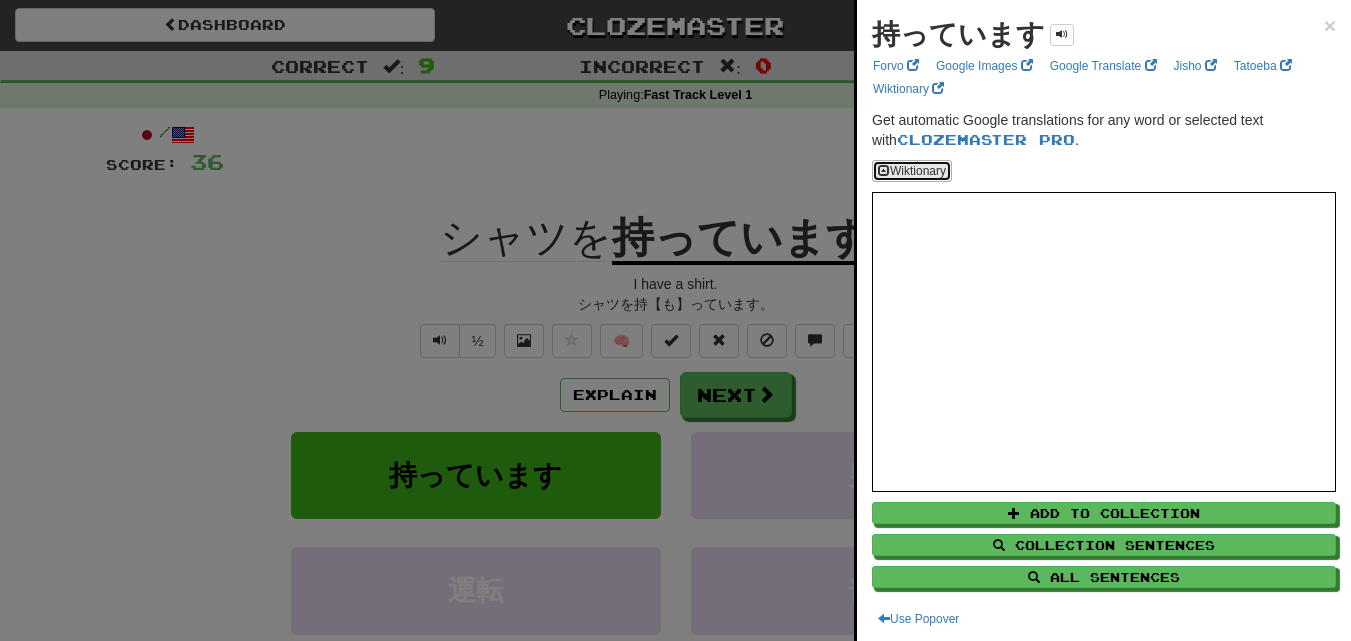 click on "Wiktionary" at bounding box center (912, 171) 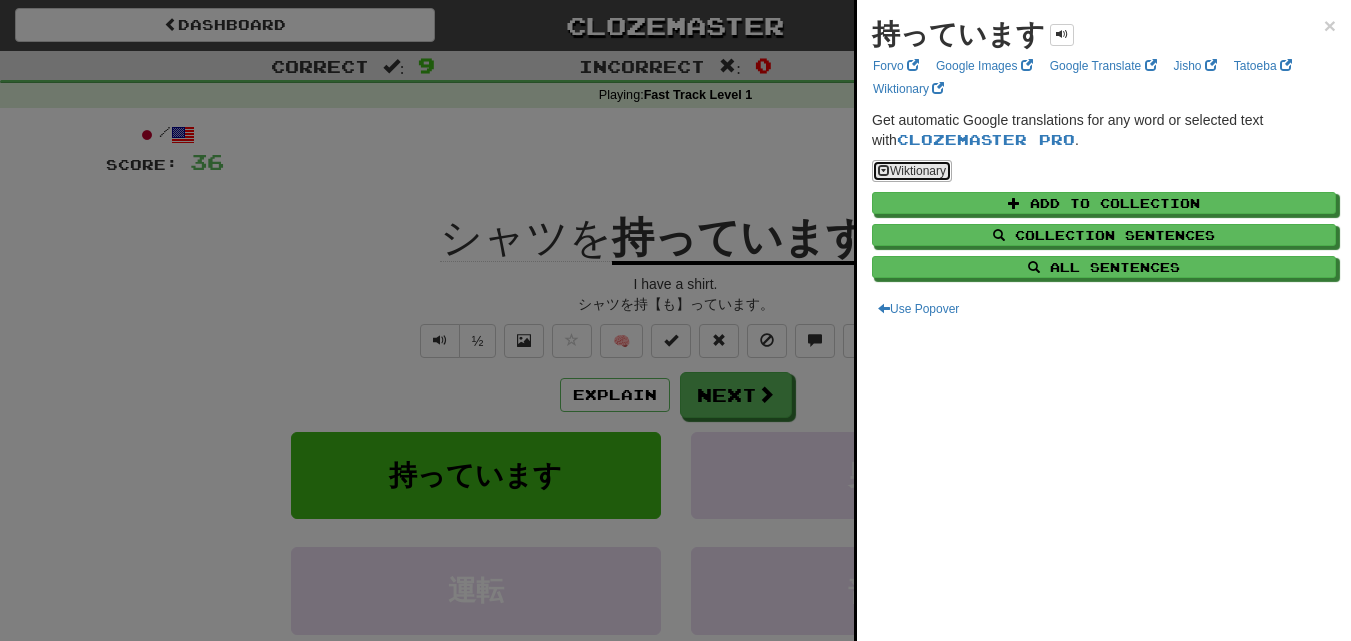 click on "Wiktionary" at bounding box center [912, 171] 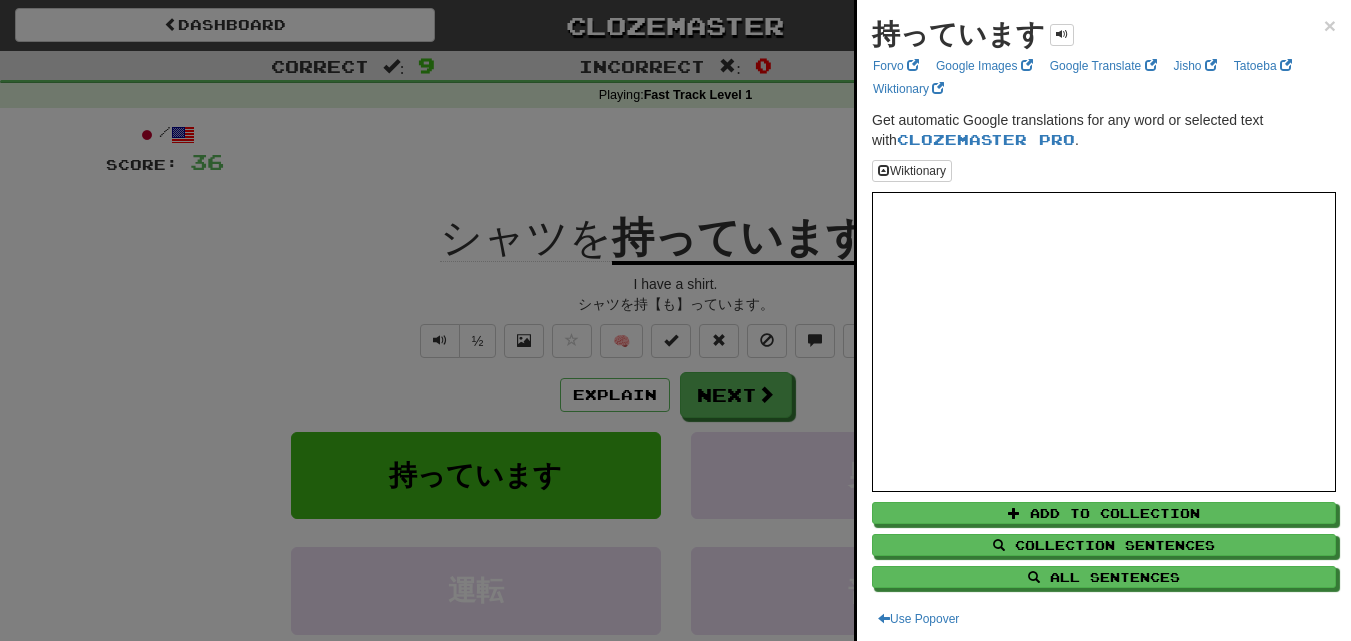 scroll, scrollTop: 4, scrollLeft: 0, axis: vertical 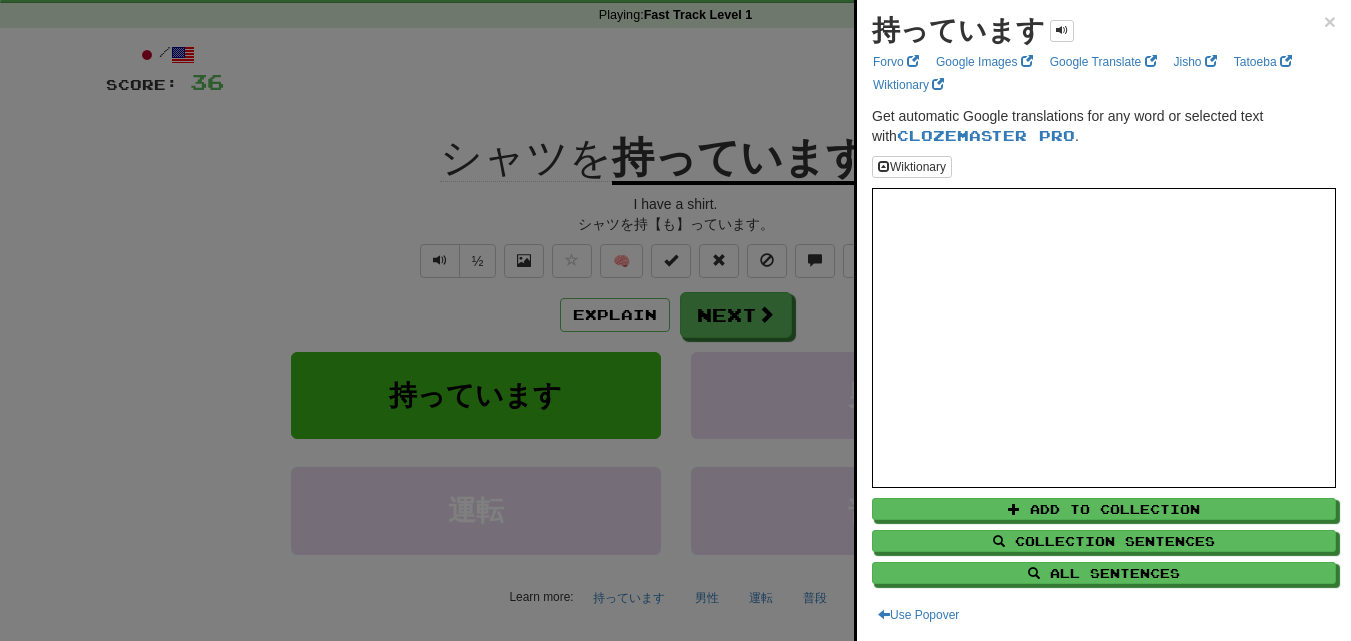 click at bounding box center (675, 320) 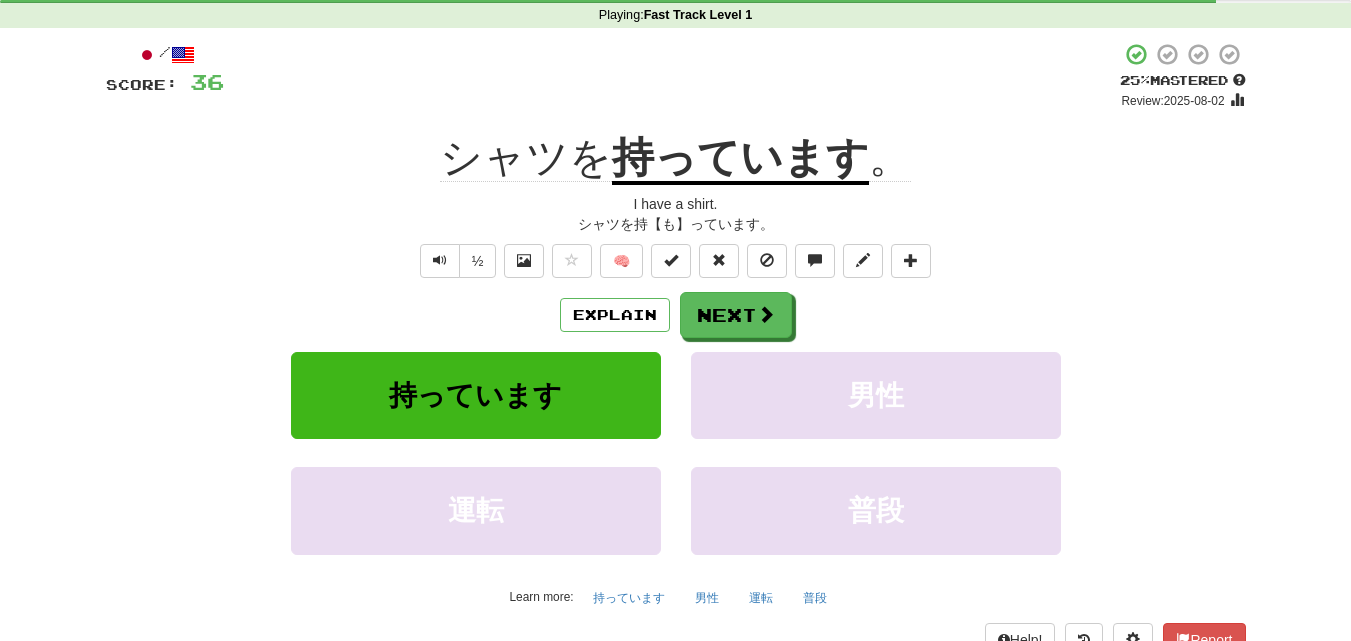 drag, startPoint x: 550, startPoint y: 117, endPoint x: 547, endPoint y: 149, distance: 32.140316 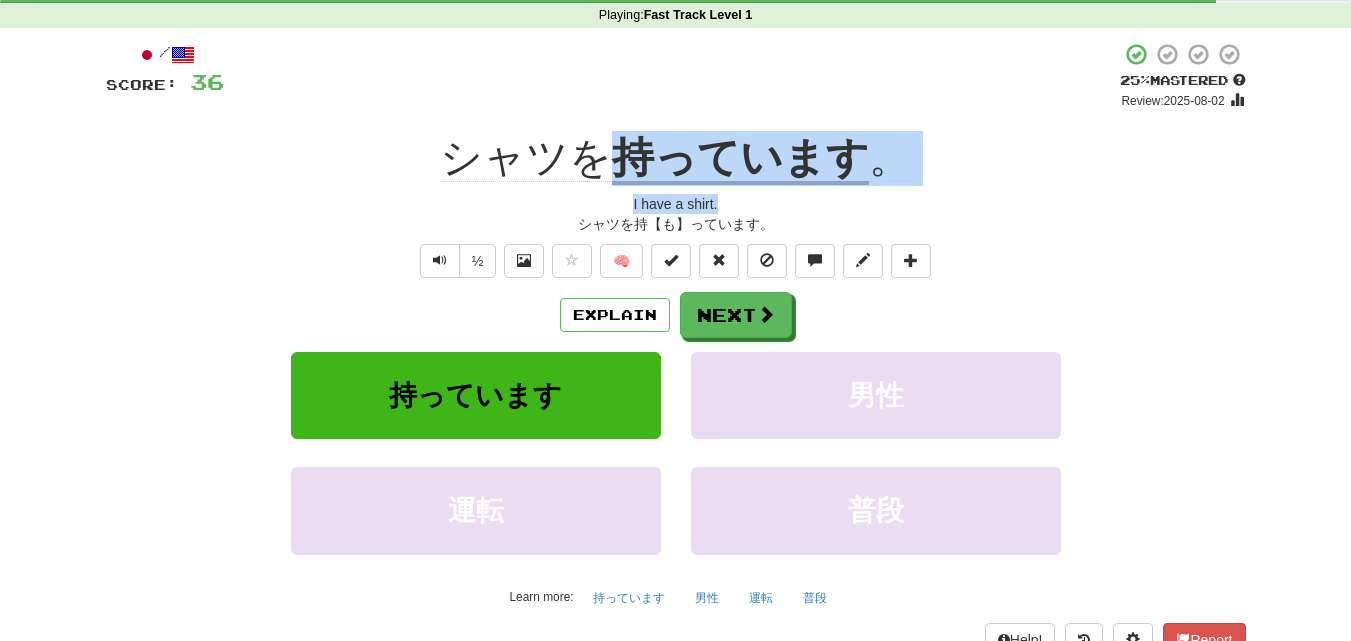 drag, startPoint x: 940, startPoint y: 195, endPoint x: 615, endPoint y: 121, distance: 333.31818 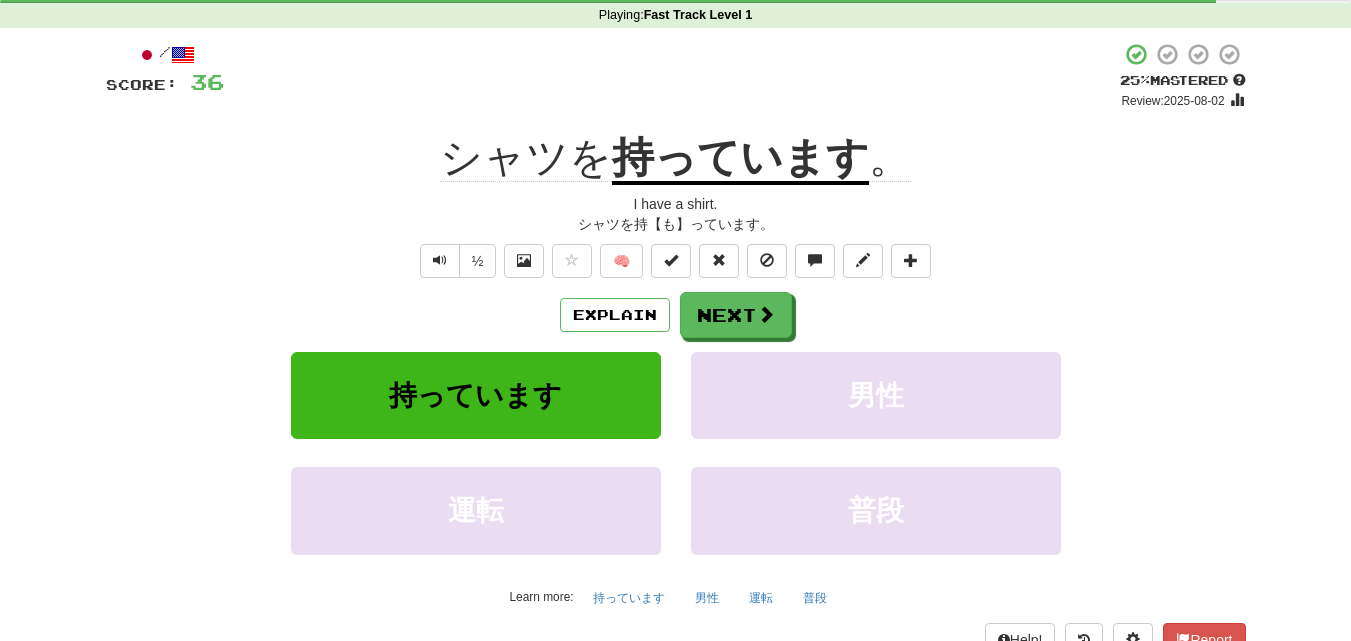 click at bounding box center (675, 1395) 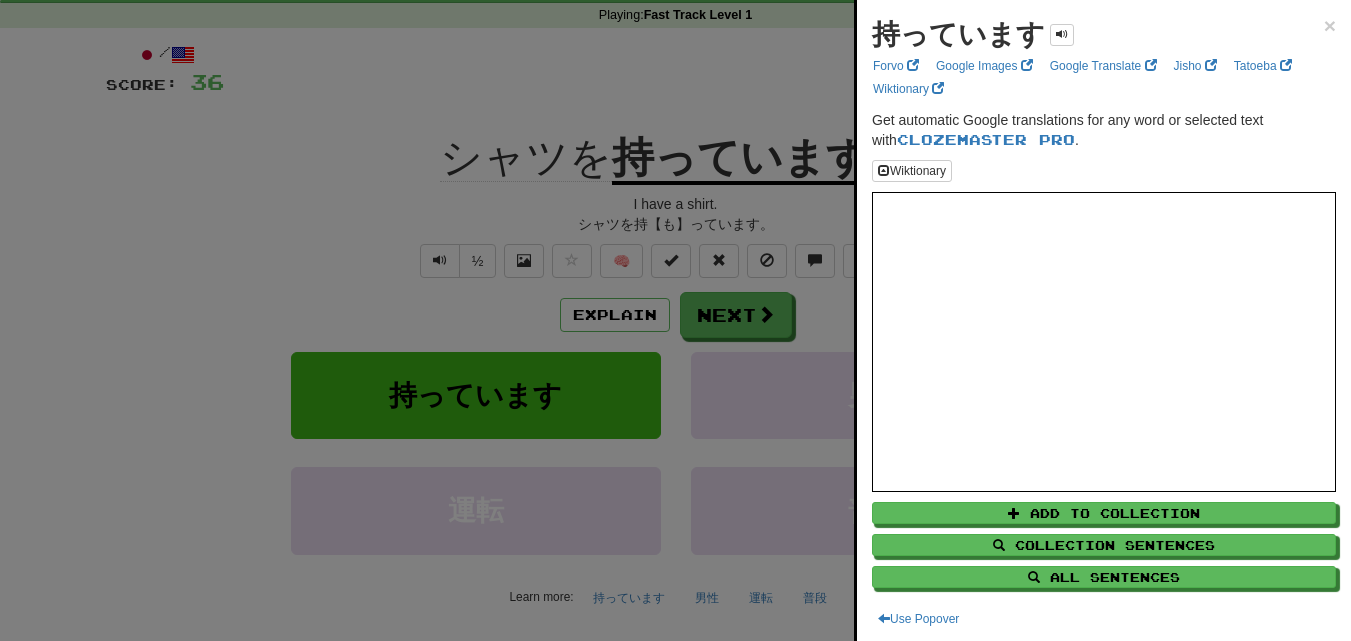 click at bounding box center (675, 320) 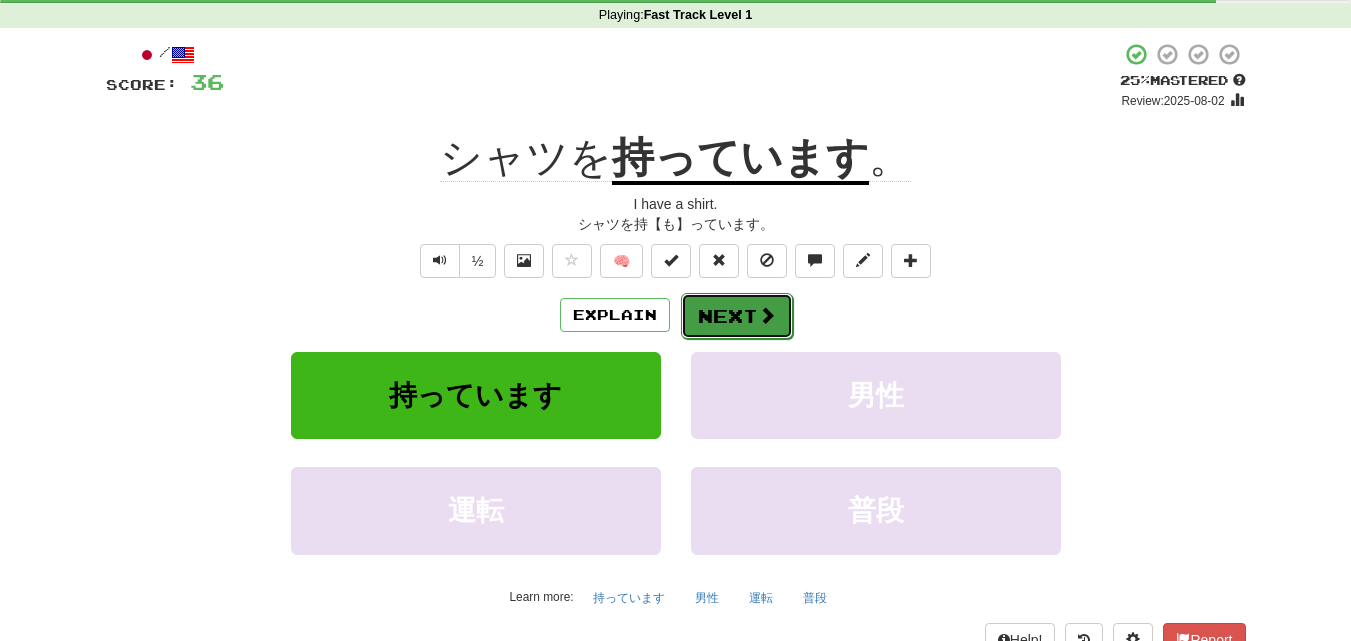 click on "Next" at bounding box center [737, 316] 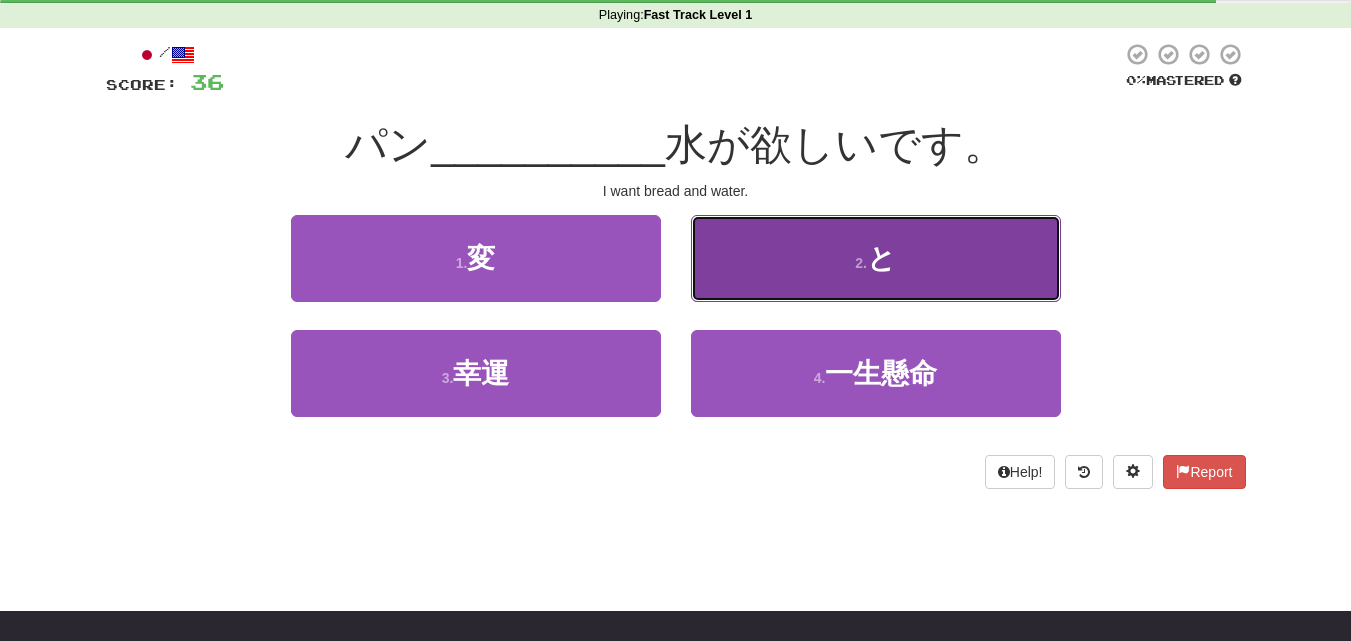 click on "2 .  と" at bounding box center (876, 258) 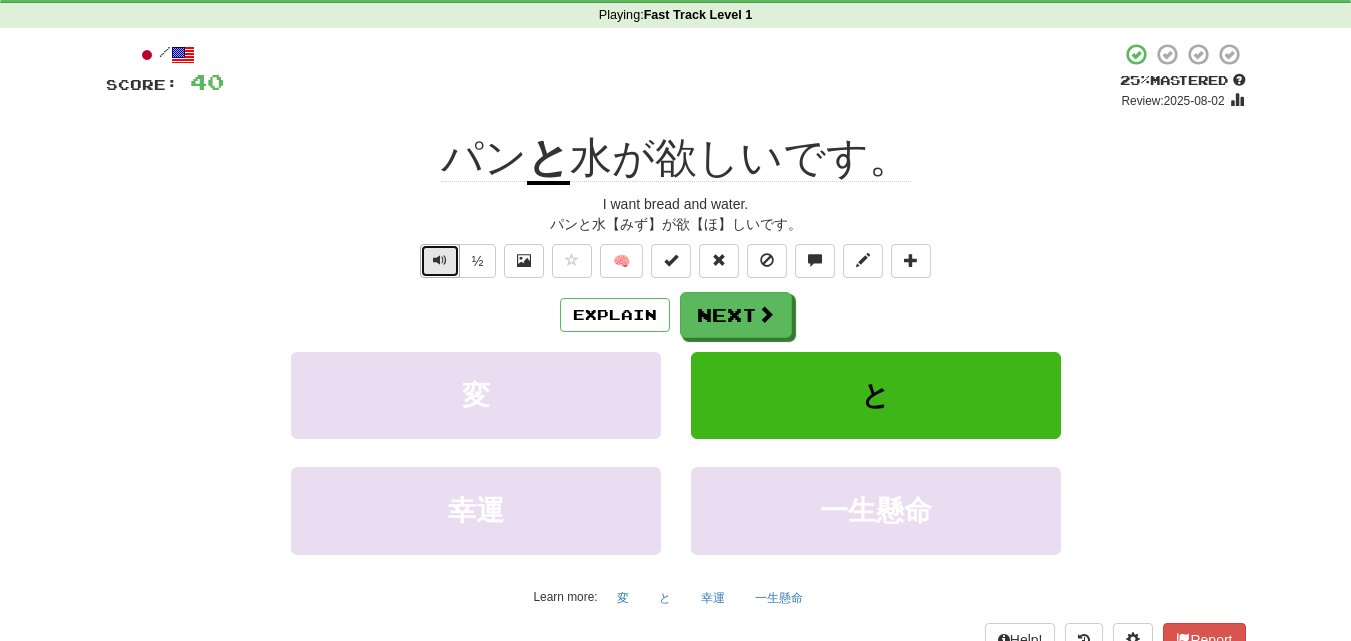 click at bounding box center [440, 261] 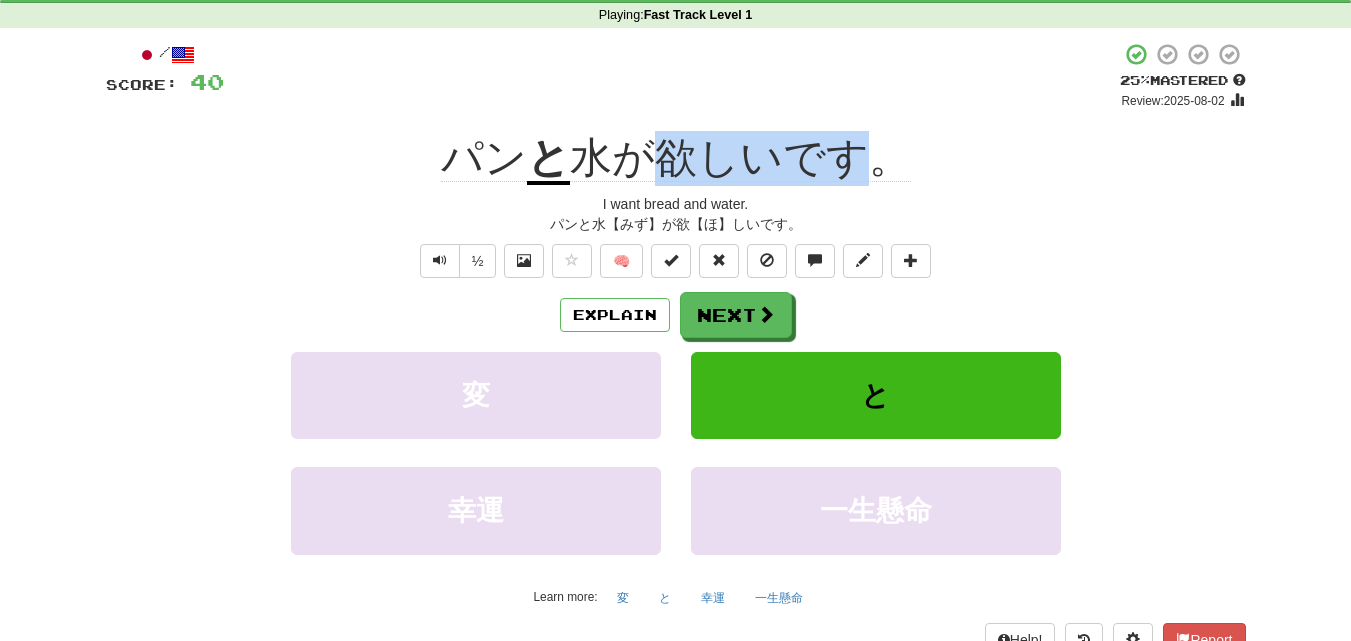 drag, startPoint x: 659, startPoint y: 128, endPoint x: 867, endPoint y: 184, distance: 215.40659 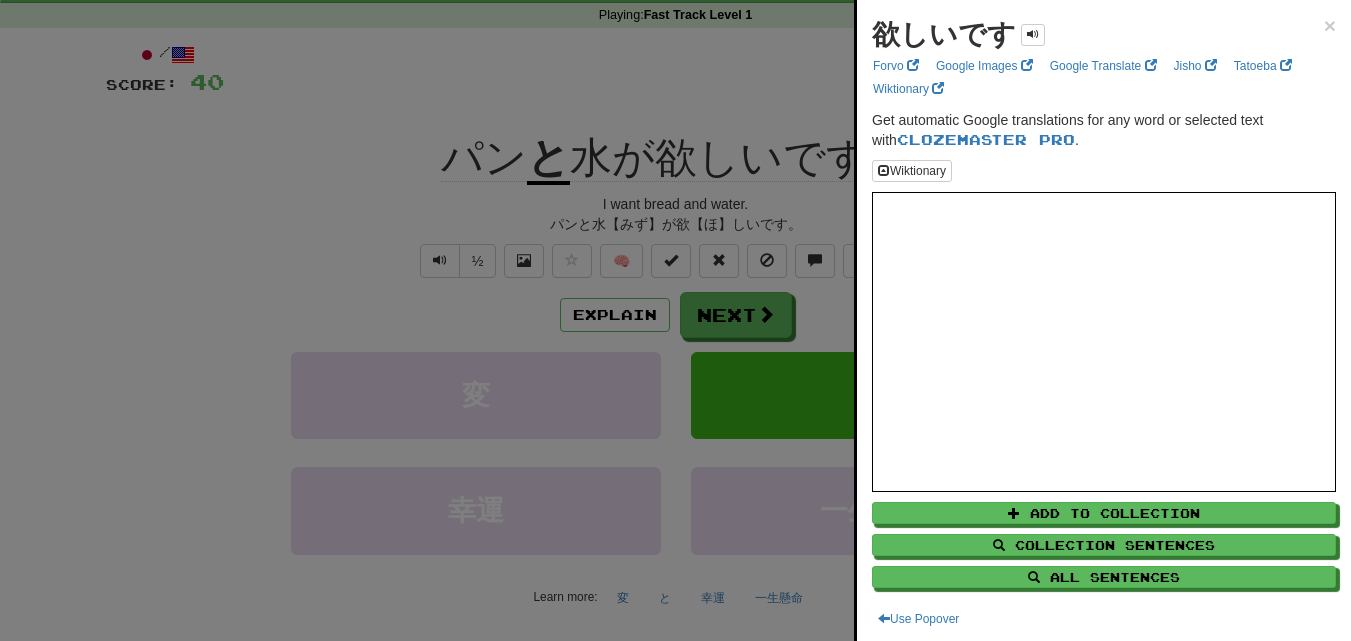 click at bounding box center (675, 320) 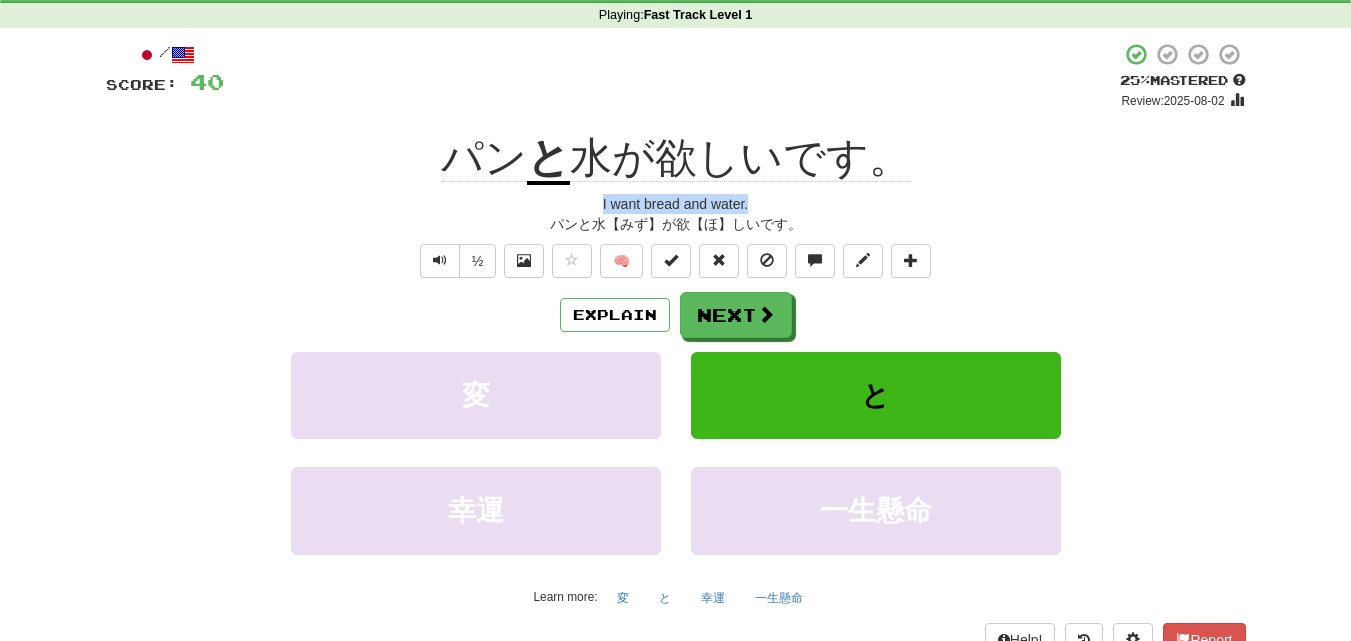 drag, startPoint x: 861, startPoint y: 202, endPoint x: 930, endPoint y: 174, distance: 74.46476 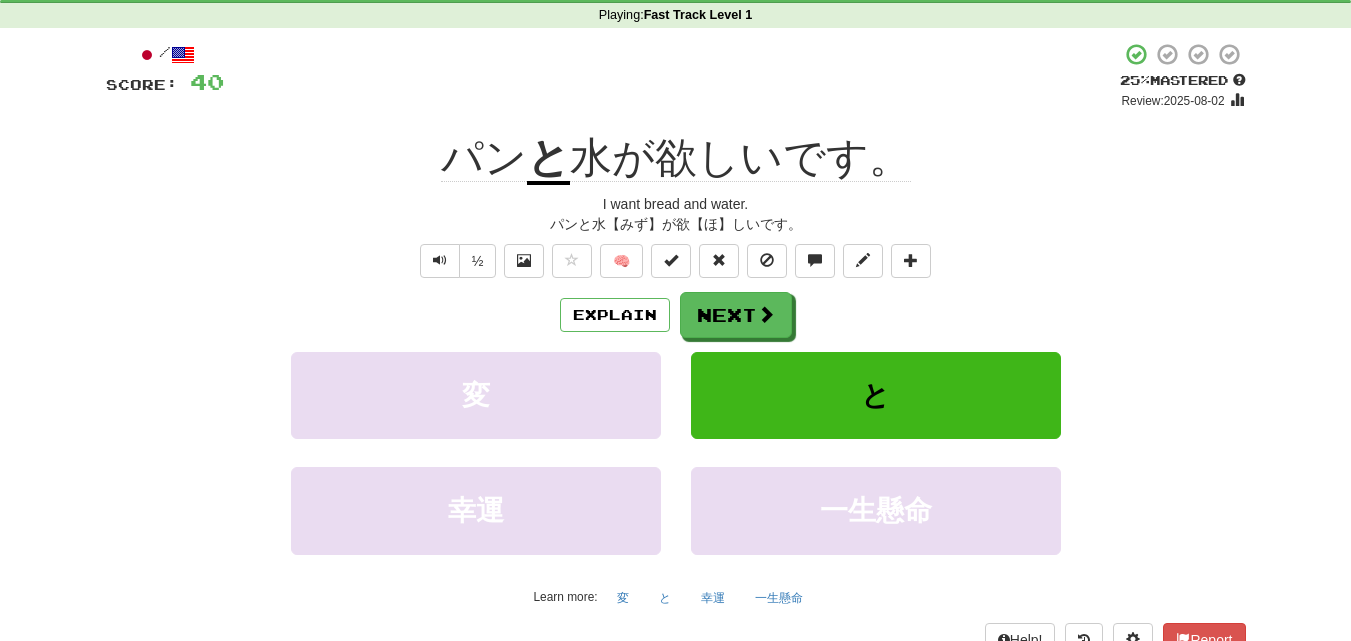 drag, startPoint x: 875, startPoint y: 194, endPoint x: 851, endPoint y: 200, distance: 24.738634 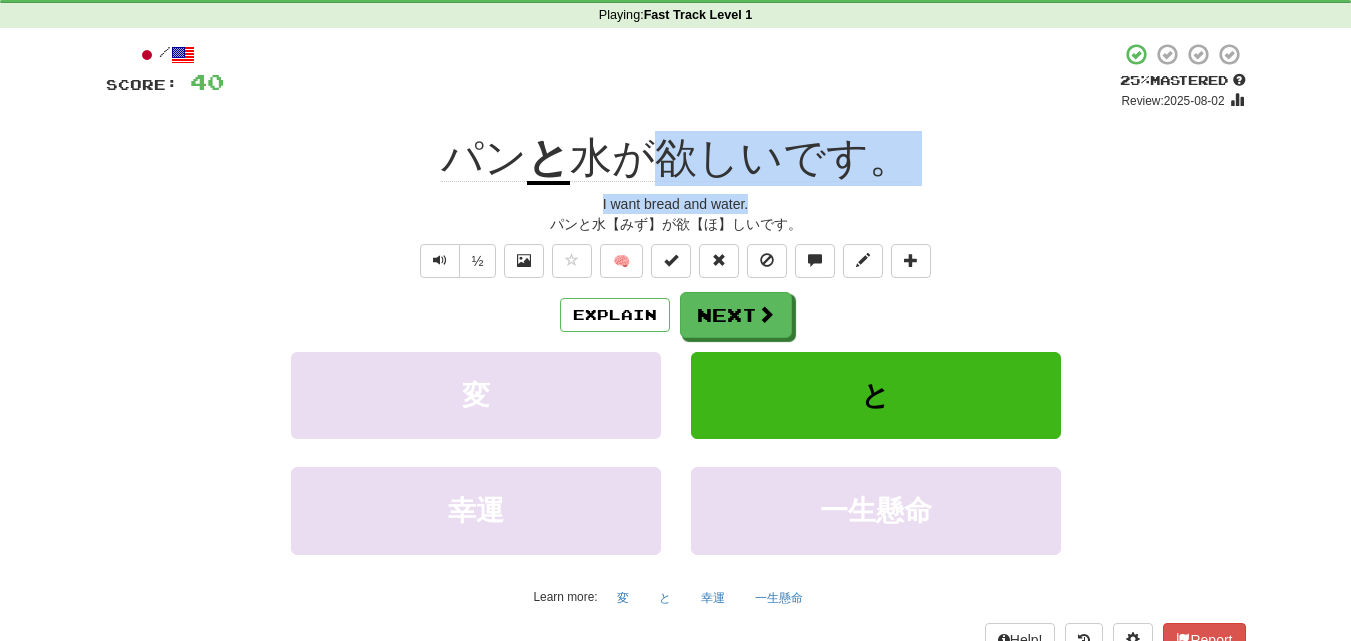 drag, startPoint x: 821, startPoint y: 189, endPoint x: 675, endPoint y: 148, distance: 151.64761 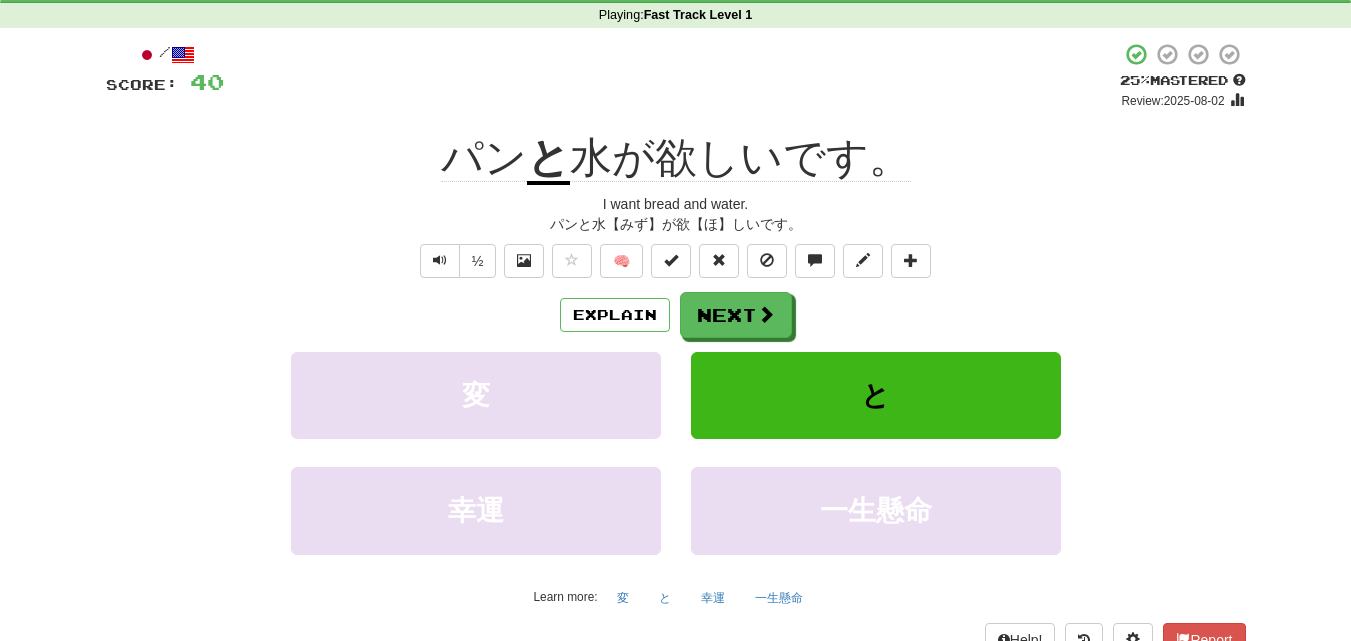 drag, startPoint x: 619, startPoint y: 286, endPoint x: 717, endPoint y: 293, distance: 98.24968 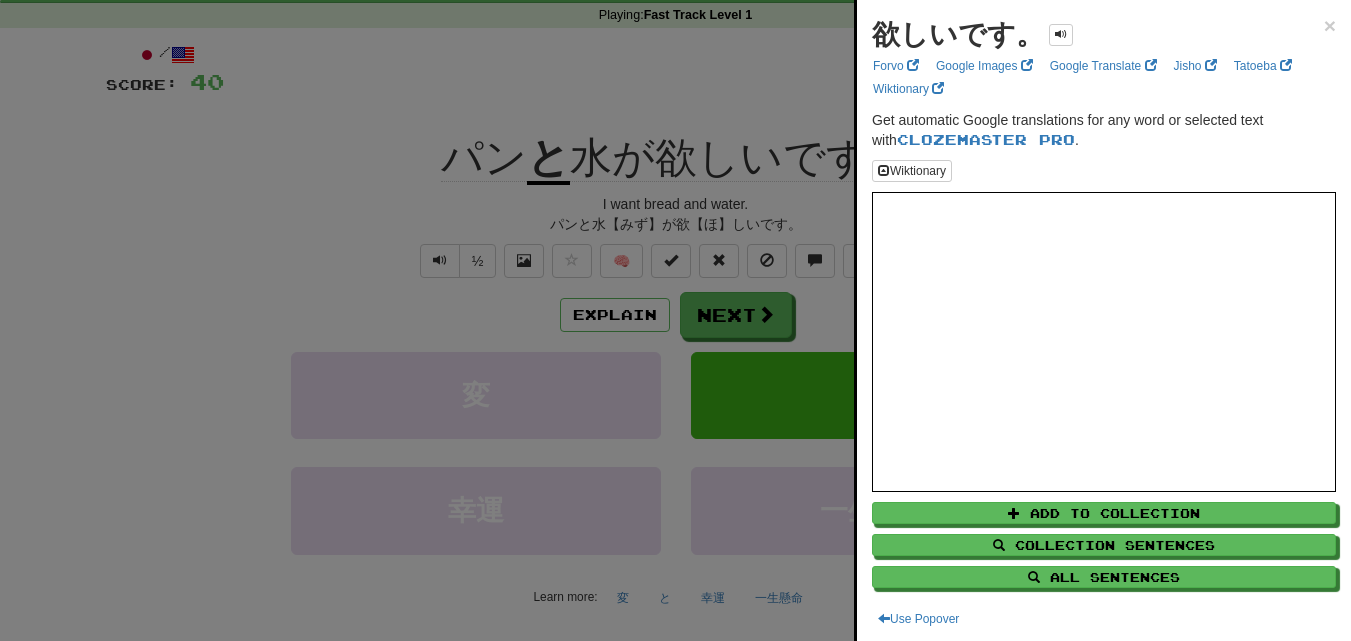 click at bounding box center [675, 320] 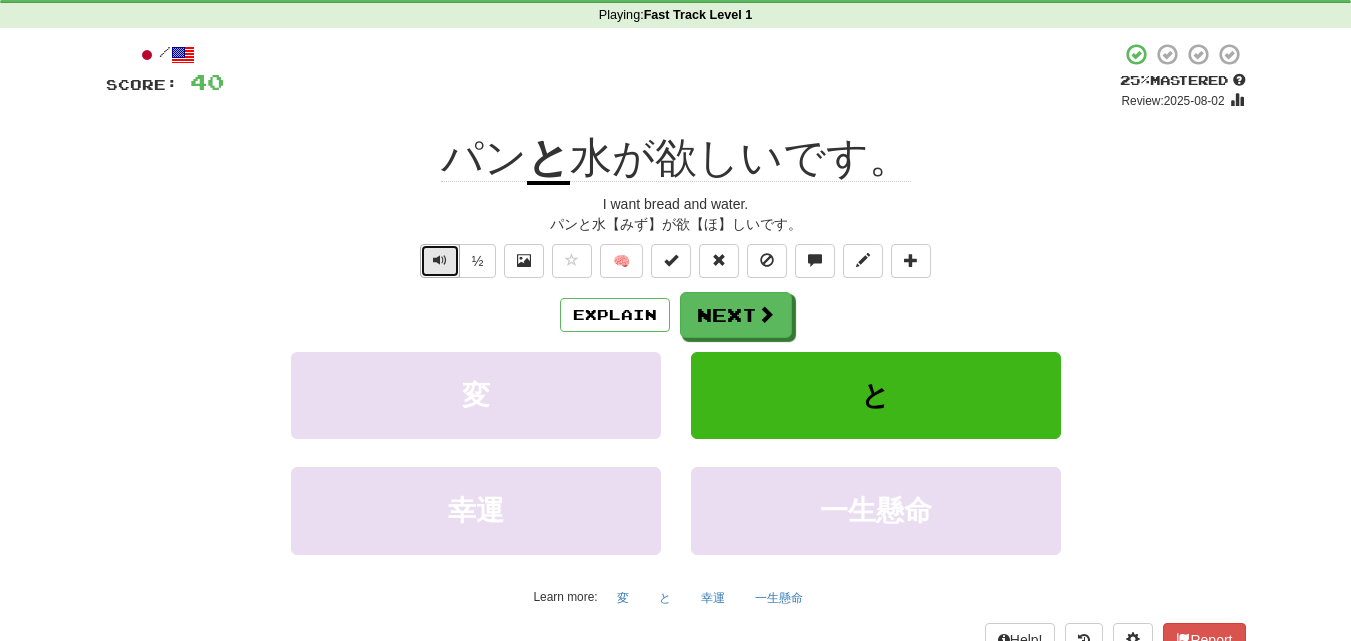 click at bounding box center (440, 260) 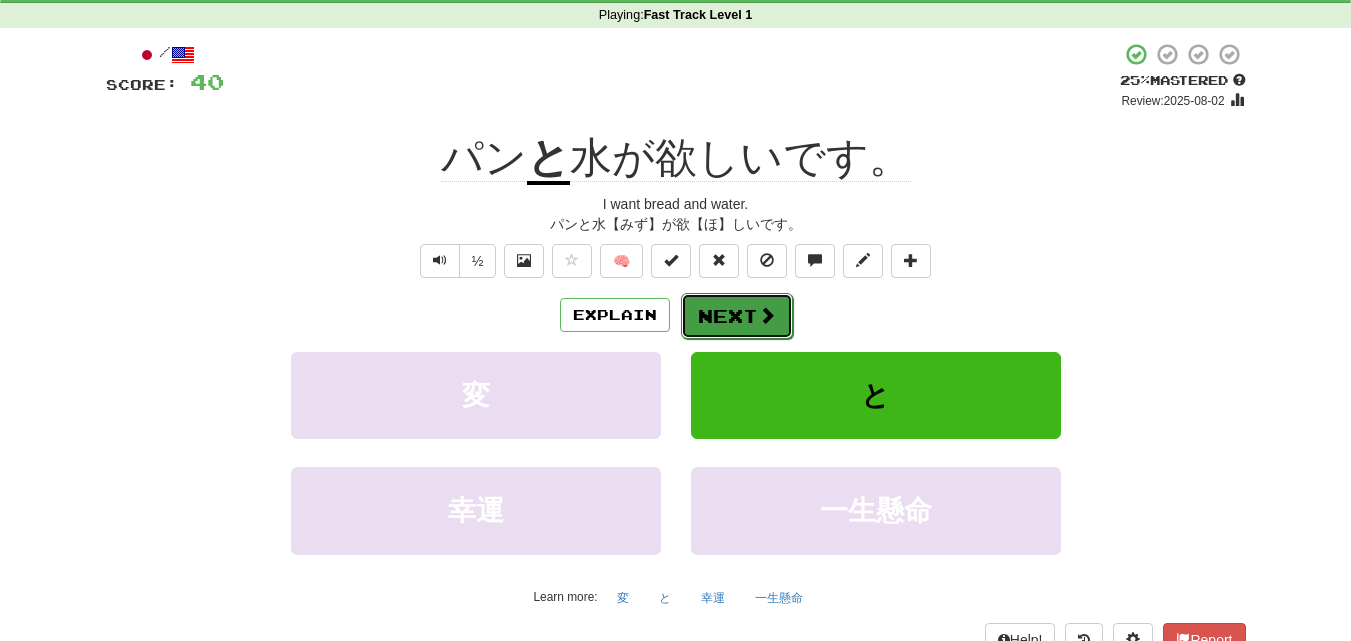 click on "Next" at bounding box center (737, 316) 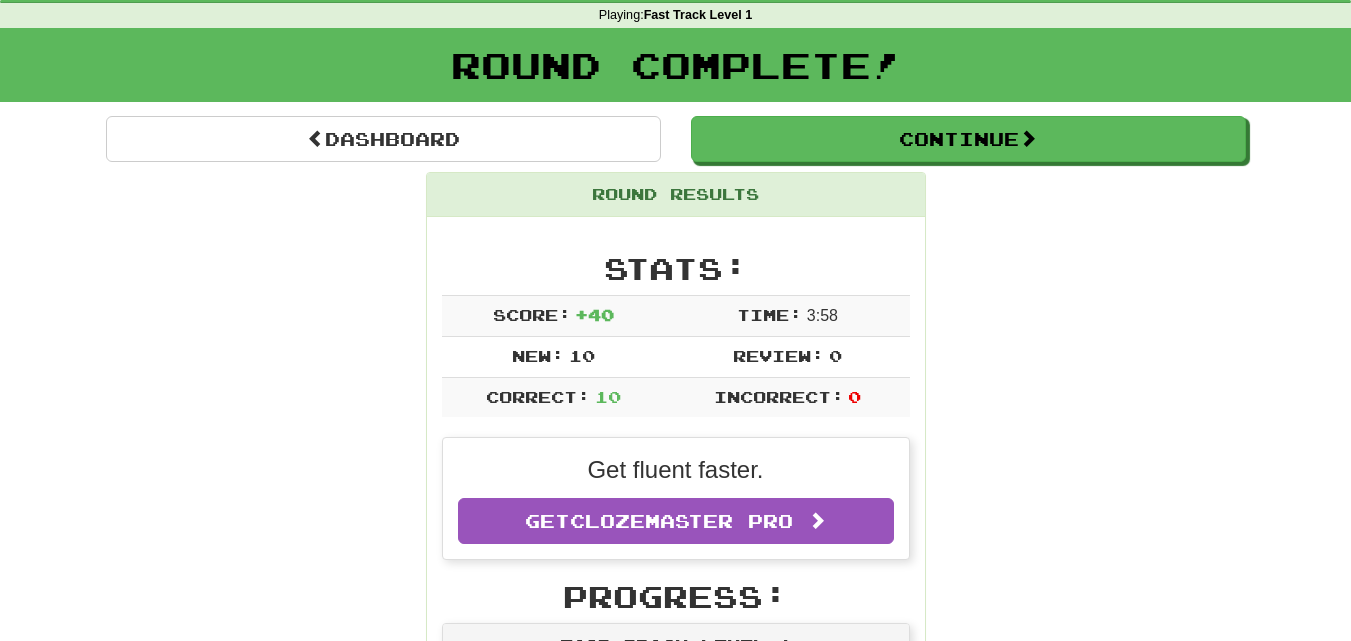 click on "Round Results Stats: Score:   + 40 Time:   3 : 58 New:   10 Review:   0 Correct:   10 Incorrect:   0 Get fluent faster. Get  Clozemaster Pro   Progress: Fast Track Level 1 Playing:  10  /  1000 + 10 0% 1% Mastered:  0  /  1000 0% Ready for Review:  0  /  Level:  0 60  points to level  1  - keep going! Ranked:  526 th  this week Sentences:  Report 猫はテーブルの 上 に座りました。 The cat sat on the table.  Report 鍵は引き出しの 中 にあります。 The keys are in the drawer.  Report 私たち は公園に行きます。 We are going to the park.  Report 彼 は店内にいます。 He is in the store.  Report あなた は私の友人です。 You are my friend.  Report それ が見えますか？ Can you see it?  Report 私は 本が大好きです。 I love books.  Report この 美しい花を見てください。 Look at this beautiful flower.  Report シャツを 持っています 。 I have a shirt.  Report パン と 水が欲しいです。 I want bread and water." at bounding box center (676, 1094) 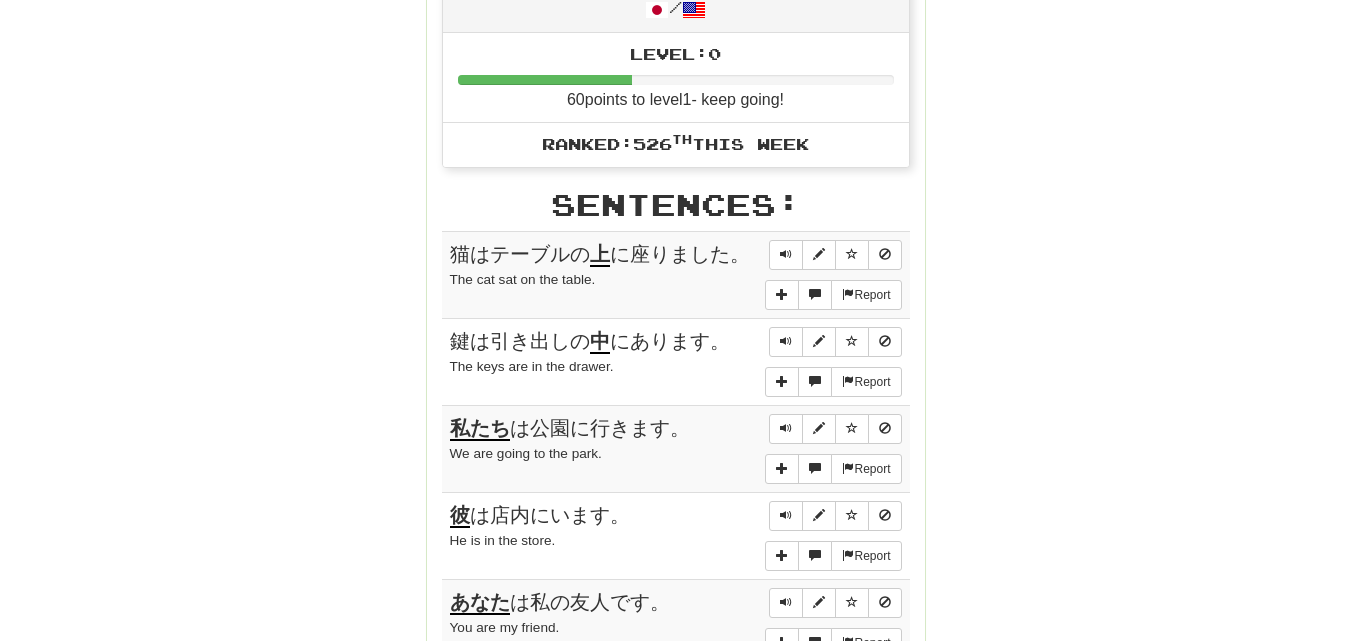 scroll, scrollTop: 960, scrollLeft: 0, axis: vertical 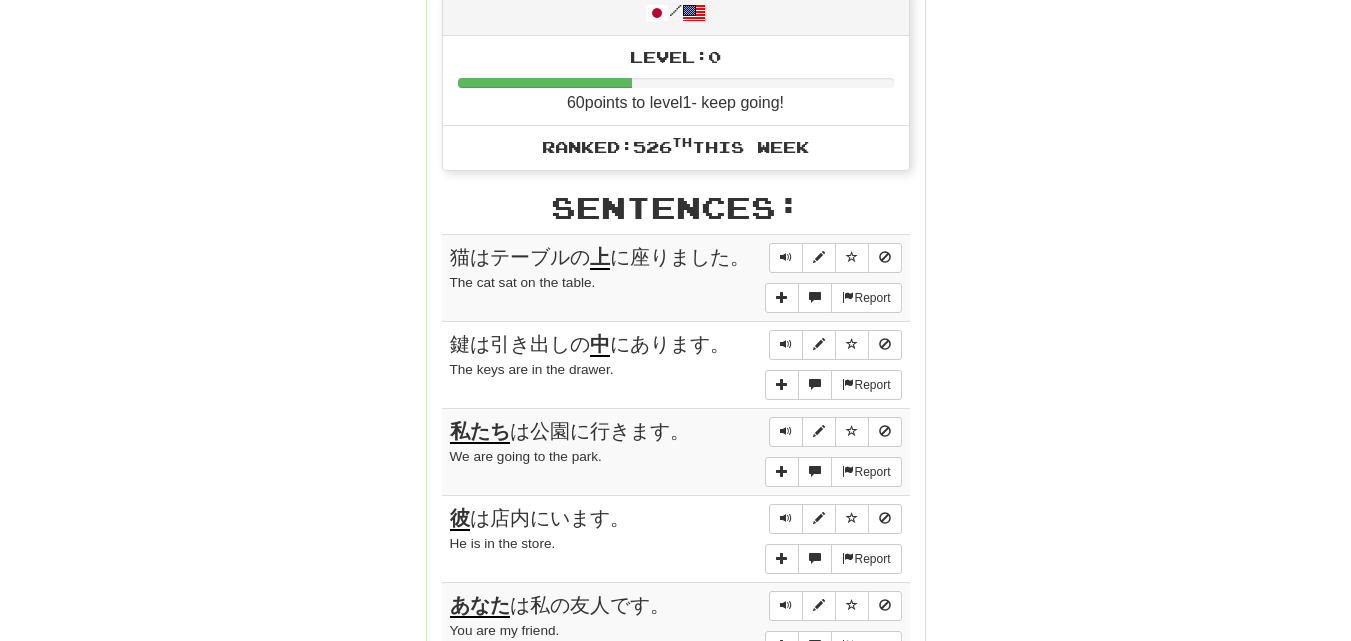 click on "Round Results Stats: Score:   + 40 Time:   3 : 58 New:   10 Review:   0 Correct:   10 Incorrect:   0 Get fluent faster. Get  Clozemaster Pro   Progress: Fast Track Level 1 Playing:  10  /  1000 + 10 0% 1% Mastered:  0  /  1000 0% Ready for Review:  0  /  Level:  0 60  points to level  1  - keep going! Ranked:  526 th  this week Sentences:  Report 猫はテーブルの 上 に座りました。 The cat sat on the table.  Report 鍵は引き出しの 中 にあります。 The keys are in the drawer.  Report 私たち は公園に行きます。 We are going to the park.  Report 彼 は店内にいます。 He is in the store.  Report あなた は私の友人です。 You are my friend.  Report それ が見えますか？ Can you see it?  Report 私は 本が大好きです。 I love books.  Report この 美しい花を見てください。 Look at this beautiful flower.  Report シャツを 持っています 。 I have a shirt.  Report パン と 水が欲しいです。 I want bread and water." at bounding box center (676, 214) 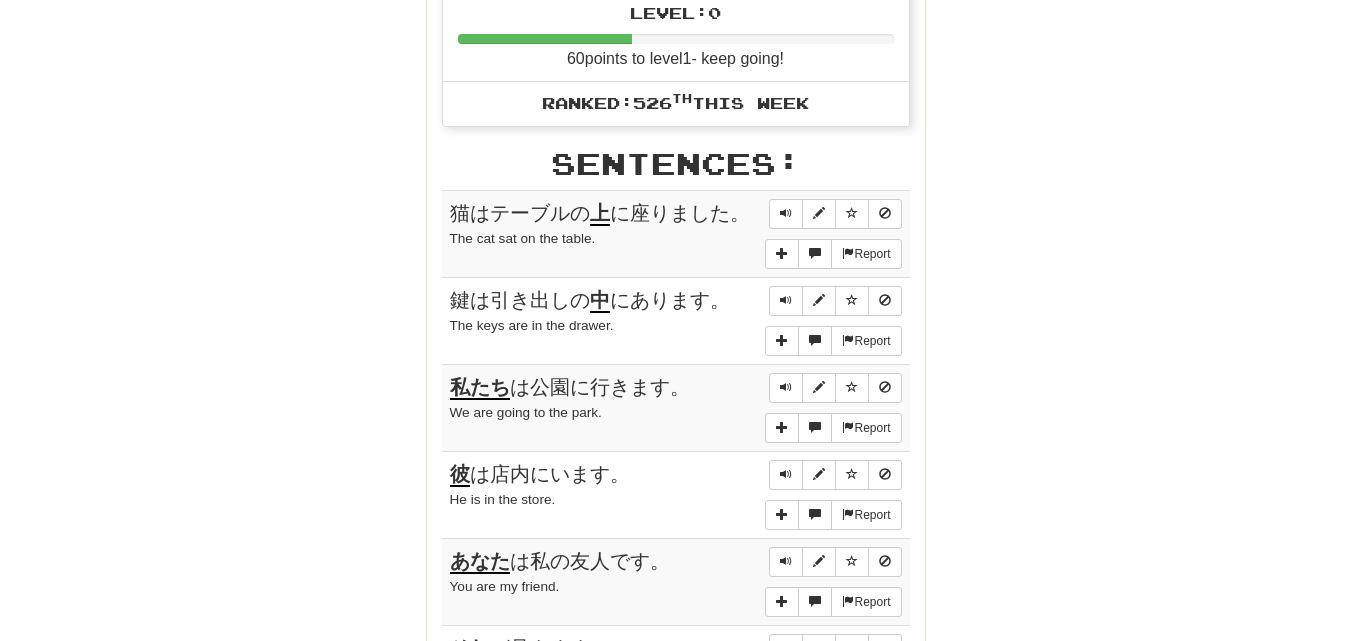 scroll, scrollTop: 1000, scrollLeft: 0, axis: vertical 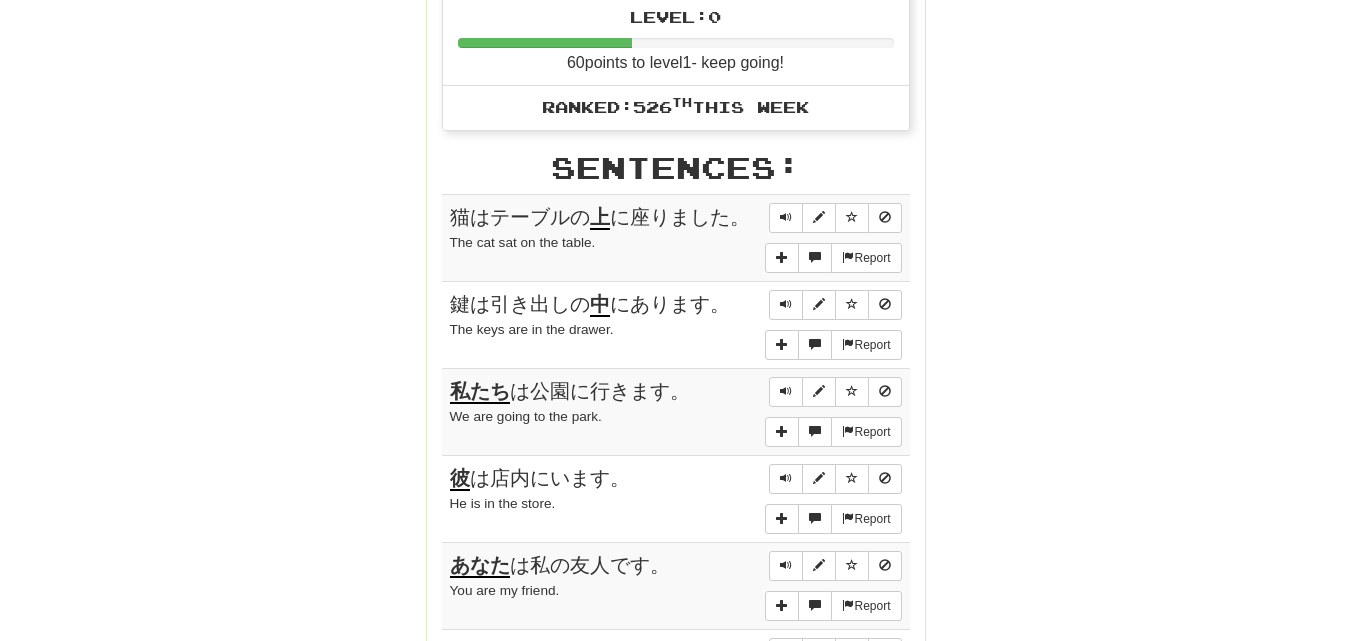 click on "Report 猫はテーブルの 上 に座りました。 The cat sat on the table." at bounding box center [676, 237] 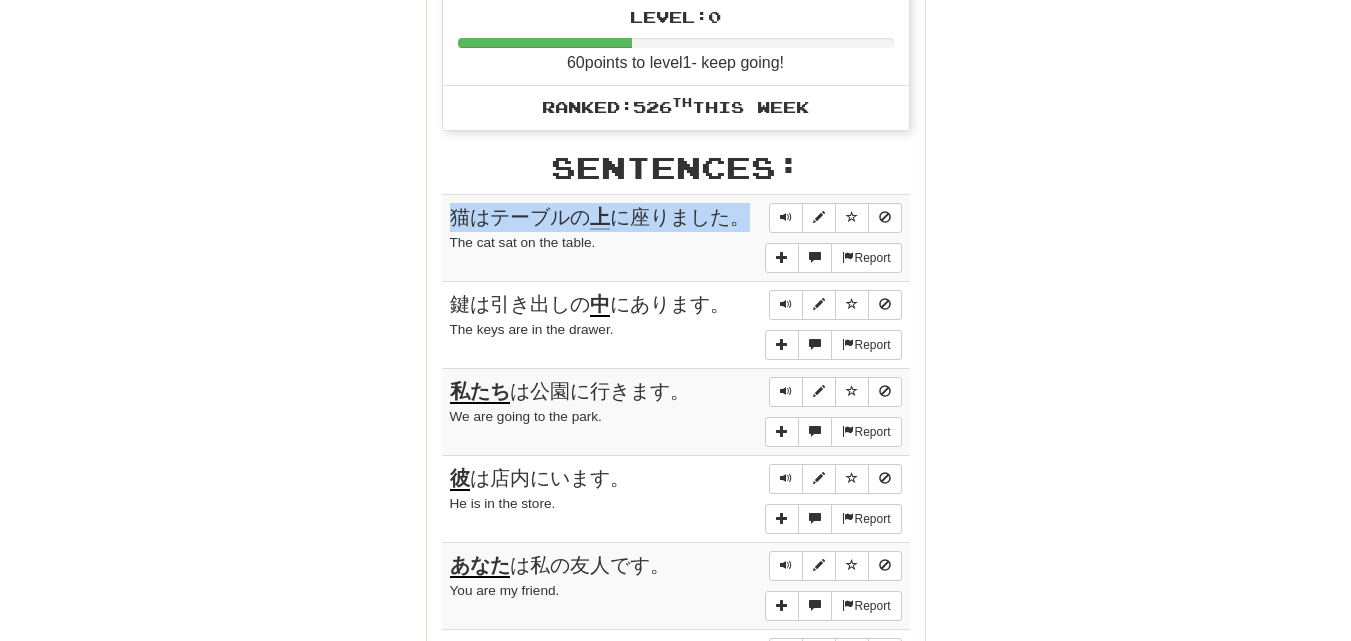 drag, startPoint x: 741, startPoint y: 218, endPoint x: 453, endPoint y: 211, distance: 288.08505 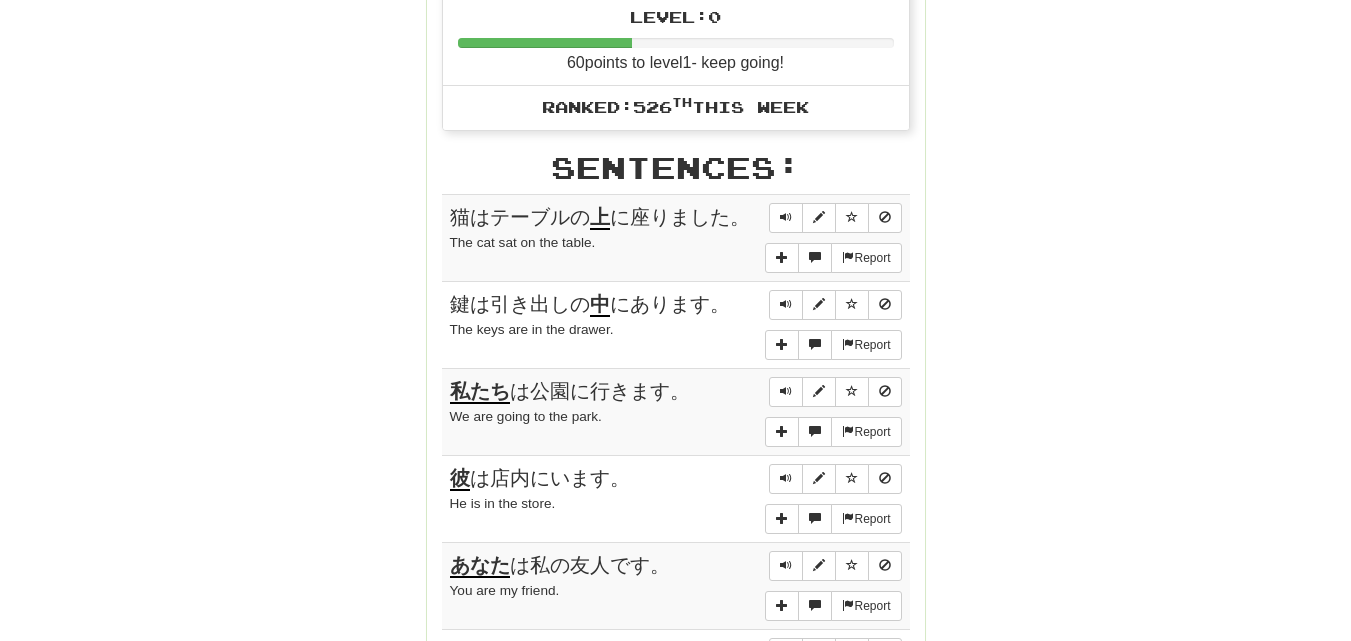 click on "Round Results Stats: Score:   + 40 Time:   3 : 58 New:   10 Review:   0 Correct:   10 Incorrect:   0 Get fluent faster. Get  Clozemaster Pro   Progress: Fast Track Level 1 Playing:  10  /  1000 + 10 0% 1% Mastered:  0  /  1000 0% Ready for Review:  0  /  Level:  0 60  points to level  1  - keep going! Ranked:  526 th  this week Sentences:  Report 猫はテーブルの 上 に座りました。 The cat sat on the table.  Report 鍵は引き出しの 中 にあります。 The keys are in the drawer.  Report 私たち は公園に行きます。 We are going to the park.  Report 彼 は店内にいます。 He is in the store.  Report あなた は私の友人です。 You are my friend.  Report それ が見えますか？ Can you see it?  Report 私は 本が大好きです。 I love books.  Report この 美しい花を見てください。 Look at this beautiful flower.  Report シャツを 持っています 。 I have a shirt.  Report パン と 水が欲しいです。 I want bread and water." at bounding box center [676, 174] 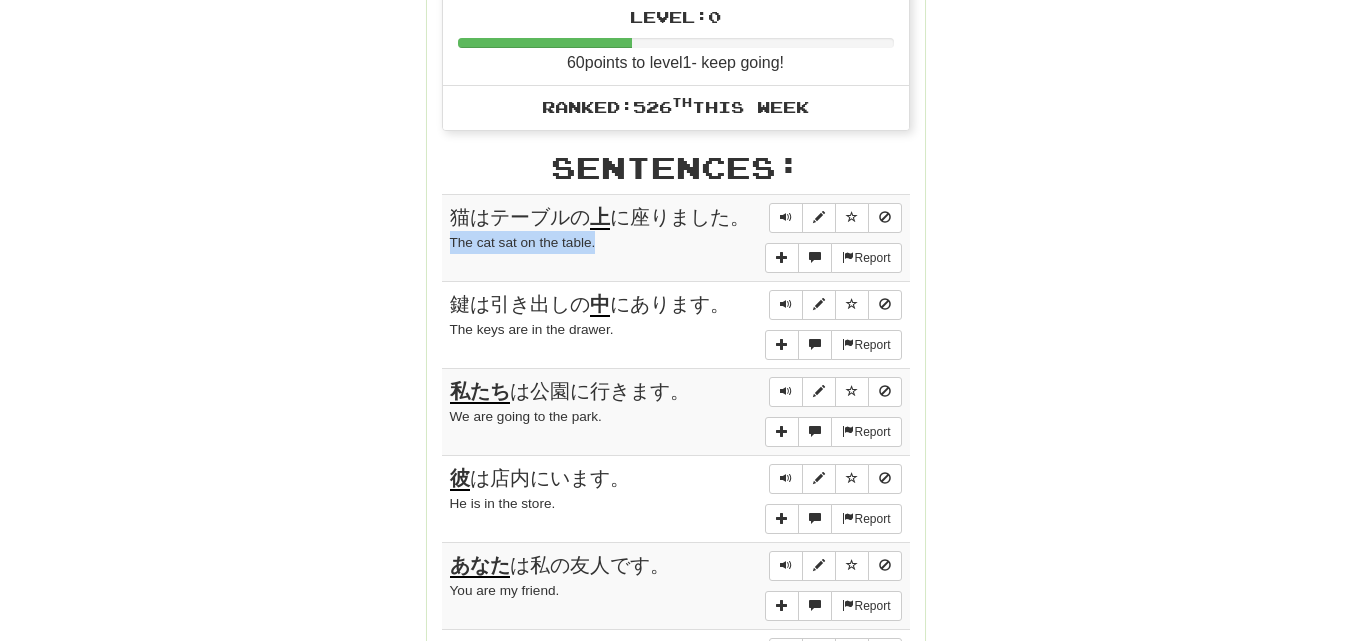 drag, startPoint x: 453, startPoint y: 244, endPoint x: 603, endPoint y: 256, distance: 150.47923 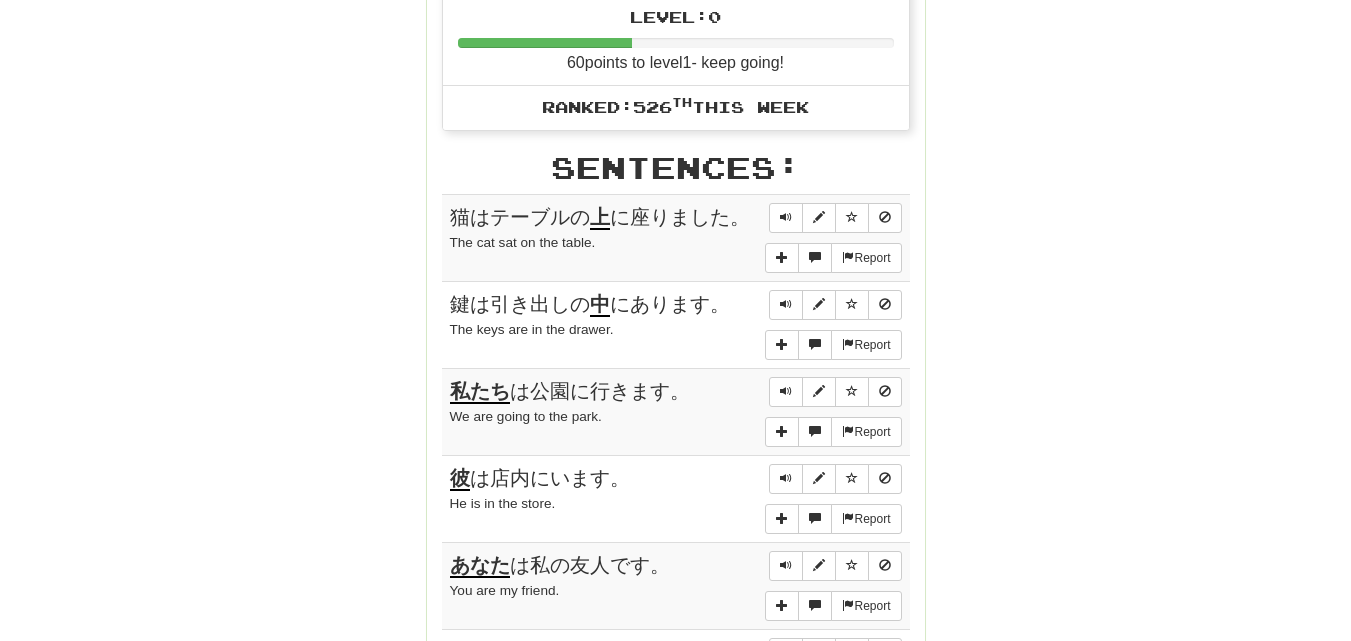 click on "Round Results Stats: Score:   + 40 Time:   3 : 58 New:   10 Review:   0 Correct:   10 Incorrect:   0 Get fluent faster. Get  Clozemaster Pro   Progress: Fast Track Level 1 Playing:  10  /  1000 + 10 0% 1% Mastered:  0  /  1000 0% Ready for Review:  0  /  Level:  0 60  points to level  1  - keep going! Ranked:  526 th  this week Sentences:  Report 猫はテーブルの 上 に座りました。 The cat sat on the table.  Report 鍵は引き出しの 中 にあります。 The keys are in the drawer.  Report 私たち は公園に行きます。 We are going to the park.  Report 彼 は店内にいます。 He is in the store.  Report あなた は私の友人です。 You are my friend.  Report それ が見えますか？ Can you see it?  Report 私は 本が大好きです。 I love books.  Report この 美しい花を見てください。 Look at this beautiful flower.  Report シャツを 持っています 。 I have a shirt.  Report パン と 水が欲しいです。 I want bread and water." at bounding box center (676, 174) 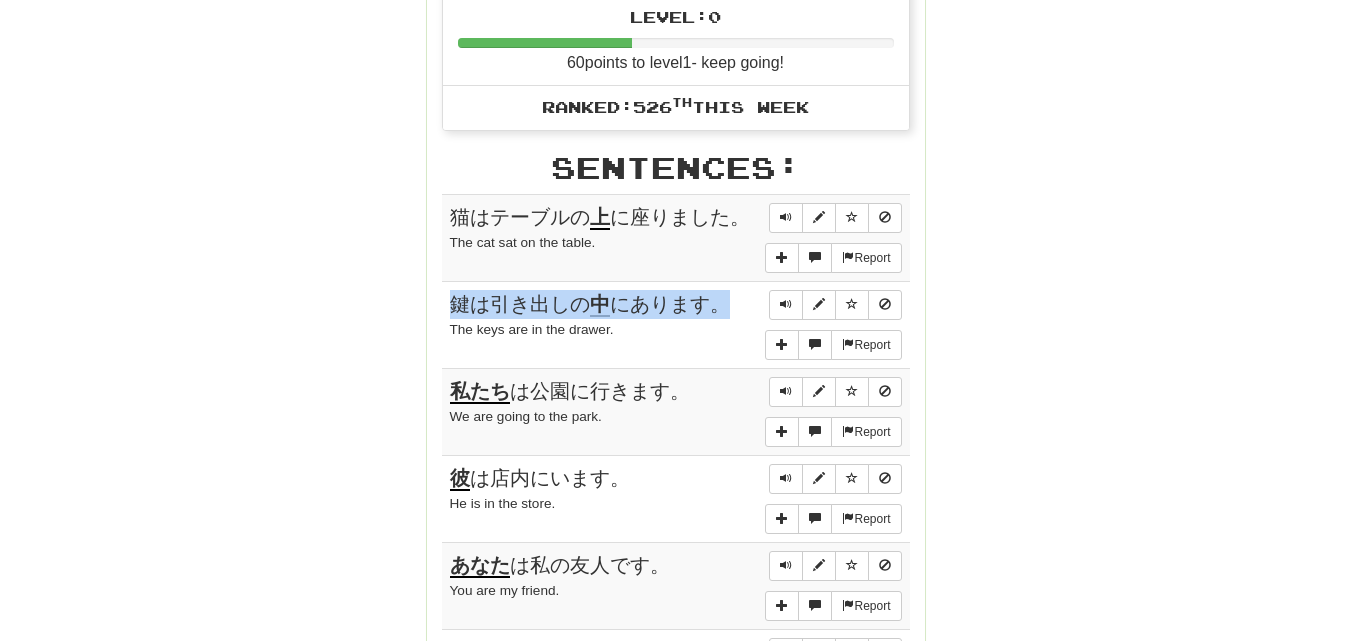 drag, startPoint x: 720, startPoint y: 304, endPoint x: 449, endPoint y: 303, distance: 271.00183 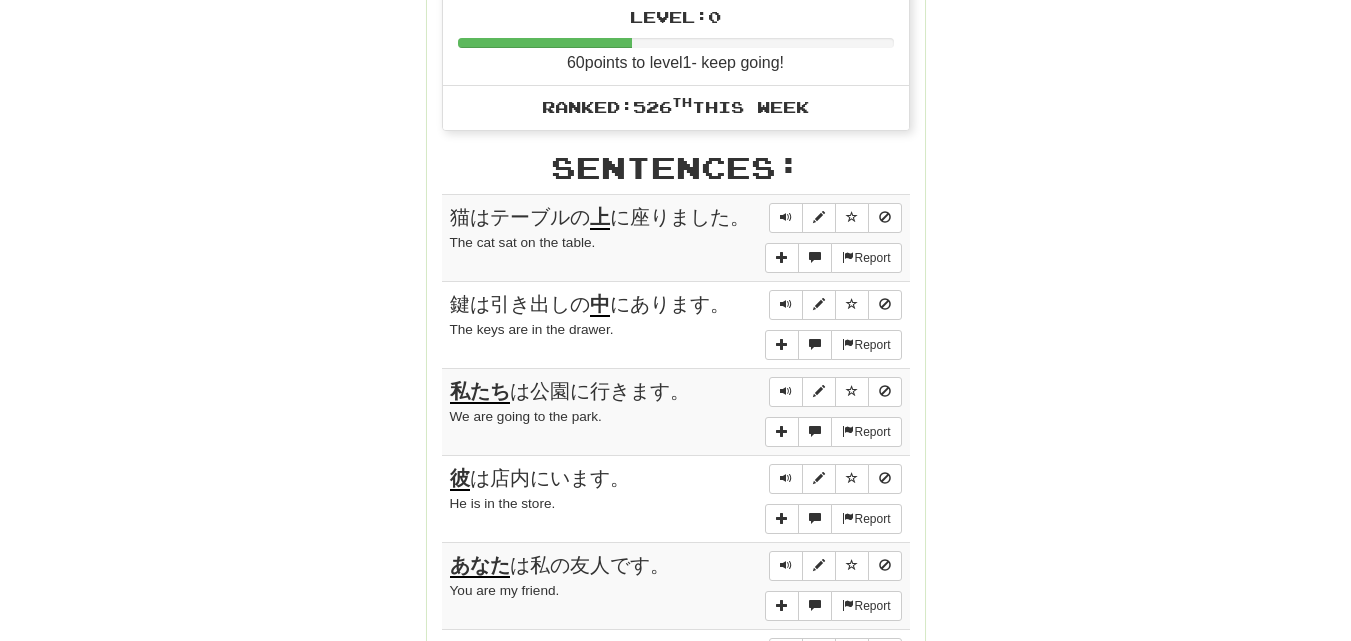 click on "Correct   :   10 Incorrect   :   0 To go   :   0 Playing :  Fast Track Level 1 Round Complete!  Dashboard Continue  Round Results Stats: Score:   + 40 Time:   3 : 58 New:   10 Review:   0 Correct:   10 Incorrect:   0 Get fluent faster. Get  Clozemaster Pro   Progress: Fast Track Level 1 Playing:  10  /  1000 + 10 0% 1% Mastered:  0  /  1000 0% Ready for Review:  0  /  Level:  0 60  points to level  1  - keep going! Ranked:  526 th  this week Sentences:  Report 猫はテーブルの 上 に座りました。 The cat sat on the table.  Report 鍵は引き出しの 中 にあります。 The keys are in the drawer.  Report 私たち は公園に行きます。 We are going to the park.  Report 彼 は店内にいます。 He is in the store.  Report あなた は私の友人です。 You are my friend.  Report それ が見えますか？ Can you see it?  Report 私は 本が大好きです。 I love books.  Report この 美しい花を見てください。 Look at this beautiful flower.  Report シャツを" at bounding box center [675, 101] 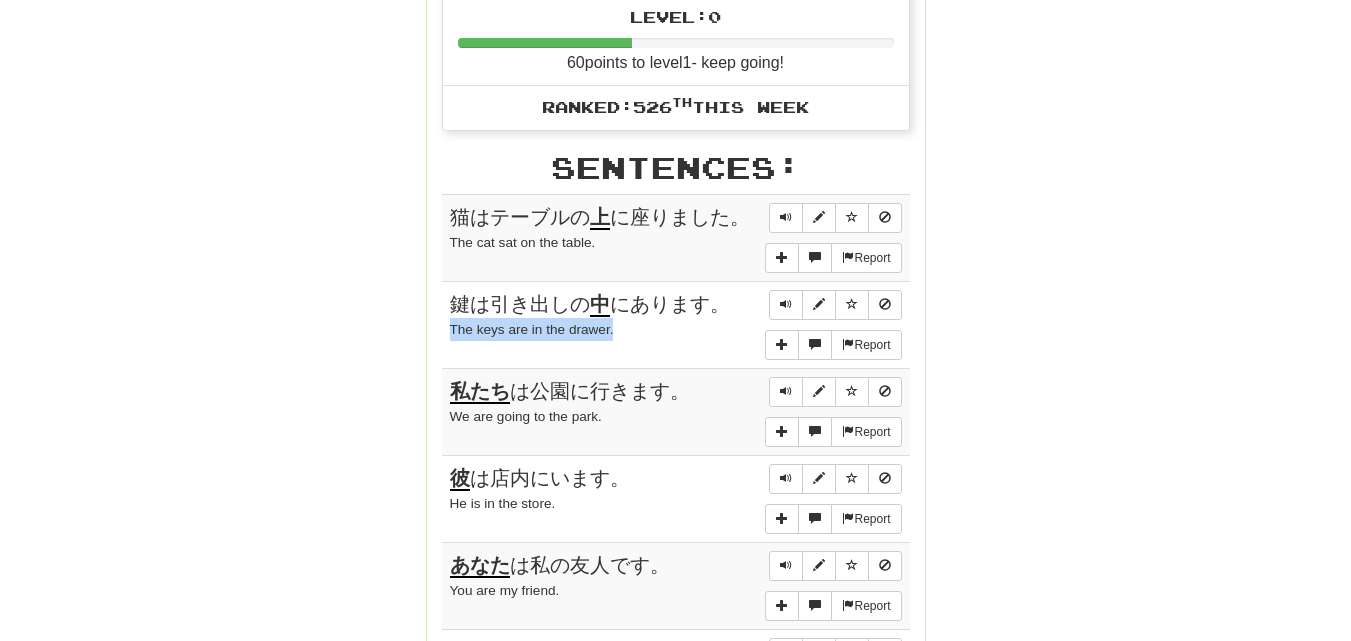 drag, startPoint x: 613, startPoint y: 328, endPoint x: 446, endPoint y: 322, distance: 167.10774 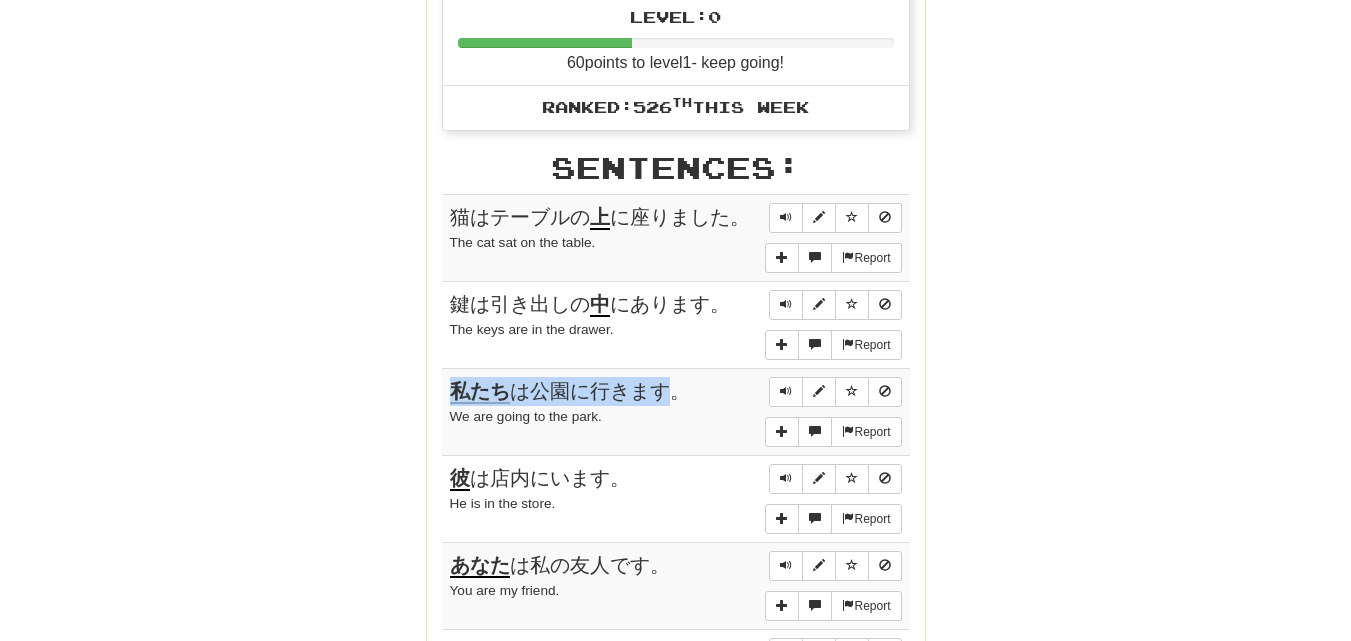 drag, startPoint x: 450, startPoint y: 391, endPoint x: 672, endPoint y: 378, distance: 222.38031 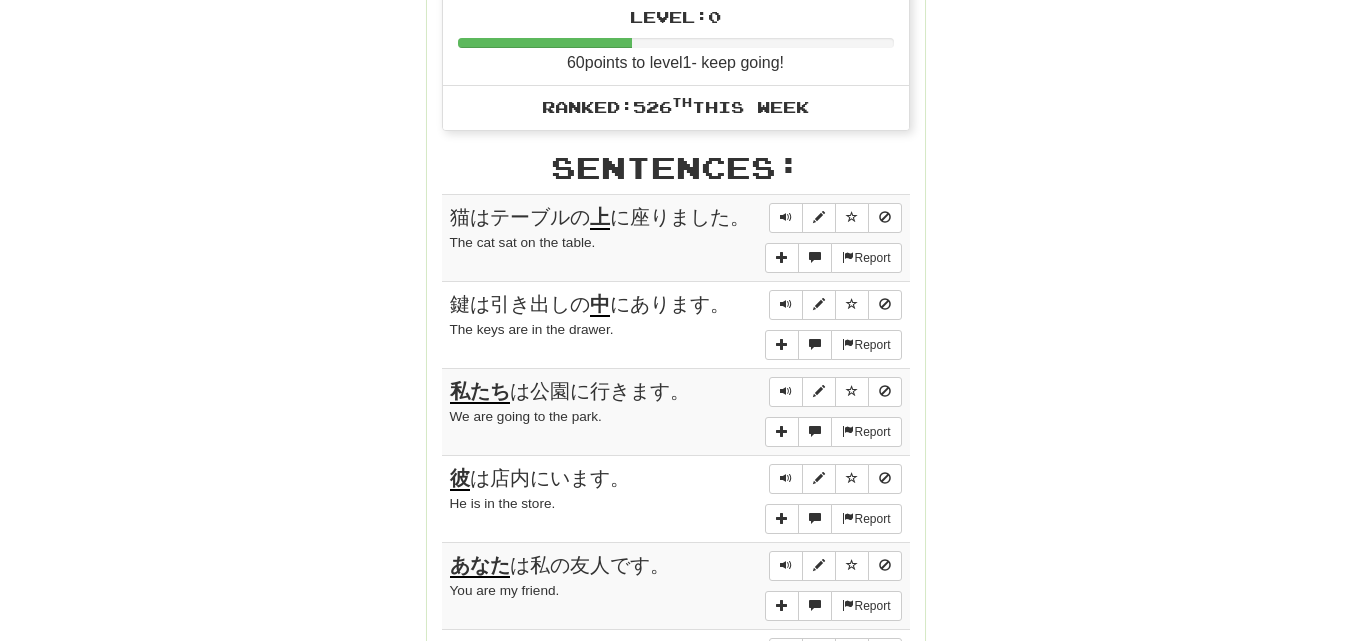 click on "We are going to the park." at bounding box center [676, 416] 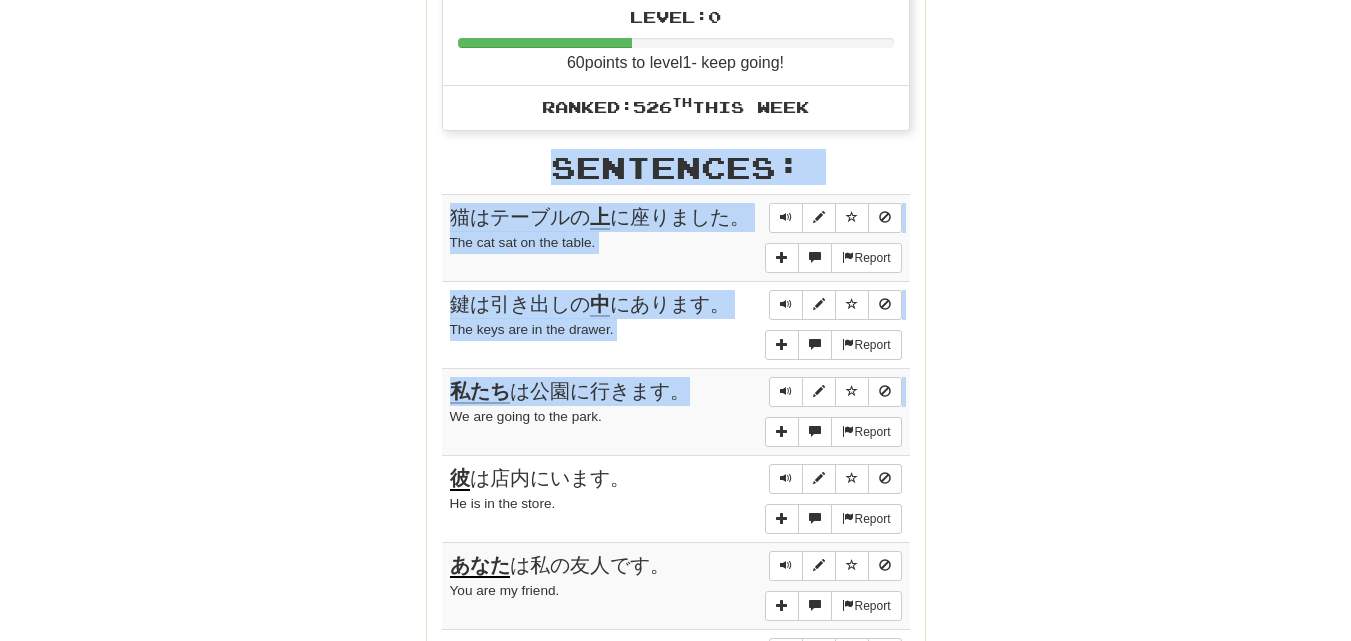 drag, startPoint x: 679, startPoint y: 393, endPoint x: 439, endPoint y: 383, distance: 240.20824 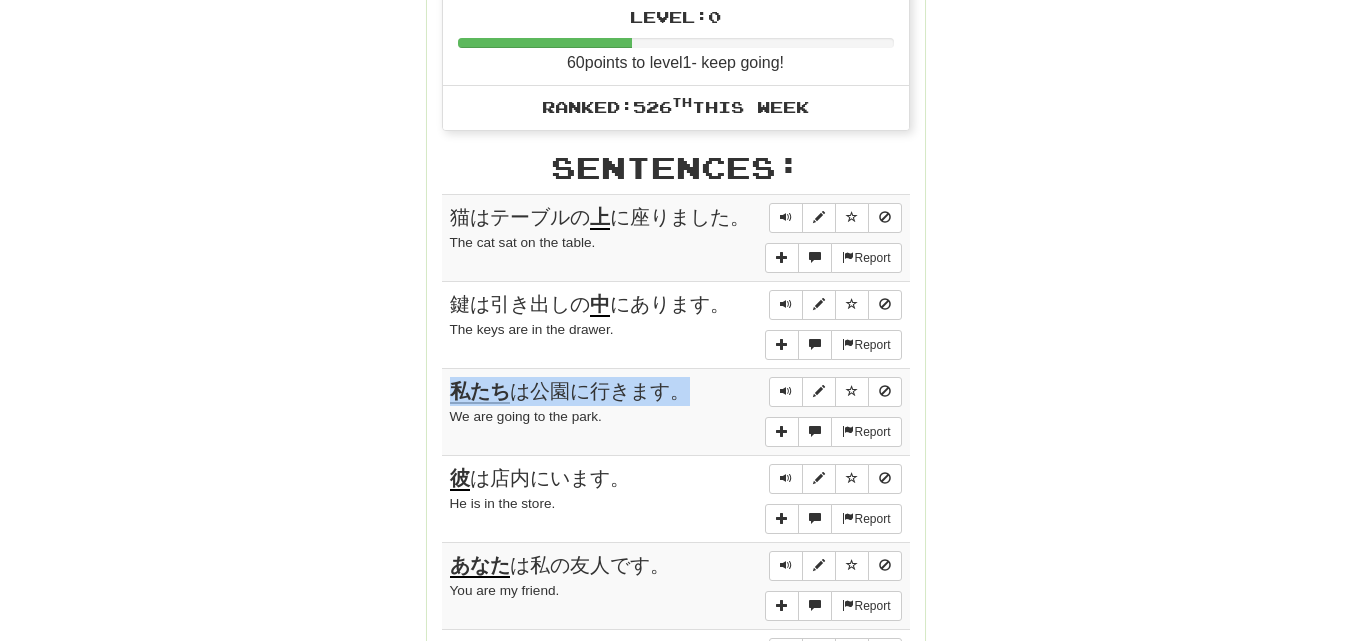 drag, startPoint x: 452, startPoint y: 390, endPoint x: 683, endPoint y: 392, distance: 231.00865 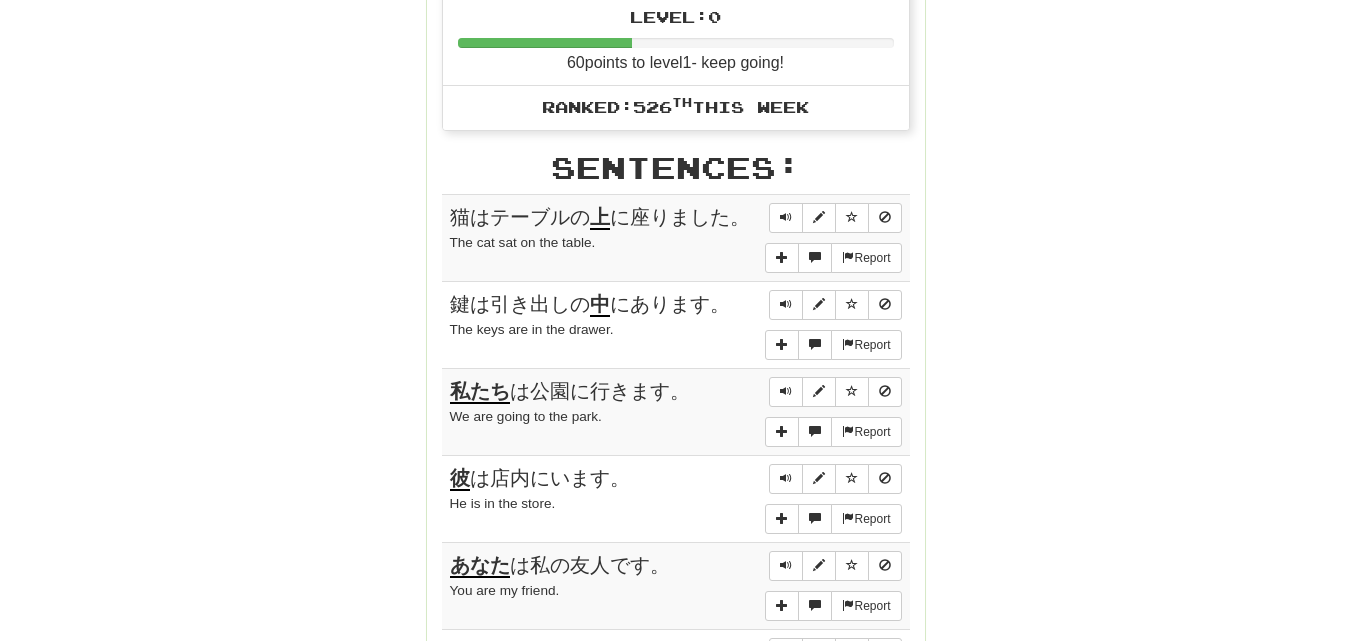 click on "We are going to the park." at bounding box center [676, 416] 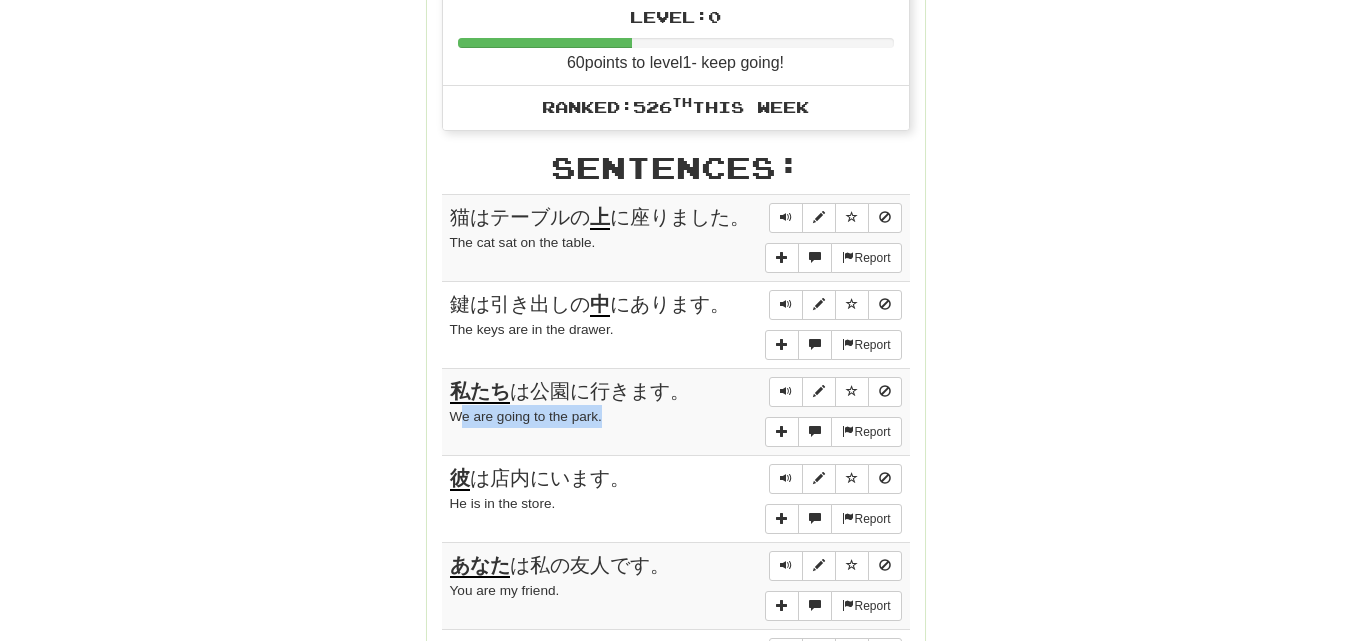 drag, startPoint x: 604, startPoint y: 416, endPoint x: 456, endPoint y: 423, distance: 148.16545 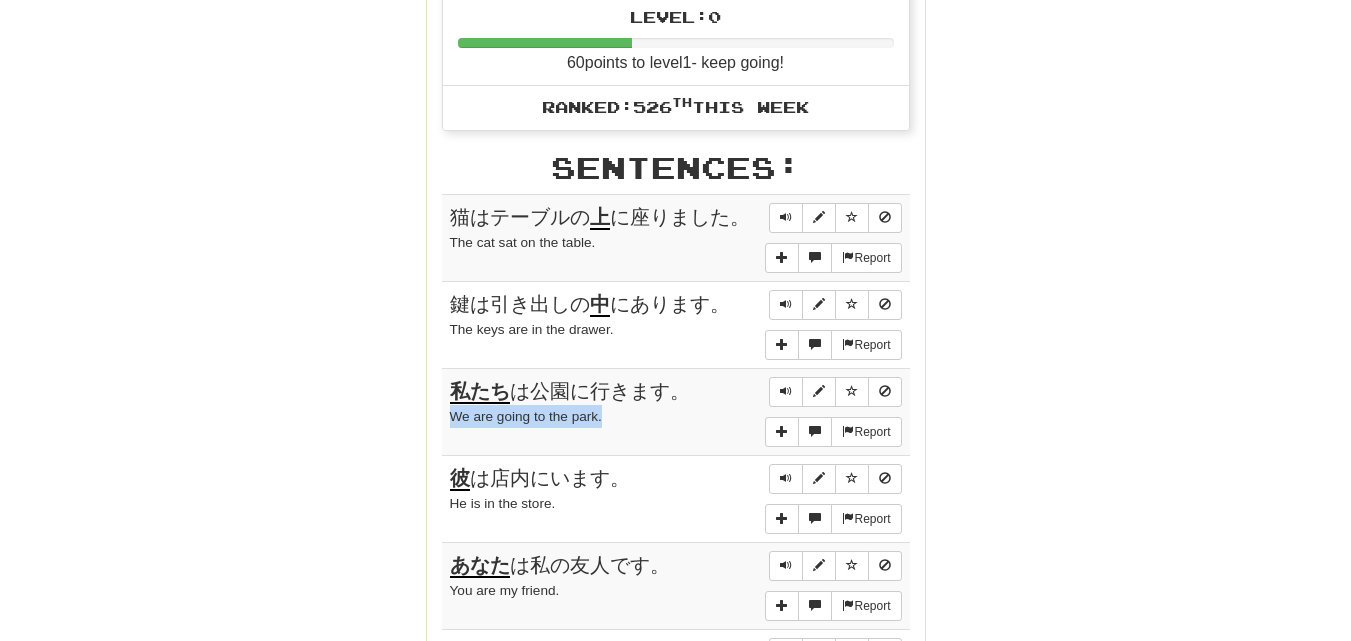 copy on "We are going to the park." 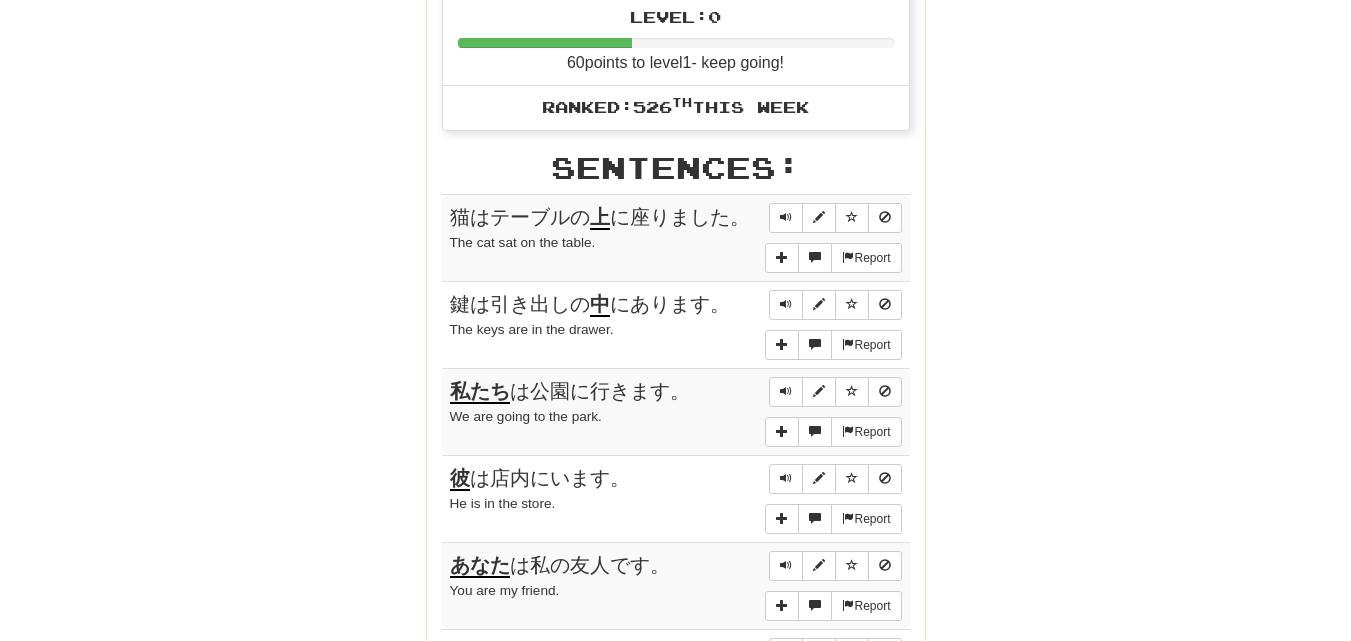 click on "Correct   :   10 Incorrect   :   0 To go   :   0 Playing :  Fast Track Level 1 Round Complete!  Dashboard Continue  Round Results Stats: Score:   + 40 Time:   3 : 58 New:   10 Review:   0 Correct:   10 Incorrect:   0 Get fluent faster. Get  Clozemaster Pro   Progress: Fast Track Level 1 Playing:  10  /  1000 + 10 0% 1% Mastered:  0  /  1000 0% Ready for Review:  0  /  Level:  0 60  points to level  1  - keep going! Ranked:  526 th  this week Sentences:  Report 猫はテーブルの 上 に座りました。 The cat sat on the table.  Report 鍵は引き出しの 中 にあります。 The keys are in the drawer.  Report 私たち は公園に行きます。 We are going to the park.  Report 彼 は店内にいます。 He is in the store.  Report あなた は私の友人です。 You are my friend.  Report それ が見えますか？ Can you see it?  Report 私は 本が大好きです。 I love books.  Report この 美しい花を見てください。 Look at this beautiful flower.  Report シャツを" at bounding box center (675, 101) 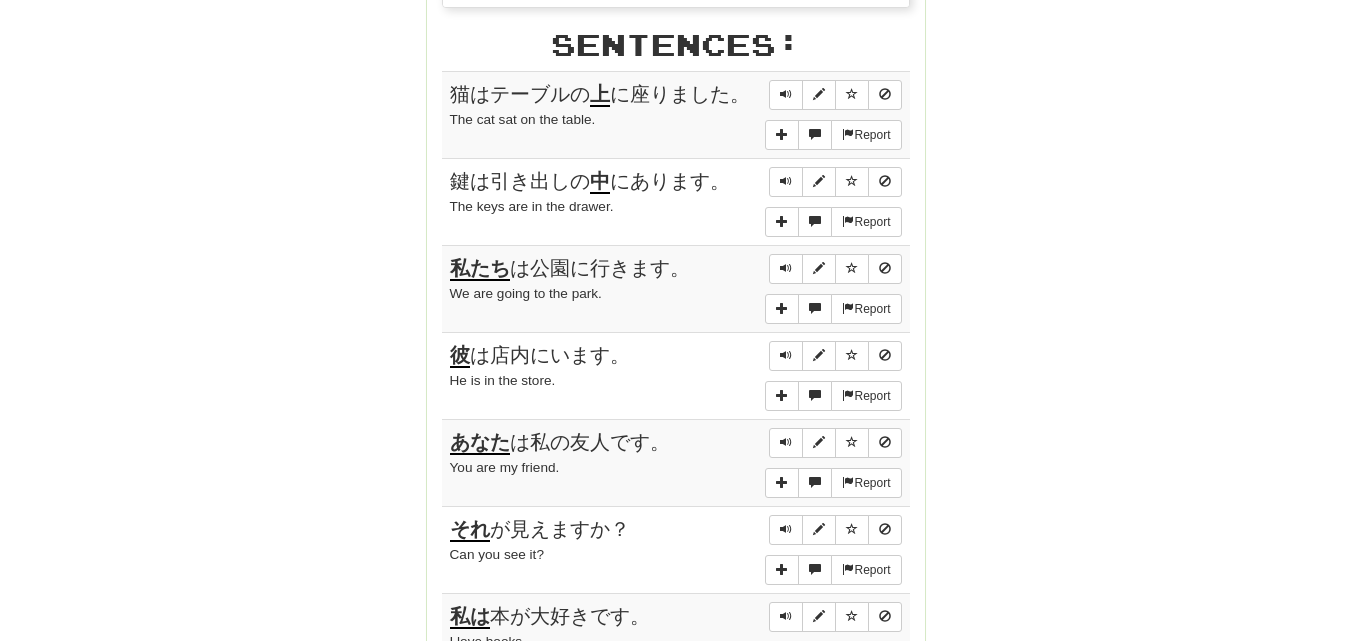 scroll, scrollTop: 1160, scrollLeft: 0, axis: vertical 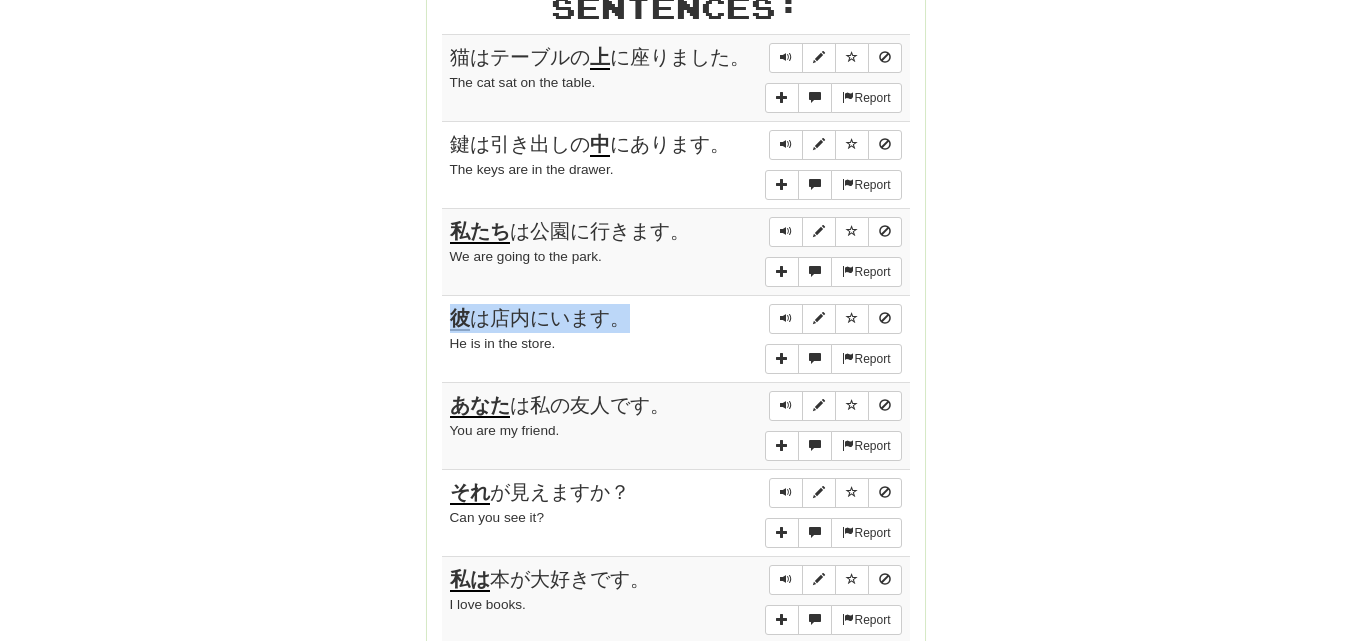drag, startPoint x: 451, startPoint y: 316, endPoint x: 620, endPoint y: 317, distance: 169.00296 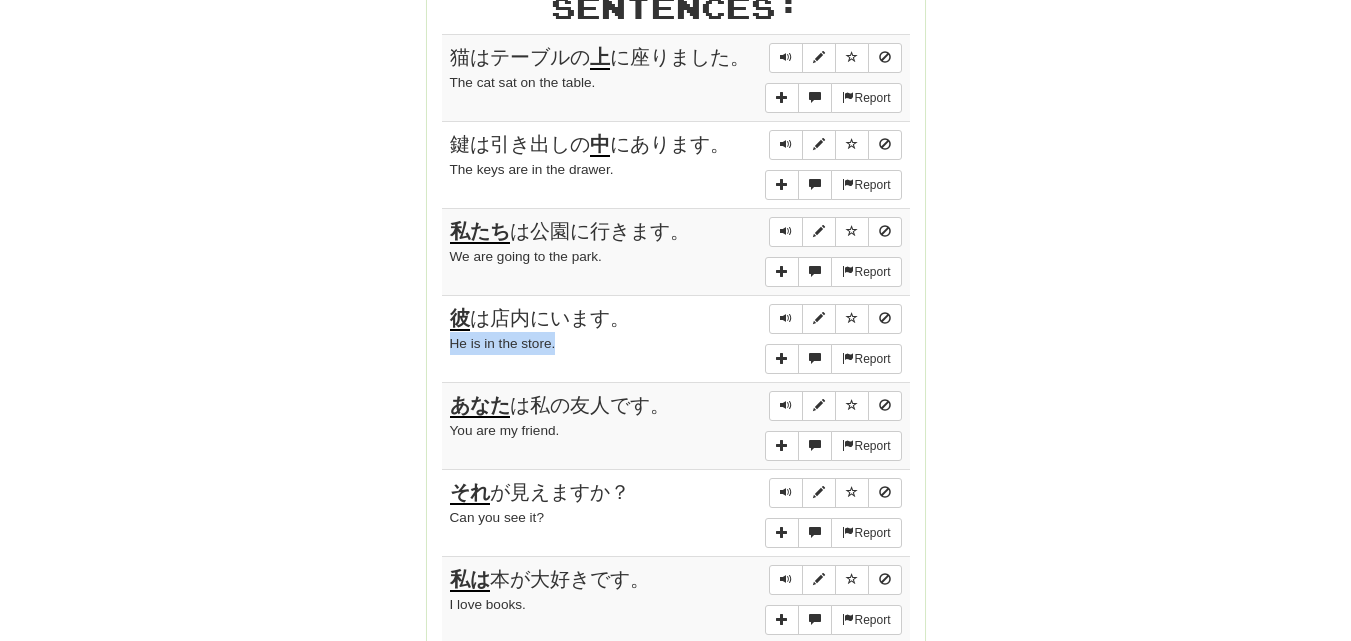drag, startPoint x: 564, startPoint y: 345, endPoint x: 446, endPoint y: 337, distance: 118.270874 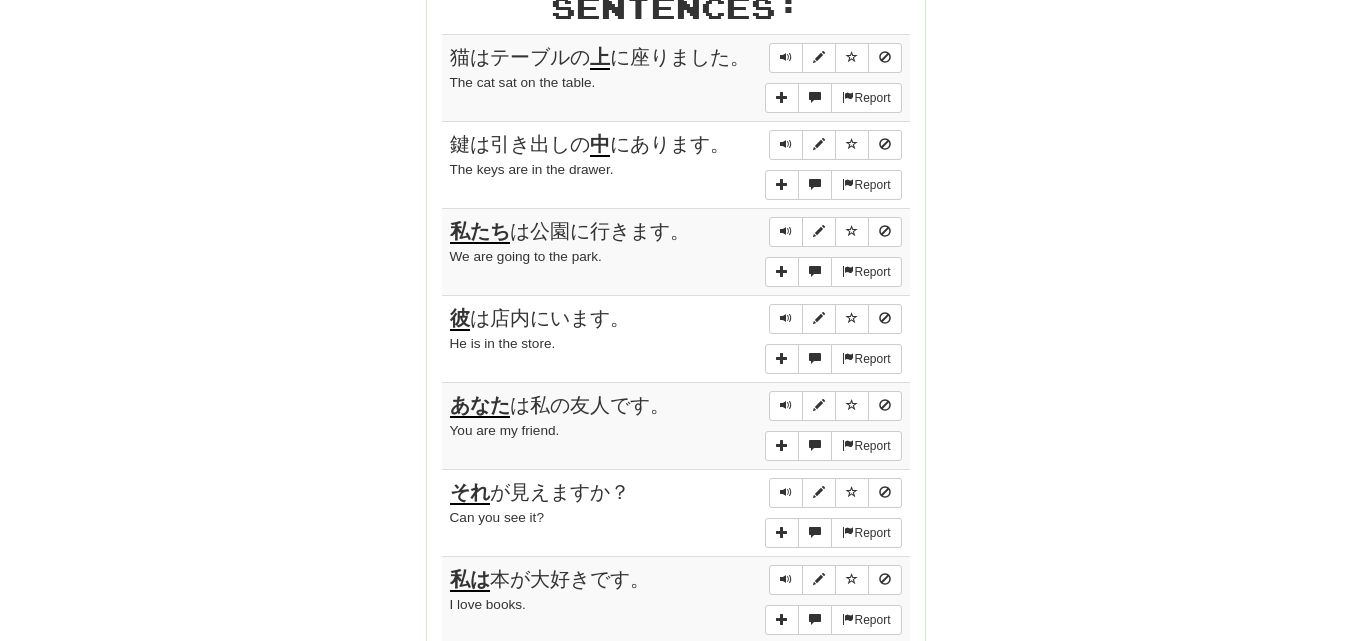 click on "Round Results Stats: Score:   + 40 Time:   3 : 58 New:   10 Review:   0 Correct:   10 Incorrect:   0 Get fluent faster. Get  Clozemaster Pro   Progress: Fast Track Level 1 Playing:  10  /  1000 + 10 0% 1% Mastered:  0  /  1000 0% Ready for Review:  0  /  Level:  0 60  points to level  1  - keep going! Ranked:  526 th  this week Sentences:  Report 猫はテーブルの 上 に座りました。 The cat sat on the table.  Report 鍵は引き出しの 中 にあります。 The keys are in the drawer.  Report 私たち は公園に行きます。 We are going to the park.  Report 彼 は店内にいます。 He is in the store.  Report あなた は私の友人です。 You are my friend.  Report それ が見えますか？ Can you see it?  Report 私は 本が大好きです。 I love books.  Report この 美しい花を見てください。 Look at this beautiful flower.  Report シャツを 持っています 。 I have a shirt.  Report パン と 水が欲しいです。 I want bread and water." at bounding box center [676, 14] 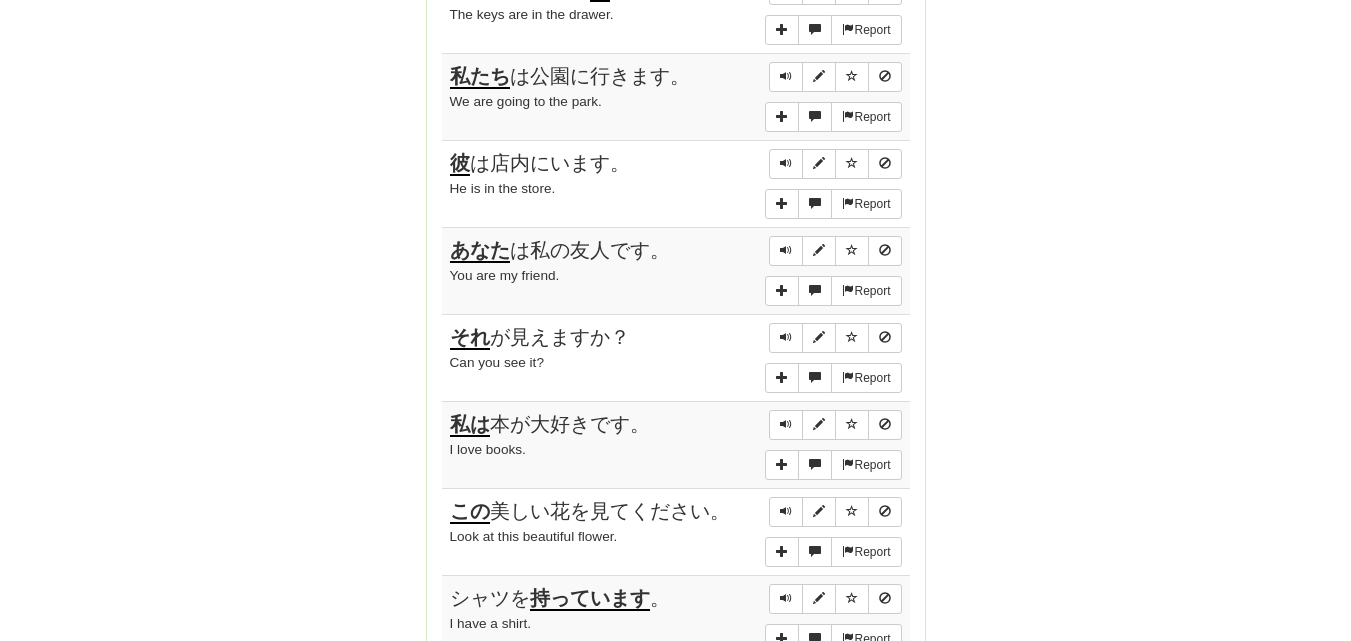 scroll, scrollTop: 1320, scrollLeft: 0, axis: vertical 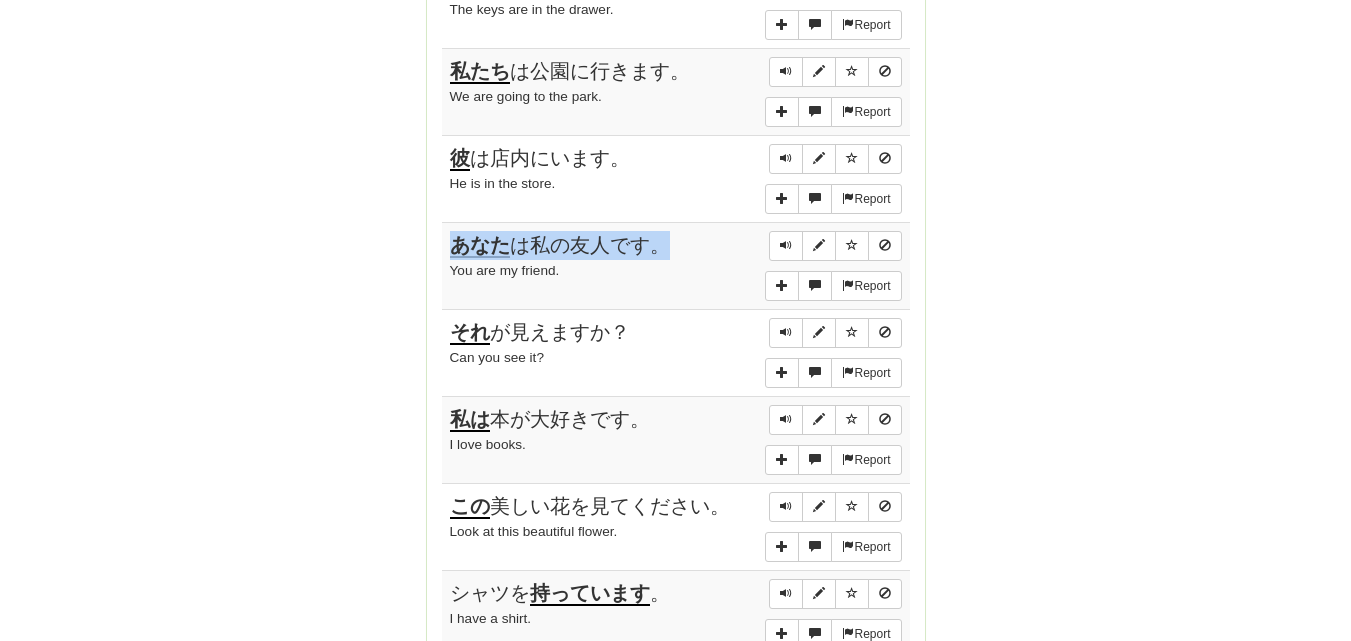 drag, startPoint x: 451, startPoint y: 237, endPoint x: 669, endPoint y: 228, distance: 218.1857 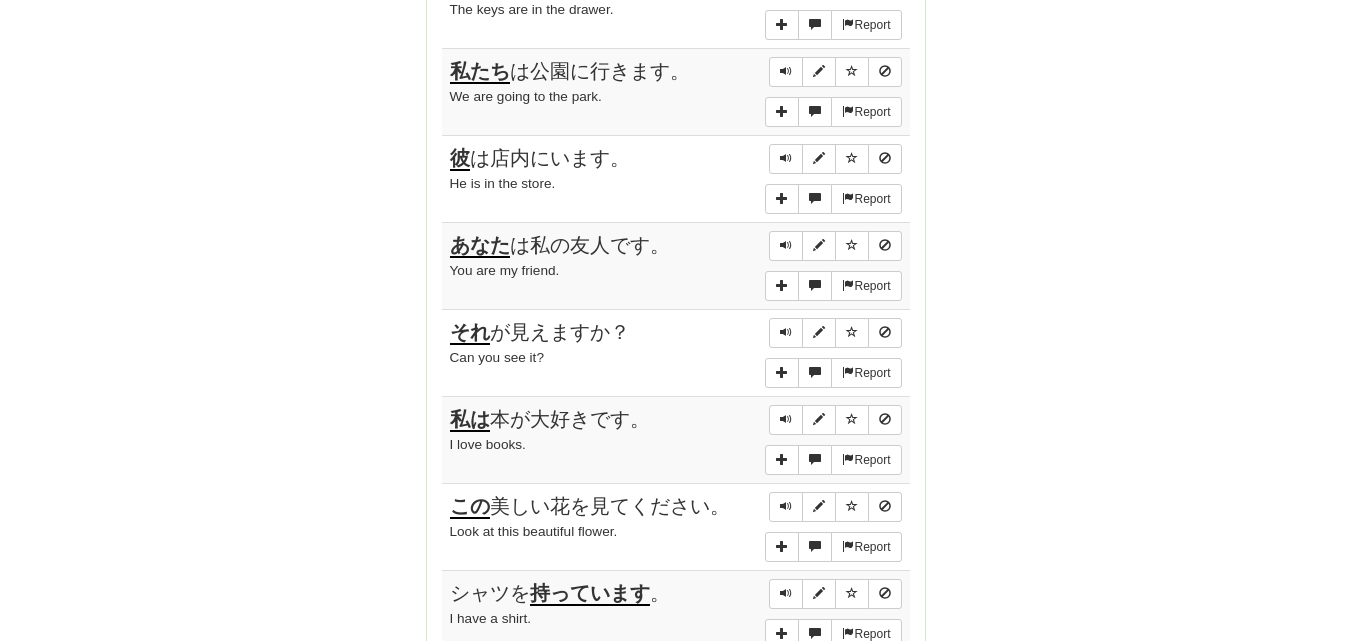 click on "Round Results Stats: Score:   + 40 Time:   3 : 58 New:   10 Review:   0 Correct:   10 Incorrect:   0 Get fluent faster. Get  Clozemaster Pro   Progress: Fast Track Level 1 Playing:  10  /  1000 + 10 0% 1% Mastered:  0  /  1000 0% Ready for Review:  0  /  Level:  0 60  points to level  1  - keep going! Ranked:  526 th  this week Sentences:  Report 猫はテーブルの 上 に座りました。 The cat sat on the table.  Report 鍵は引き出しの 中 にあります。 The keys are in the drawer.  Report 私たち は公園に行きます。 We are going to the park.  Report 彼 は店内にいます。 He is in the store.  Report あなた は私の友人です。 You are my friend.  Report それ が見えますか？ Can you see it?  Report 私は 本が大好きです。 I love books.  Report この 美しい花を見てください。 Look at this beautiful flower.  Report シャツを 持っています 。 I have a shirt.  Report パン と 水が欲しいです。 I want bread and water." at bounding box center [676, -146] 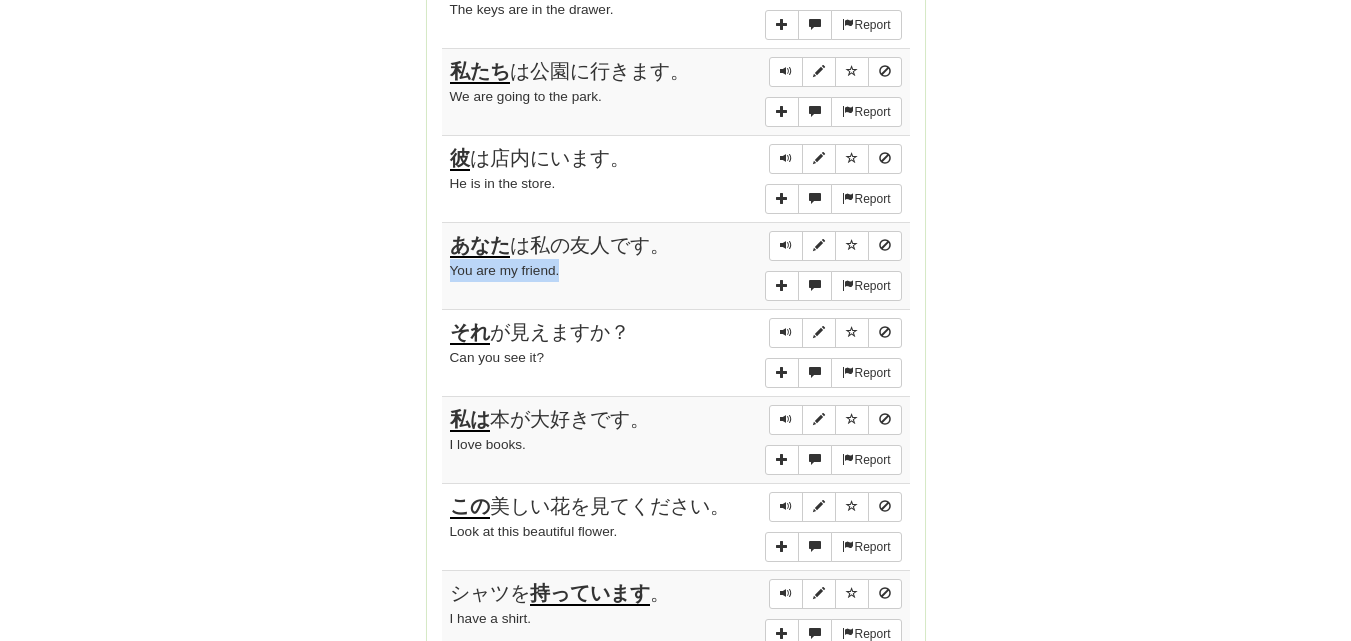 drag, startPoint x: 561, startPoint y: 271, endPoint x: 449, endPoint y: 276, distance: 112.11155 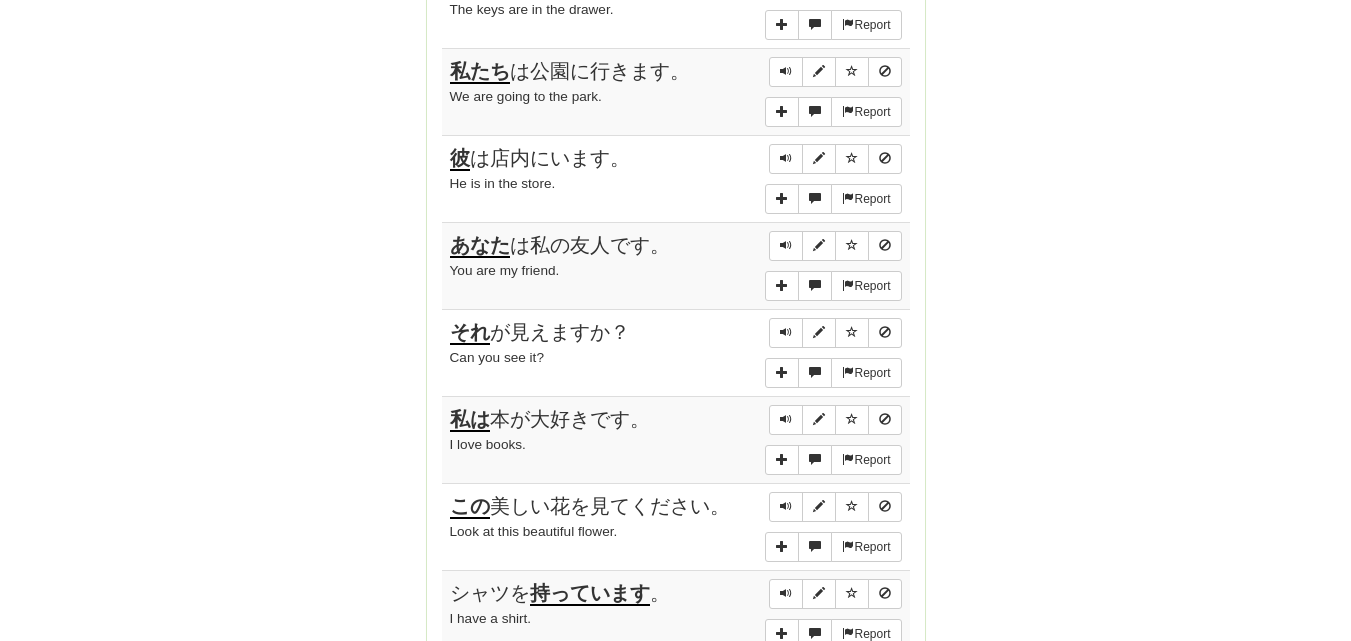 click on "Round Results Stats: Score:   + 40 Time:   3 : 58 New:   10 Review:   0 Correct:   10 Incorrect:   0 Get fluent faster. Get  Clozemaster Pro   Progress: Fast Track Level 1 Playing:  10  /  1000 + 10 0% 1% Mastered:  0  /  1000 0% Ready for Review:  0  /  Level:  0 60  points to level  1  - keep going! Ranked:  526 th  this week Sentences:  Report 猫はテーブルの 上 に座りました。 The cat sat on the table.  Report 鍵は引き出しの 中 にあります。 The keys are in the drawer.  Report 私たち は公園に行きます。 We are going to the park.  Report 彼 は店内にいます。 He is in the store.  Report あなた は私の友人です。 You are my friend.  Report それ が見えますか？ Can you see it?  Report 私は 本が大好きです。 I love books.  Report この 美しい花を見てください。 Look at this beautiful flower.  Report シャツを 持っています 。 I have a shirt.  Report パン と 水が欲しいです。 I want bread and water." at bounding box center [676, -146] 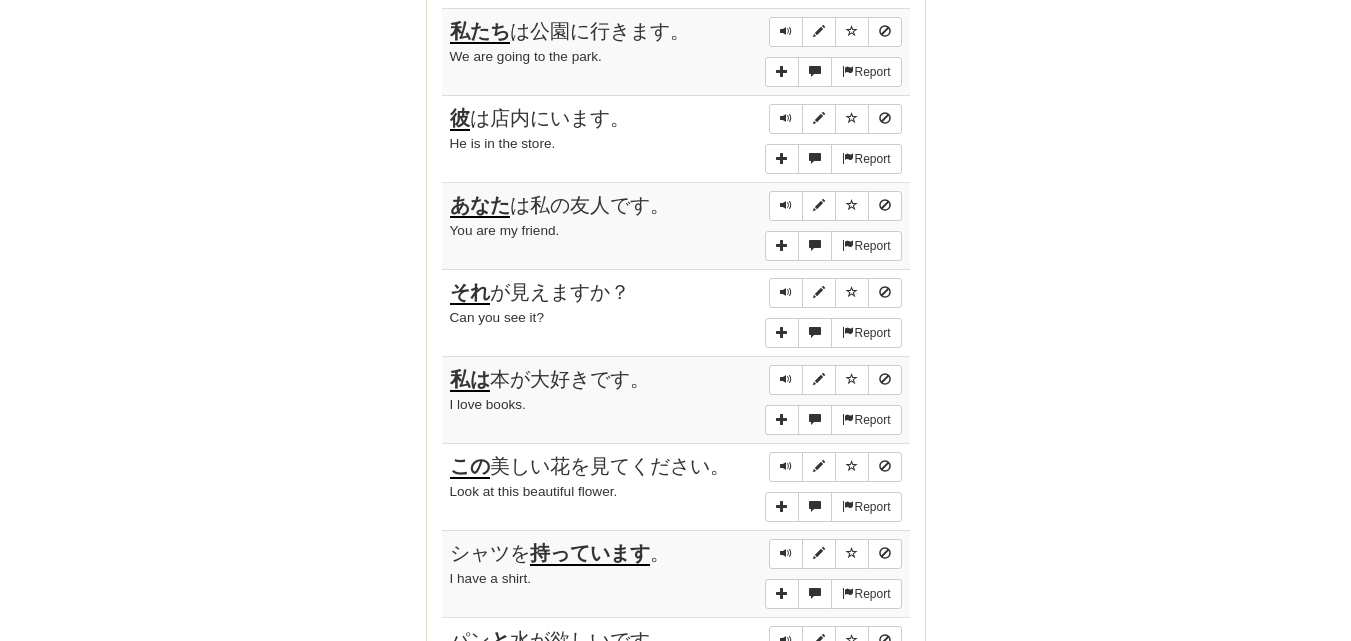 scroll, scrollTop: 1400, scrollLeft: 0, axis: vertical 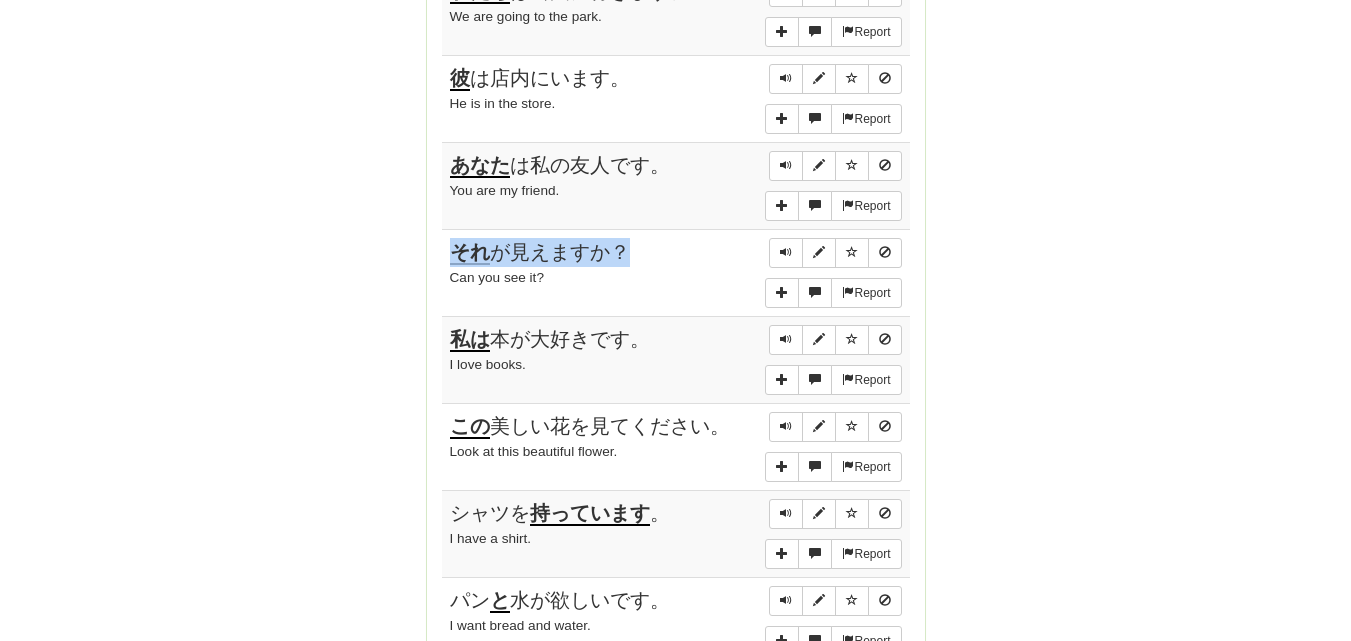 drag, startPoint x: 454, startPoint y: 244, endPoint x: 626, endPoint y: 241, distance: 172.02615 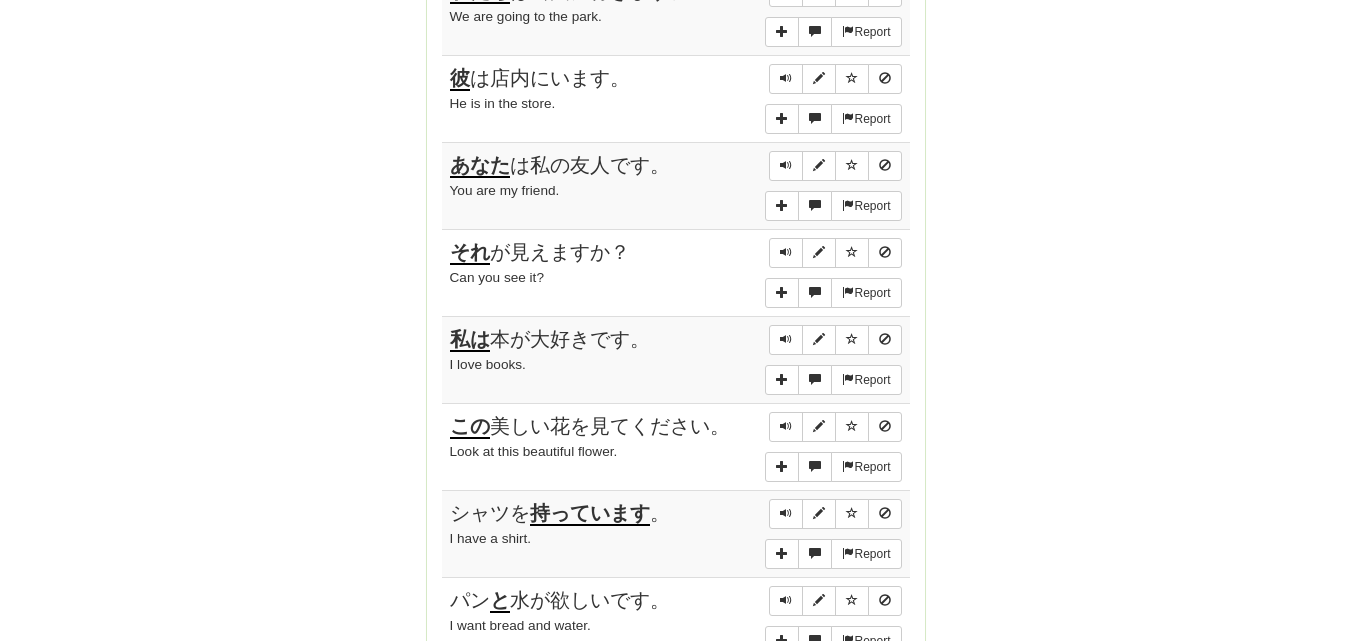 click on "Round Results Stats: Score:   + 40 Time:   3 : 58 New:   10 Review:   0 Correct:   10 Incorrect:   0 Get fluent faster. Get  Clozemaster Pro   Progress: Fast Track Level 1 Playing:  10  /  1000 + 10 0% 1% Mastered:  0  /  1000 0% Ready for Review:  0  /  Level:  0 60  points to level  1  - keep going! Ranked:  526 th  this week Sentences:  Report 猫はテーブルの 上 に座りました。 The cat sat on the table.  Report 鍵は引き出しの 中 にあります。 The keys are in the drawer.  Report 私たち は公園に行きます。 We are going to the park.  Report 彼 は店内にいます。 He is in the store.  Report あなた は私の友人です。 You are my friend.  Report それ が見えますか？ Can you see it?  Report 私は 本が大好きです。 I love books.  Report この 美しい花を見てください。 Look at this beautiful flower.  Report シャツを 持っています 。 I have a shirt.  Report パン と 水が欲しいです。 I want bread and water." at bounding box center (676, -226) 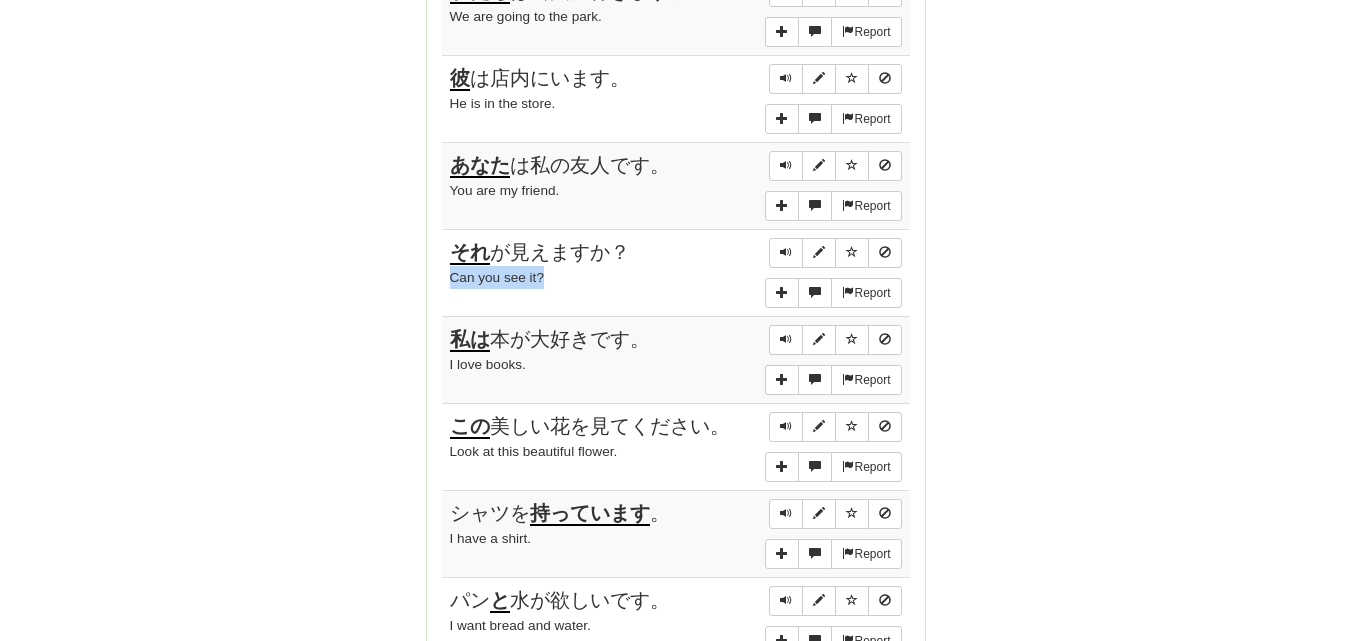 drag, startPoint x: 549, startPoint y: 279, endPoint x: 453, endPoint y: 273, distance: 96.18732 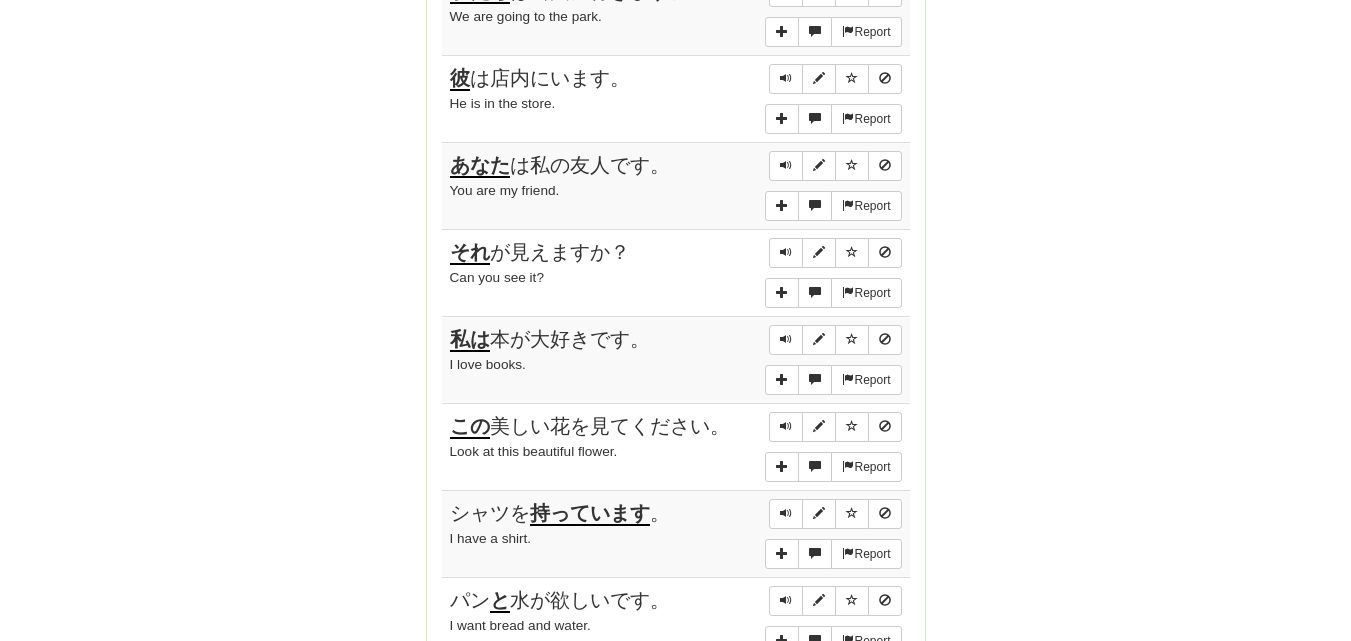 click on "Round Results Stats: Score:   + 40 Time:   3 : 58 New:   10 Review:   0 Correct:   10 Incorrect:   0 Get fluent faster. Get  Clozemaster Pro   Progress: Fast Track Level 1 Playing:  10  /  1000 + 10 0% 1% Mastered:  0  /  1000 0% Ready for Review:  0  /  Level:  0 60  points to level  1  - keep going! Ranked:  526 th  this week Sentences:  Report 猫はテーブルの 上 に座りました。 The cat sat on the table.  Report 鍵は引き出しの 中 にあります。 The keys are in the drawer.  Report 私たち は公園に行きます。 We are going to the park.  Report 彼 は店内にいます。 He is in the store.  Report あなた は私の友人です。 You are my friend.  Report それ が見えますか？ Can you see it?  Report 私は 本が大好きです。 I love books.  Report この 美しい花を見てください。 Look at this beautiful flower.  Report シャツを 持っています 。 I have a shirt.  Report パン と 水が欲しいです。 I want bread and water." at bounding box center (676, -226) 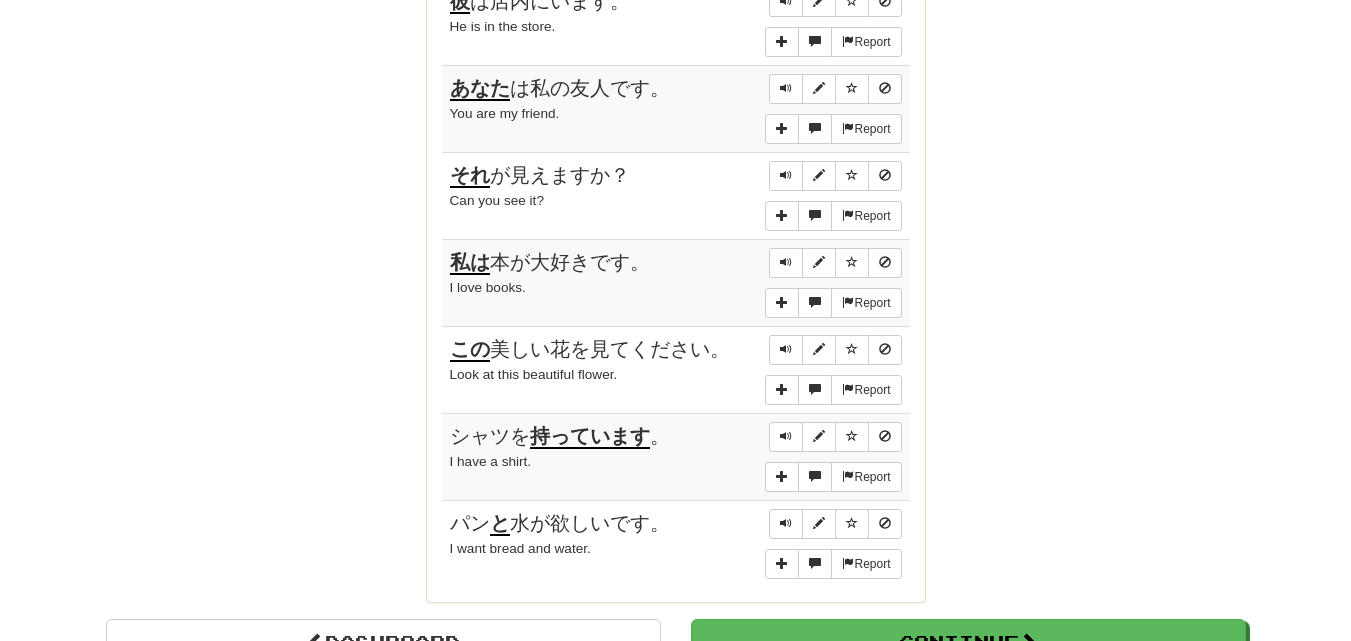 scroll, scrollTop: 1480, scrollLeft: 0, axis: vertical 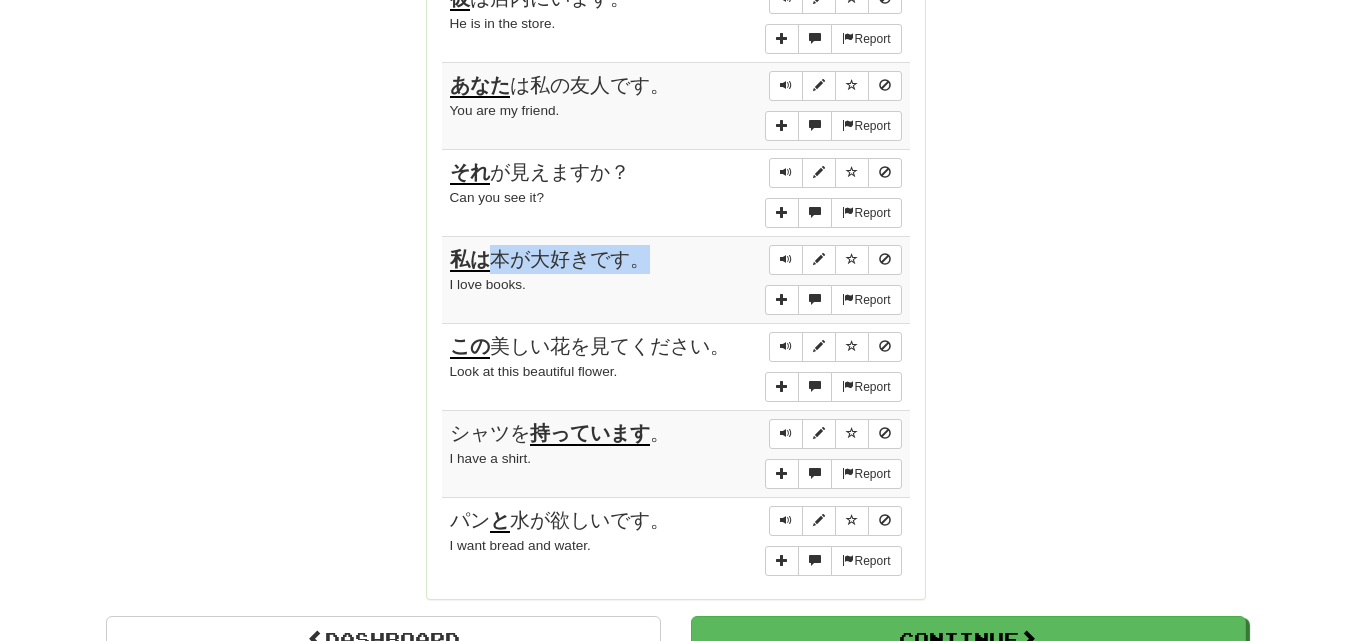 drag, startPoint x: 491, startPoint y: 255, endPoint x: 663, endPoint y: 268, distance: 172.49059 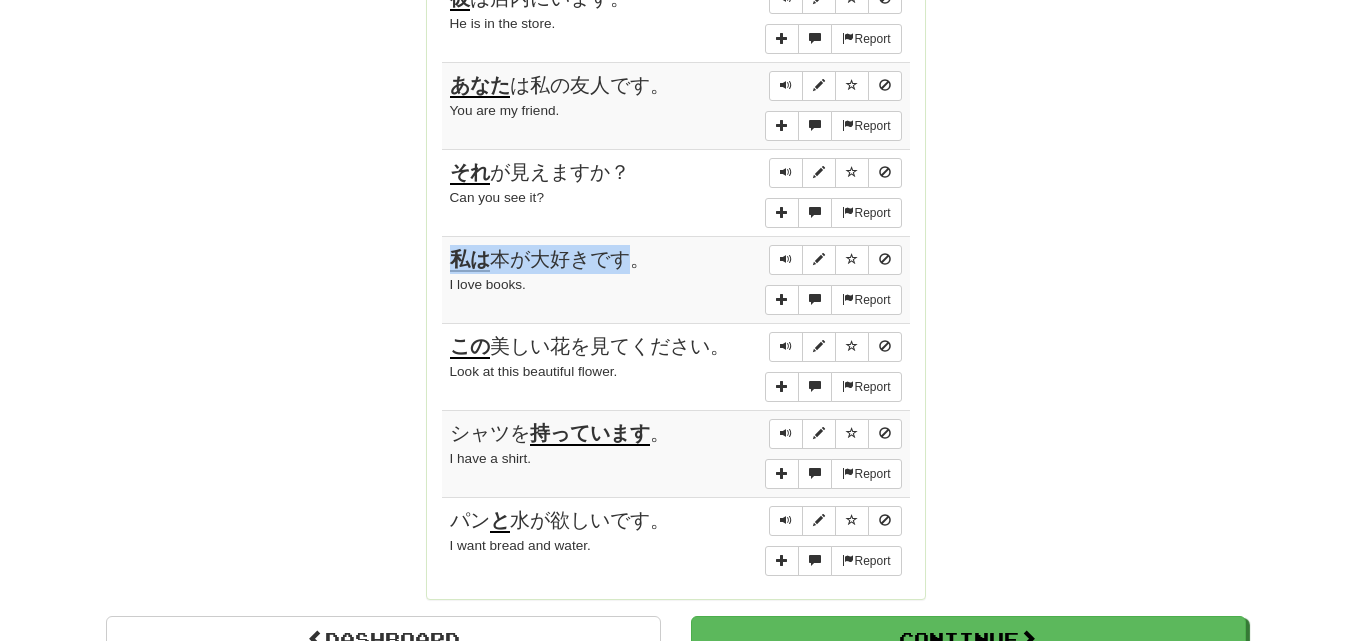 drag, startPoint x: 633, startPoint y: 262, endPoint x: 446, endPoint y: 237, distance: 188.66373 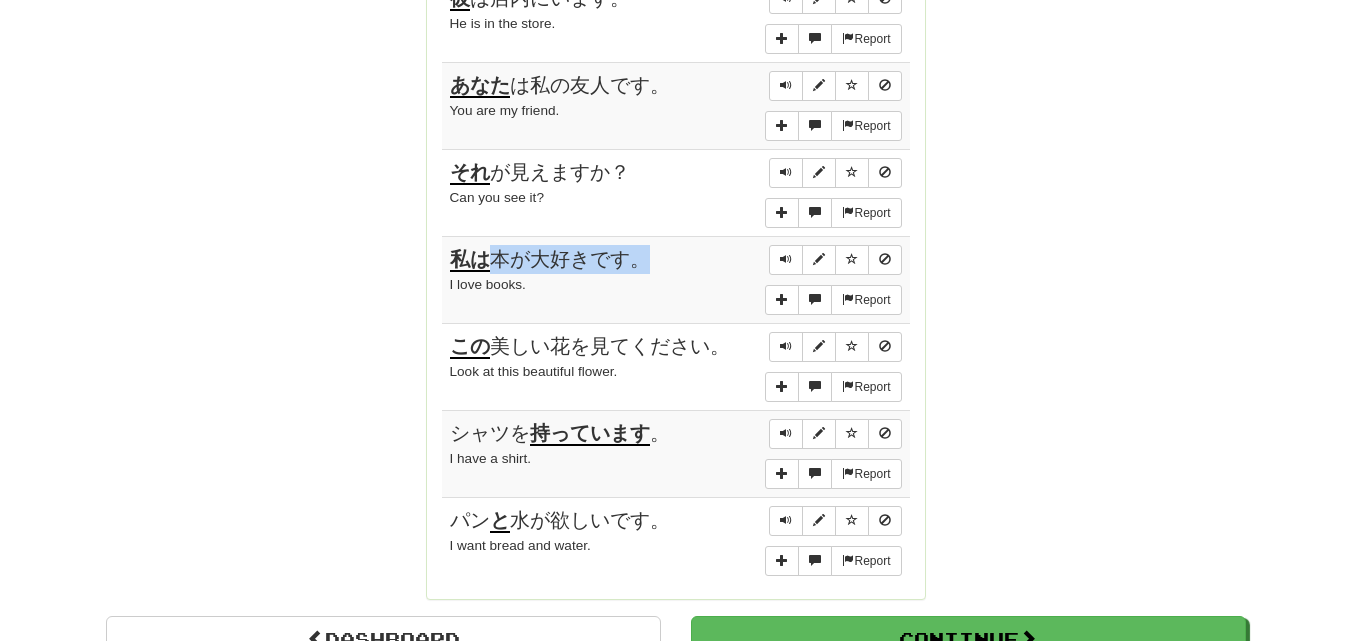 drag, startPoint x: 497, startPoint y: 253, endPoint x: 641, endPoint y: 254, distance: 144.00348 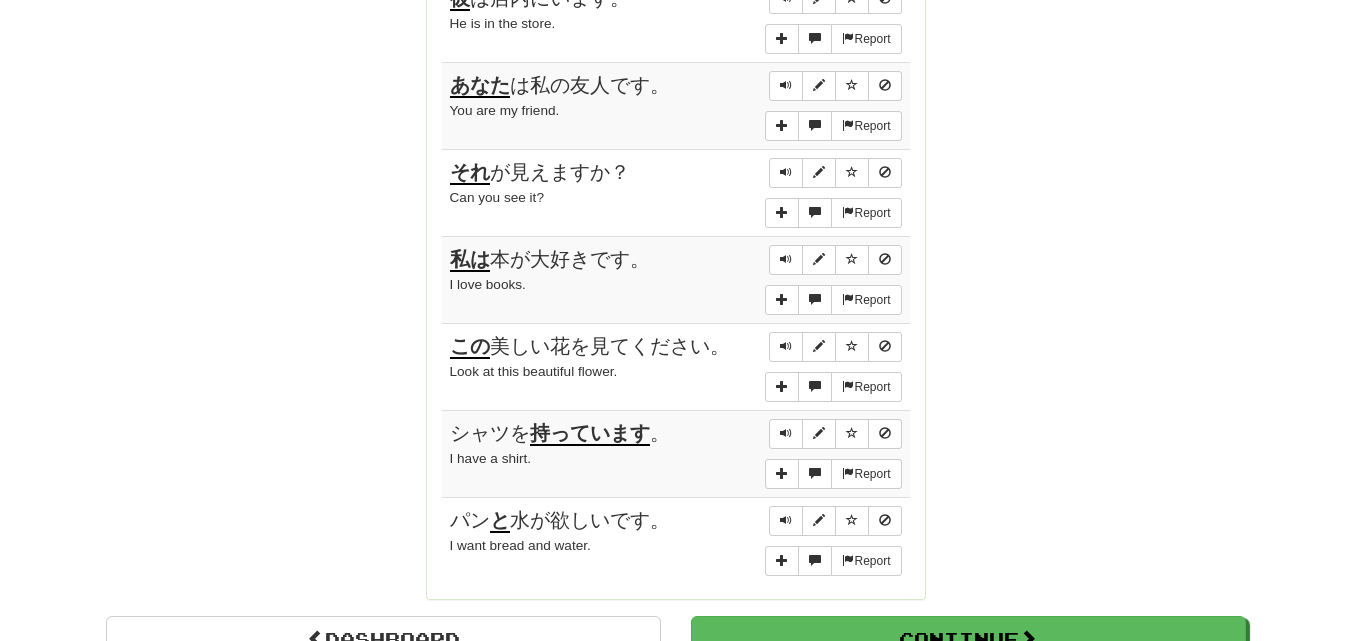 click on "Round Results Stats: Score:   + 40 Time:   3 : 58 New:   10 Review:   0 Correct:   10 Incorrect:   0 Get fluent faster. Get  Clozemaster Pro   Progress: Fast Track Level 1 Playing:  10  /  1000 + 10 0% 1% Mastered:  0  /  1000 0% Ready for Review:  0  /  Level:  0 60  points to level  1  - keep going! Ranked:  526 th  this week Sentences:  Report 猫はテーブルの 上 に座りました。 The cat sat on the table.  Report 鍵は引き出しの 中 にあります。 The keys are in the drawer.  Report 私たち は公園に行きます。 We are going to the park.  Report 彼 は店内にいます。 He is in the store.  Report あなた は私の友人です。 You are my friend.  Report それ が見えますか？ Can you see it?  Report 私は 本が大好きです。 I love books.  Report この 美しい花を見てください。 Look at this beautiful flower.  Report シャツを 持っています 。 I have a shirt.  Report パン と 水が欲しいです。 I want bread and water." at bounding box center (676, -306) 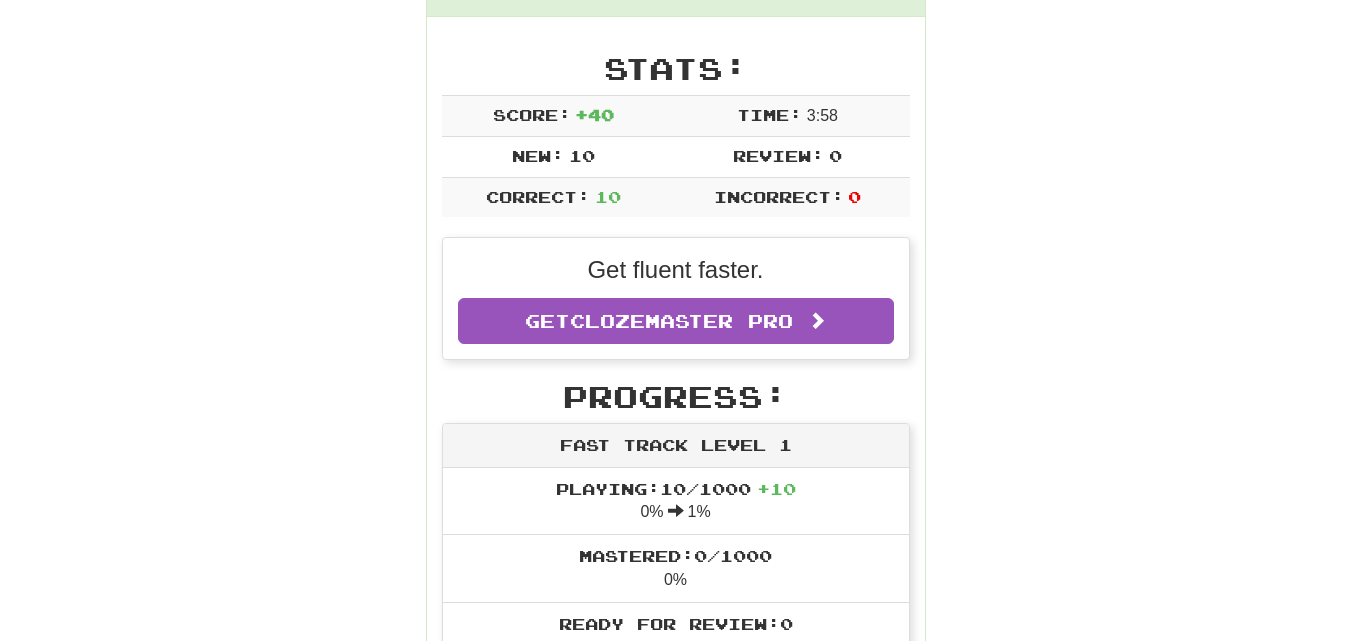 scroll, scrollTop: 897, scrollLeft: 0, axis: vertical 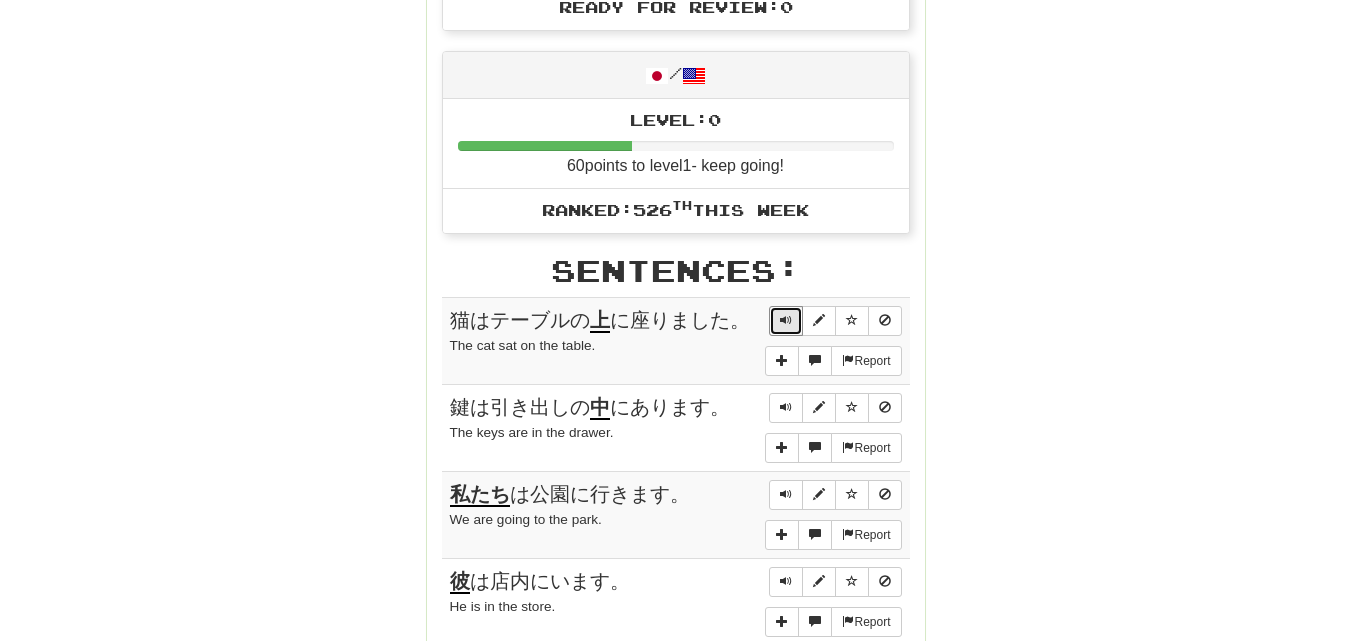 type 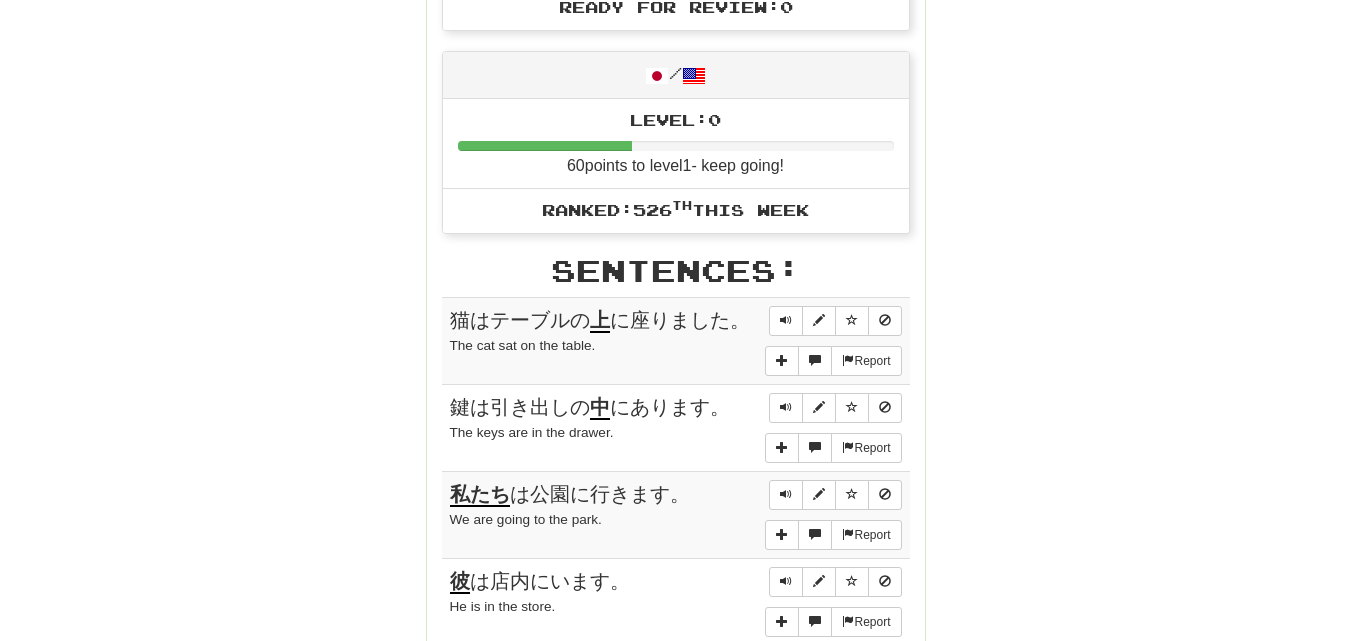 click on "Round Results Stats: Score:   + 40 Time:   3 : 58 New:   10 Review:   0 Correct:   10 Incorrect:   0 Get fluent faster. Get  Clozemaster Pro   Progress: Fast Track Level 1 Playing:  10  /  1000 + 10 0% 1% Mastered:  0  /  1000 0% Ready for Review:  0  /  Level:  0 60  points to level  1  - keep going! Ranked:  526 th  this week Sentences:  Report 猫はテーブルの 上 に座りました。 The cat sat on the table.  Report 鍵は引き出しの 中 にあります。 The keys are in the drawer.  Report 私たち は公園に行きます。 We are going to the park.  Report 彼 は店内にいます。 He is in the store.  Report あなた は私の友人です。 You are my friend.  Report それ が見えますか？ Can you see it?  Report 私は 本が大好きです。 I love books.  Report この 美しい花を見てください。 Look at this beautiful flower.  Report シャツを 持っています 。 I have a shirt.  Report パン と 水が欲しいです。 I want bread and water." at bounding box center (676, 277) 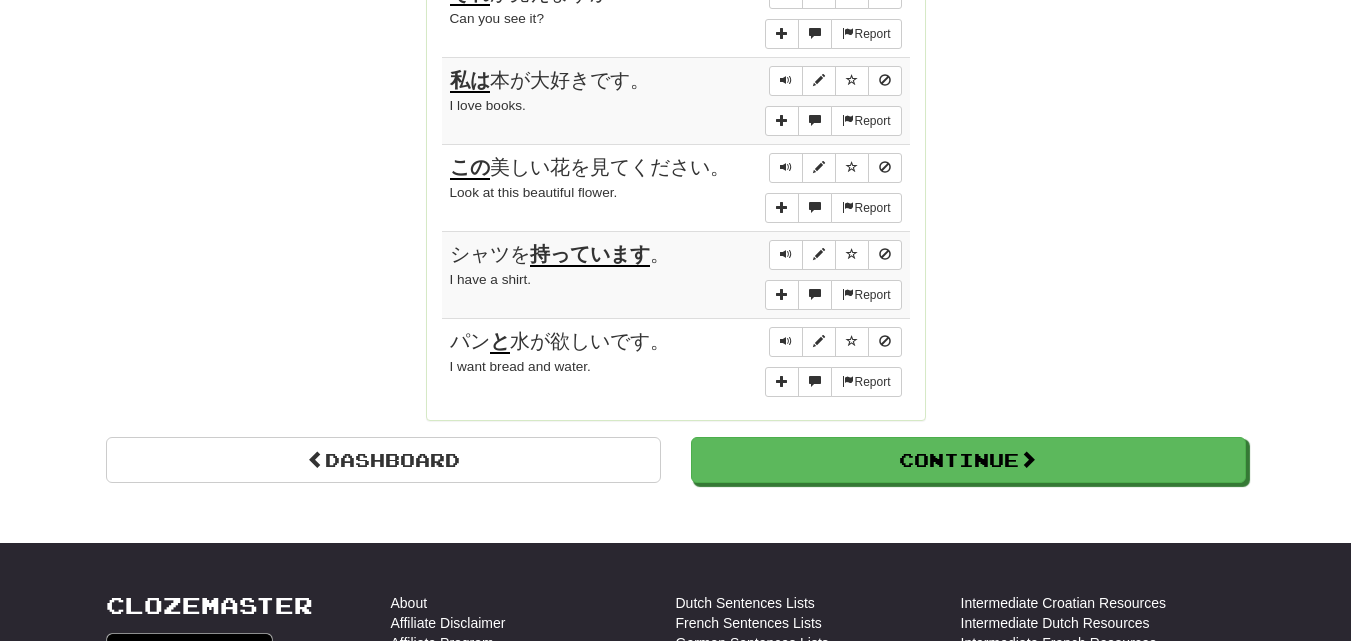 scroll, scrollTop: 1657, scrollLeft: 0, axis: vertical 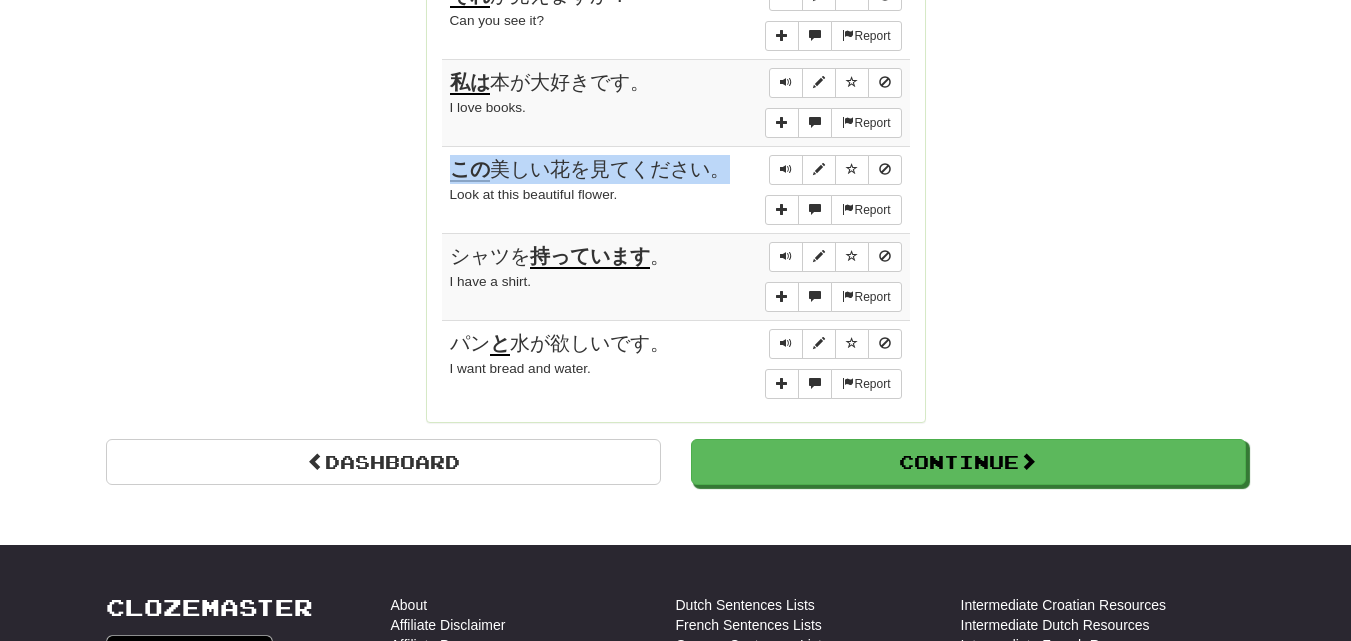drag, startPoint x: 447, startPoint y: 165, endPoint x: 720, endPoint y: 176, distance: 273.22153 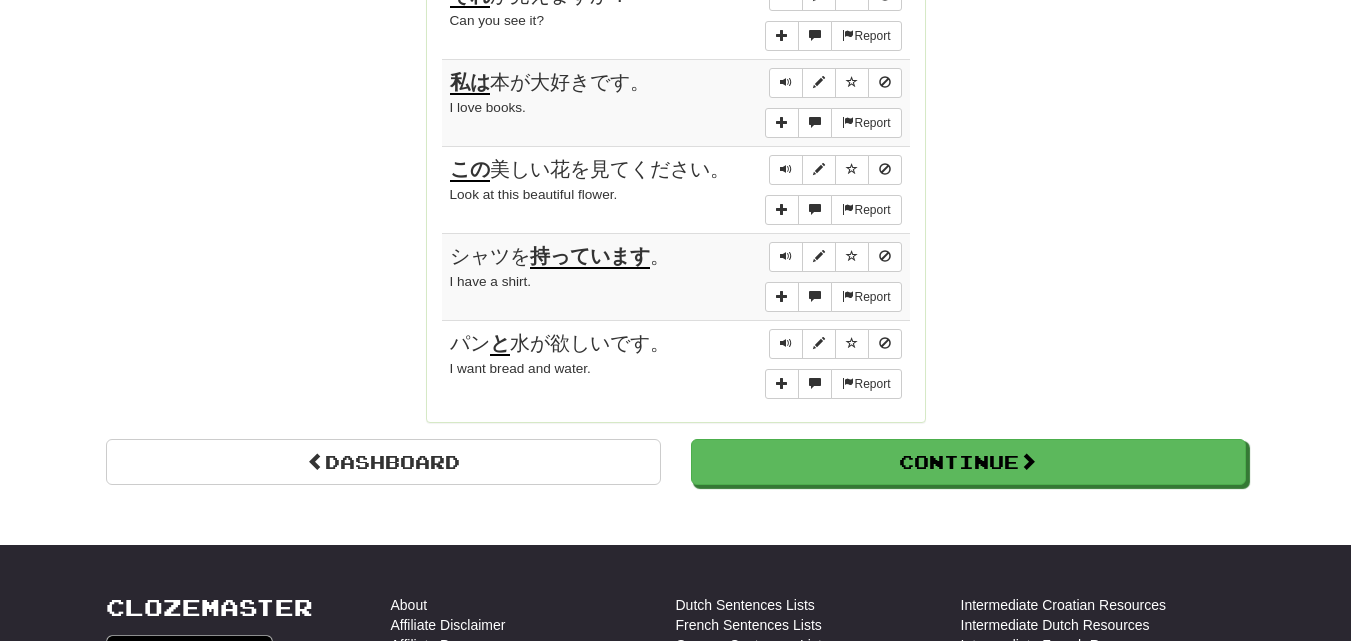 click on "Report この 美しい花を見てください。 Look at this beautiful flower." at bounding box center [676, 189] 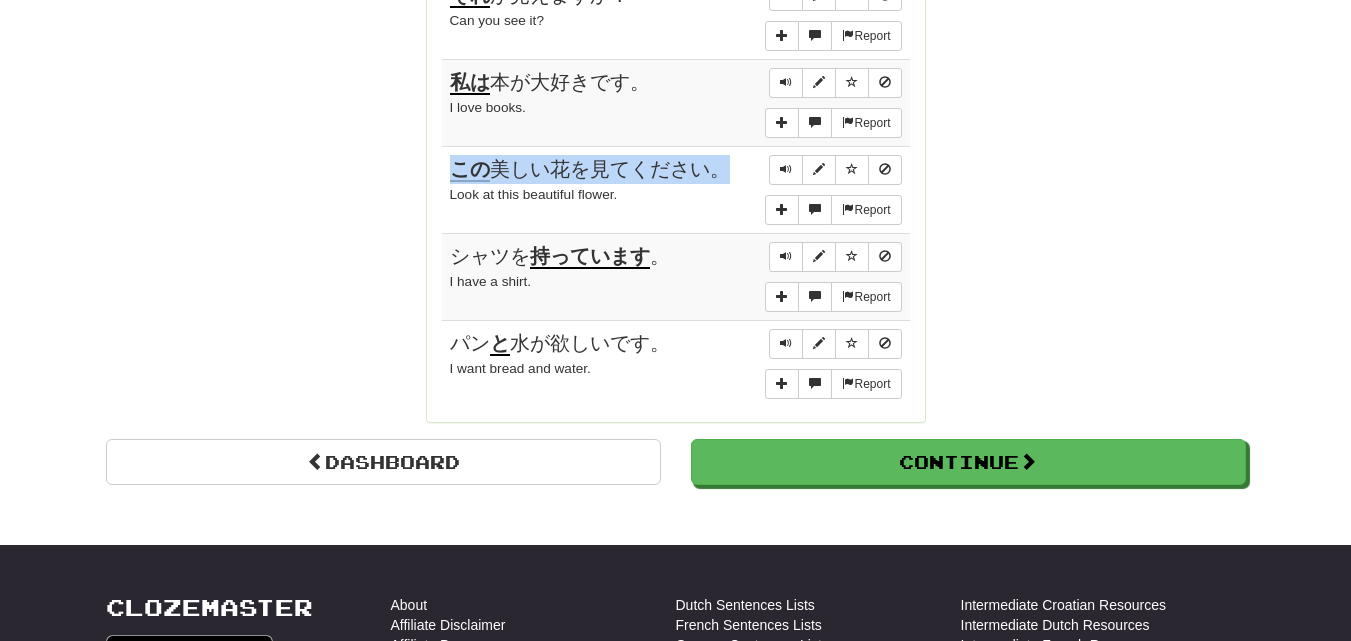 drag, startPoint x: 452, startPoint y: 168, endPoint x: 722, endPoint y: 161, distance: 270.09073 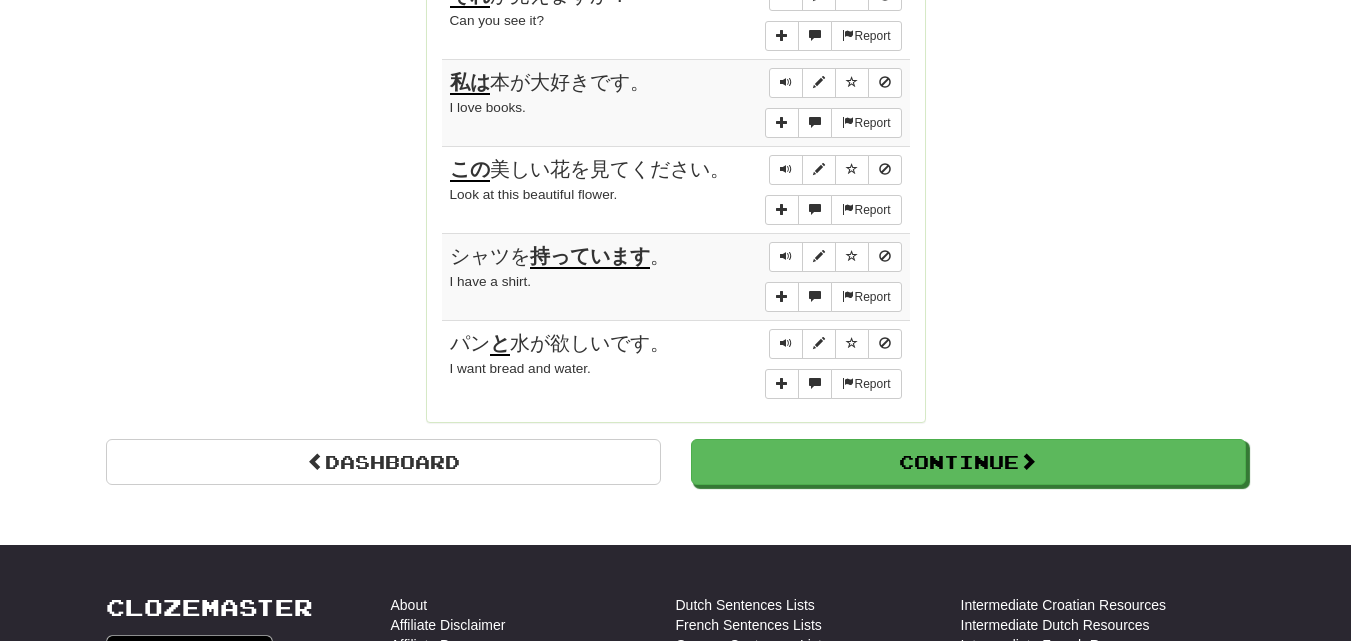 click on "Correct   :   10 Incorrect   :   0 To go   :   0 Playing :  Fast Track Level 1 Round Complete!  Dashboard Continue  Round Results Stats: Score:   + 40 Time:   3 : 58 New:   10 Review:   0 Correct:   10 Incorrect:   0 Get fluent faster. Get  Clozemaster Pro   Progress: Fast Track Level 1 Playing:  10  /  1000 + 10 0% 1% Mastered:  0  /  1000 0% Ready for Review:  0  /  Level:  0 60  points to level  1  - keep going! Ranked:  526 th  this week Sentences:  Report 猫はテーブルの 上 に座りました。 The cat sat on the table.  Report 鍵は引き出しの 中 にあります。 The keys are in the drawer.  Report 私たち は公園に行きます。 We are going to the park.  Report 彼 は店内にいます。 He is in the store.  Report あなた は私の友人です。 You are my friend.  Report それ が見えますか？ Can you see it?  Report 私は 本が大好きです。 I love books.  Report この 美しい花を見てください。 Look at this beautiful flower.  Report シャツを" at bounding box center (675, -556) 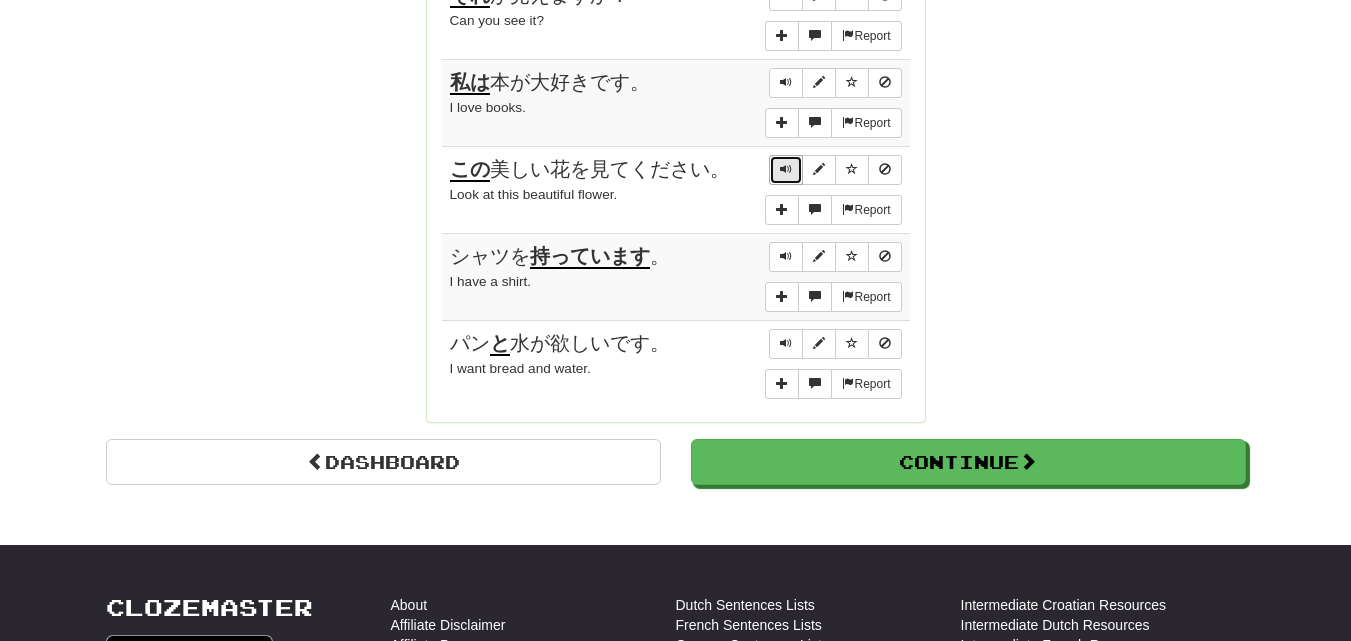 click at bounding box center (786, 169) 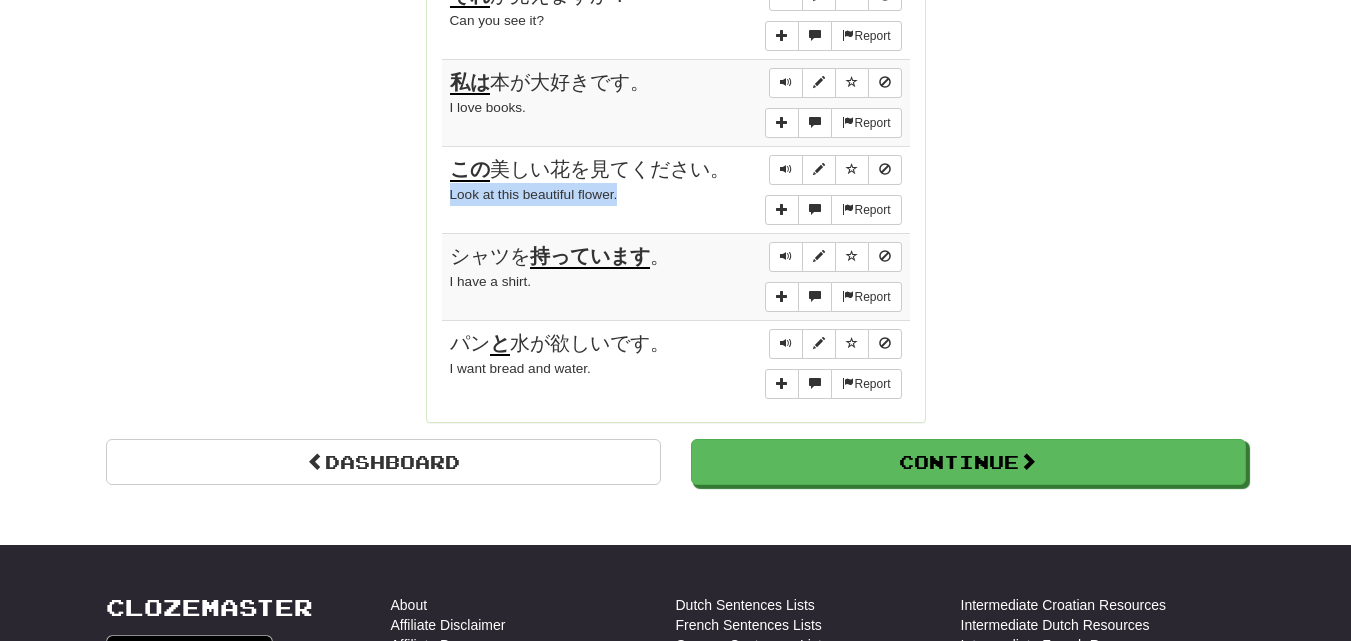 drag, startPoint x: 453, startPoint y: 190, endPoint x: 624, endPoint y: 204, distance: 171.57214 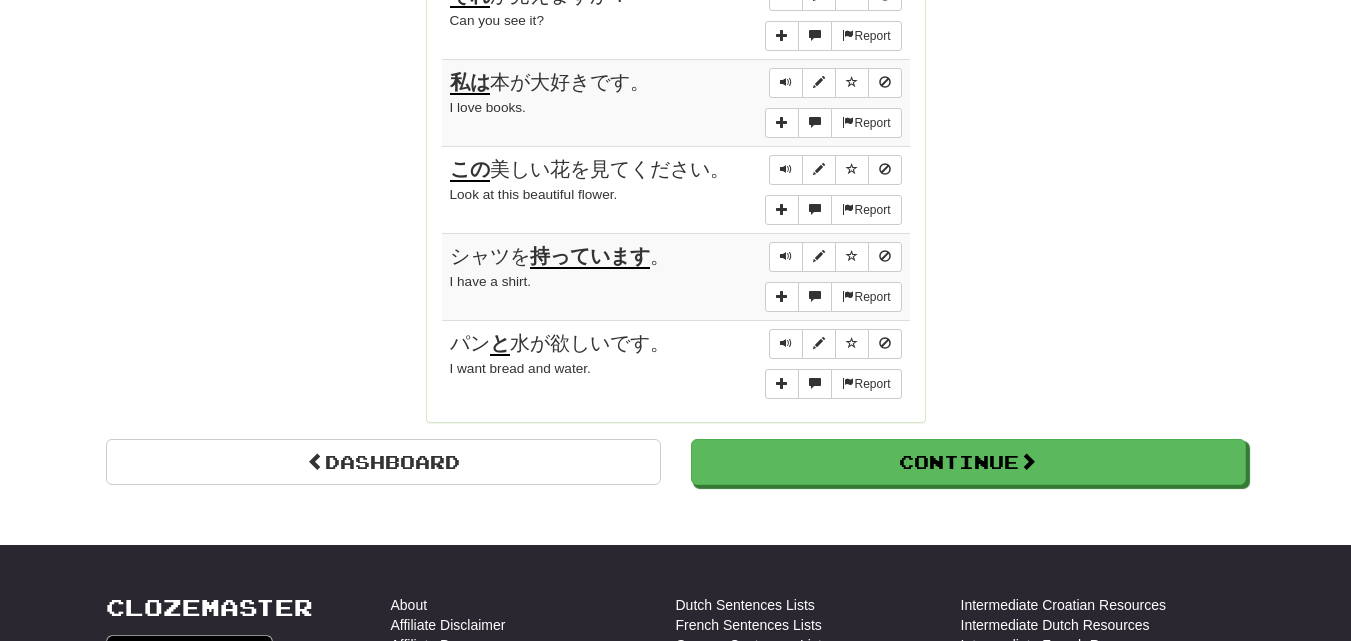 click on "Dashboard Continue  Round Results Stats: Score:   + 40 Time:   3 : 58 New:   10 Review:   0 Correct:   10 Incorrect:   0 Get fluent faster. Get  Clozemaster Pro   Progress: Fast Track Level 1 Playing:  10  /  1000 + 10 0% 1% Mastered:  0  /  1000 0% Ready for Review:  0  /  Level:  0 60  points to level  1  - keep going! Ranked:  526 th  this week Sentences:  Report 猫はテーブルの 上 に座りました。 The cat sat on the table.  Report 鍵は引き出しの 中 にあります。 The keys are in the drawer.  Report 私たち は公園に行きます。 We are going to the park.  Report 彼 は店内にいます。 He is in the store.  Report あなた は私の友人です。 You are my friend.  Report それ が見えますか？ Can you see it?  Report 私は 本が大好きです。 I love books.  Report この 美しい花を見てください。 Look at this beautiful flower.  Report シャツを 持っています 。 I have a shirt.  Report パン と 水が欲しいです。  Dashboard" at bounding box center [676, -483] 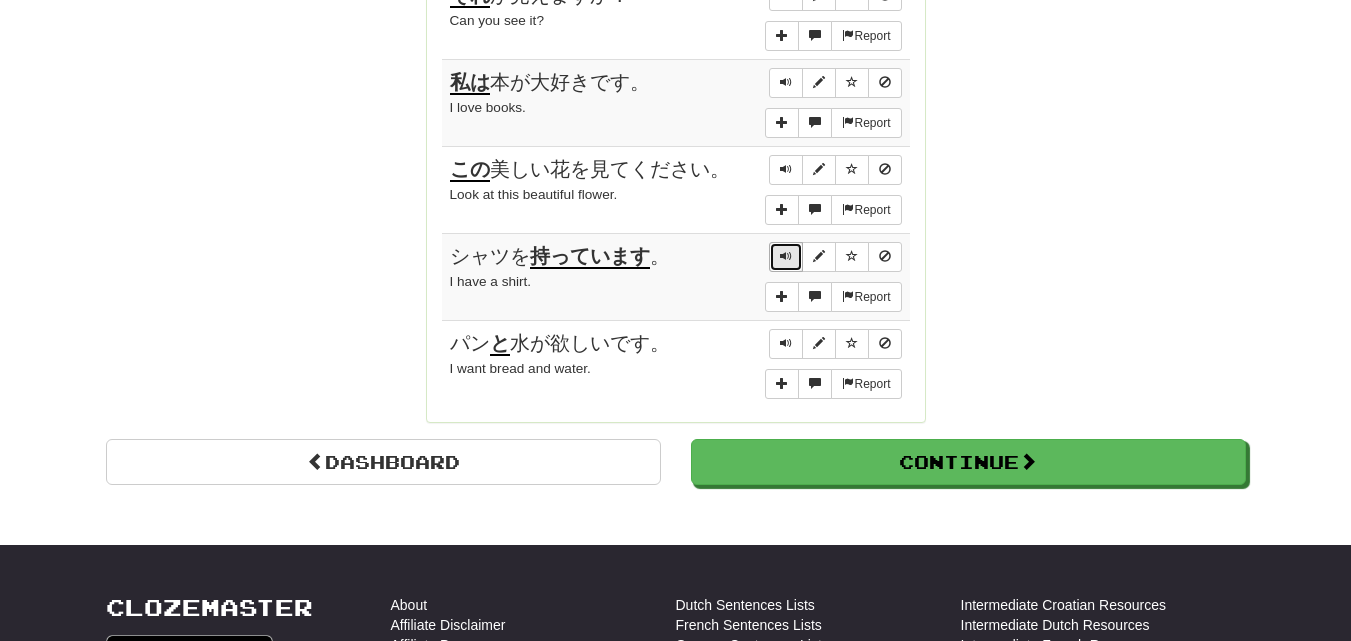click at bounding box center (786, 257) 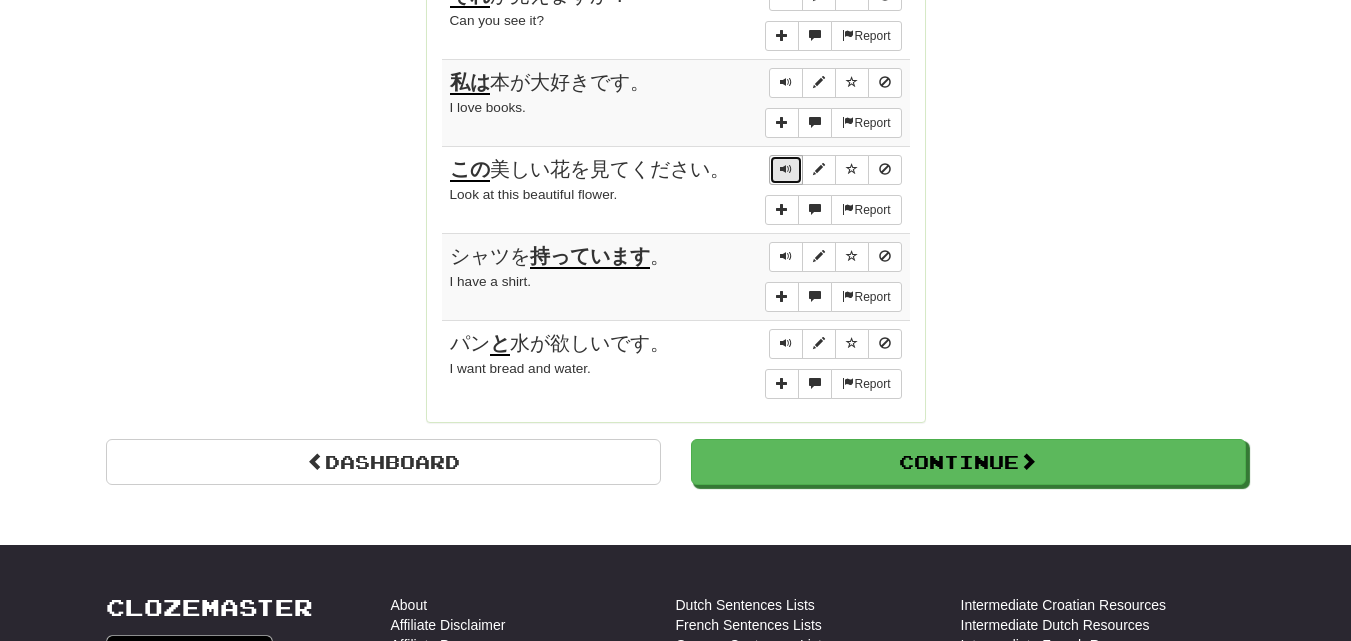 click at bounding box center [786, 170] 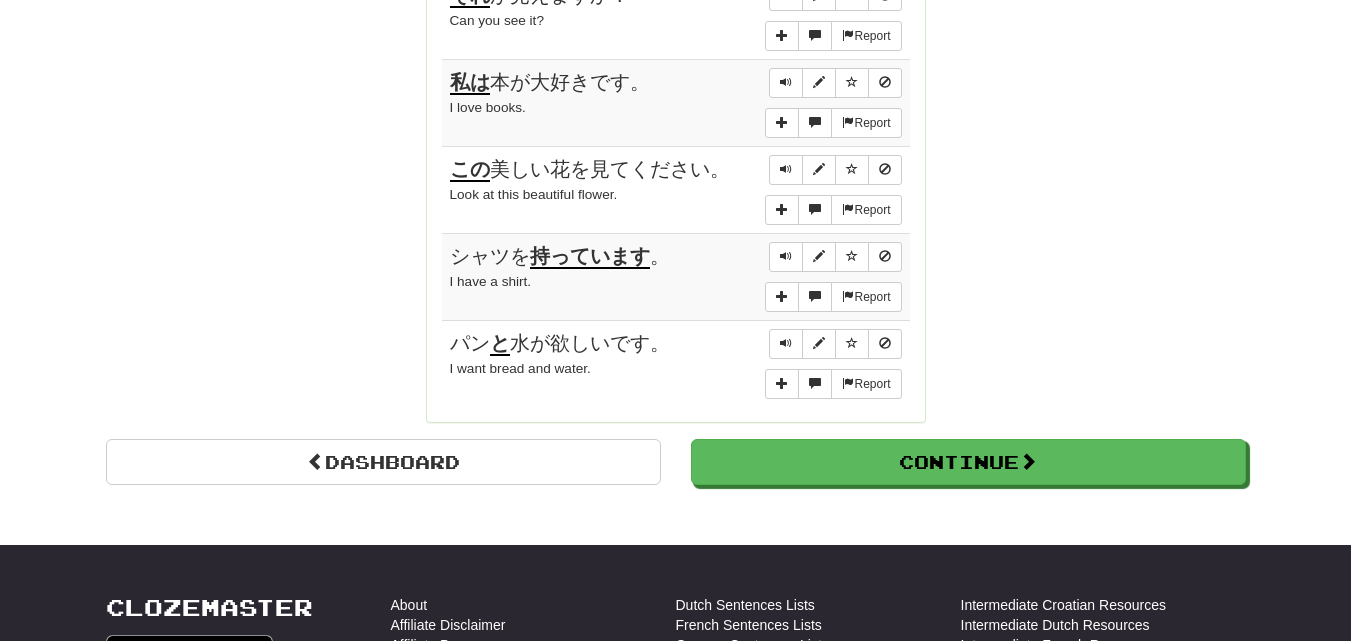 click on "Correct   :   10 Incorrect   :   0 To go   :   0 Playing :  Fast Track Level 1 Round Complete!  Dashboard Continue  Round Results Stats: Score:   + 40 Time:   3 : 58 New:   10 Review:   0 Correct:   10 Incorrect:   0 Get fluent faster. Get  Clozemaster Pro   Progress: Fast Track Level 1 Playing:  10  /  1000 + 10 0% 1% Mastered:  0  /  1000 0% Ready for Review:  0  /  Level:  0 60  points to level  1  - keep going! Ranked:  526 th  this week Sentences:  Report 猫はテーブルの 上 に座りました。 The cat sat on the table.  Report 鍵は引き出しの 中 にあります。 The keys are in the drawer.  Report 私たち は公園に行きます。 We are going to the park.  Report 彼 は店内にいます。 He is in the store.  Report あなた は私の友人です。 You are my friend.  Report それ が見えますか？ Can you see it?  Report 私は 本が大好きです。 I love books.  Report この 美しい花を見てください。 Look at this beautiful flower.  Report シャツを" at bounding box center (675, -556) 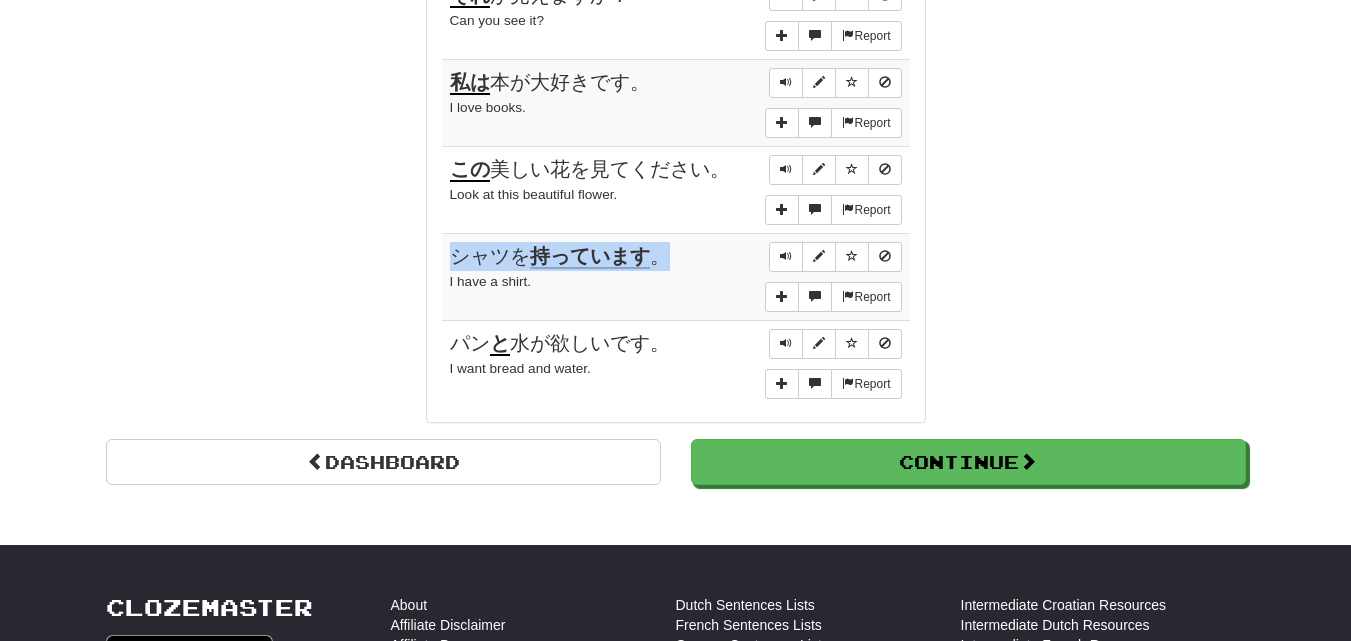drag, startPoint x: 663, startPoint y: 268, endPoint x: 448, endPoint y: 252, distance: 215.59453 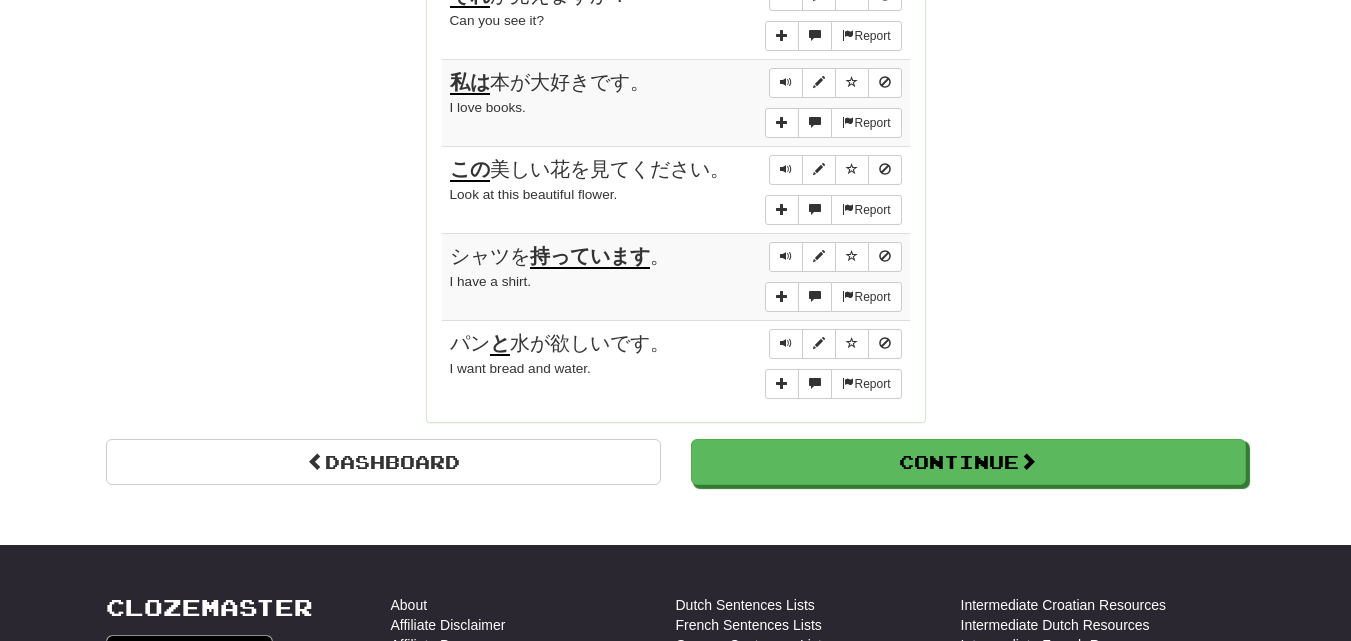 click on "Dashboard Continue  Round Results Stats: Score:   + 40 Time:   3 : 58 New:   10 Review:   0 Correct:   10 Incorrect:   0 Get fluent faster. Get  Clozemaster Pro   Progress: Fast Track Level 1 Playing:  10  /  1000 + 10 0% 1% Mastered:  0  /  1000 0% Ready for Review:  0  /  Level:  0 60  points to level  1  - keep going! Ranked:  526 th  this week Sentences:  Report 猫はテーブルの 上 に座りました。 The cat sat on the table.  Report 鍵は引き出しの 中 にあります。 The keys are in the drawer.  Report 私たち は公園に行きます。 We are going to the park.  Report 彼 は店内にいます。 He is in the store.  Report あなた は私の友人です。 You are my friend.  Report それ が見えますか？ Can you see it?  Report 私は 本が大好きです。 I love books.  Report この 美しい花を見てください。 Look at this beautiful flower.  Report シャツを 持っています 。 I have a shirt.  Report パン と 水が欲しいです。  Dashboard" at bounding box center (676, -483) 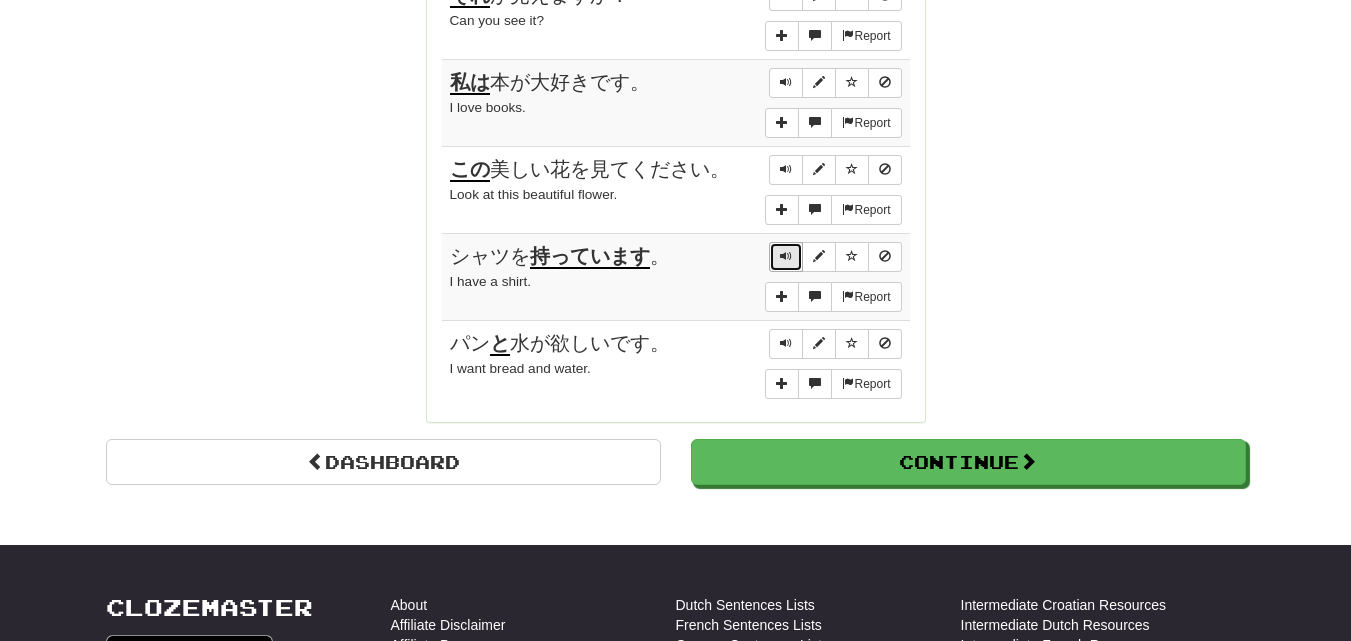 click at bounding box center (786, 256) 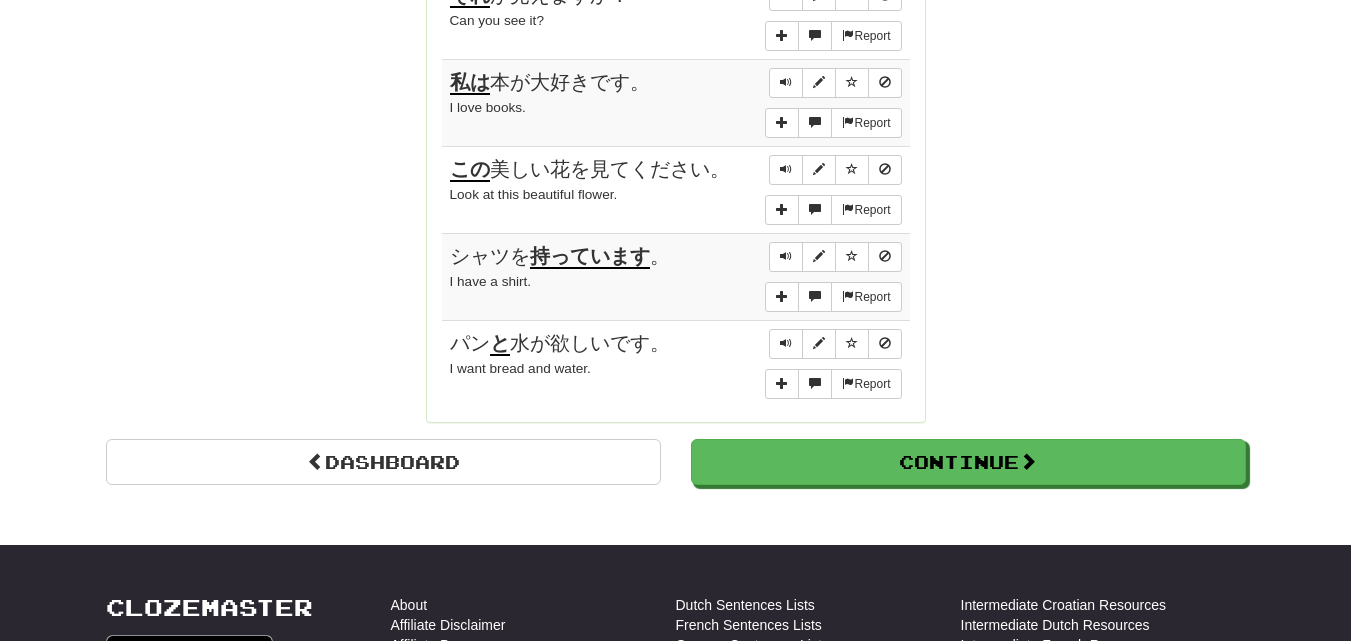 click on "Round Results Stats: Score:   + 40 Time:   3 : 58 New:   10 Review:   0 Correct:   10 Incorrect:   0 Get fluent faster. Get  Clozemaster Pro   Progress: Fast Track Level 1 Playing:  10  /  1000 + 10 0% 1% Mastered:  0  /  1000 0% Ready for Review:  0  /  Level:  0 60  points to level  1  - keep going! Ranked:  526 th  this week Sentences:  Report 猫はテーブルの 上 に座りました。 The cat sat on the table.  Report 鍵は引き出しの 中 にあります。 The keys are in the drawer.  Report 私たち は公園に行きます。 We are going to the park.  Report 彼 は店内にいます。 He is in the store.  Report あなた は私の友人です。 You are my friend.  Report それ が見えますか？ Can you see it?  Report 私は 本が大好きです。 I love books.  Report この 美しい花を見てください。 Look at this beautiful flower.  Report シャツを 持っています 。 I have a shirt.  Report パン と 水が欲しいです。 I want bread and water." at bounding box center [676, -483] 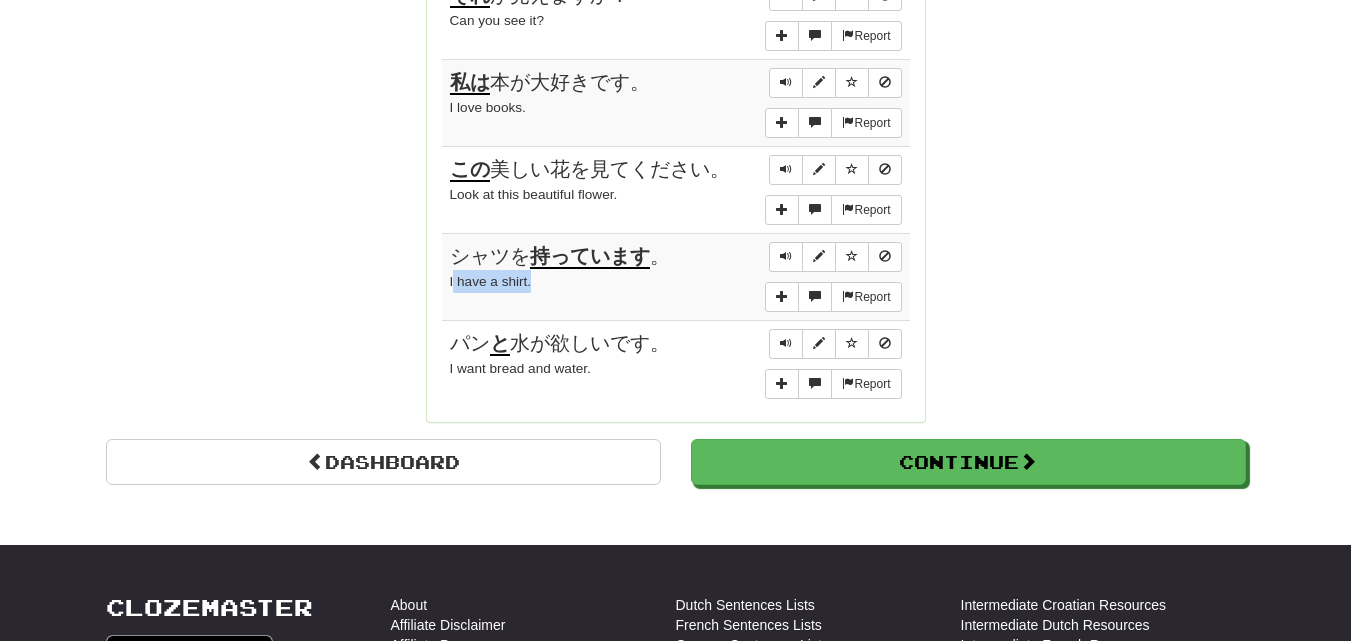 drag, startPoint x: 540, startPoint y: 281, endPoint x: 452, endPoint y: 282, distance: 88.005684 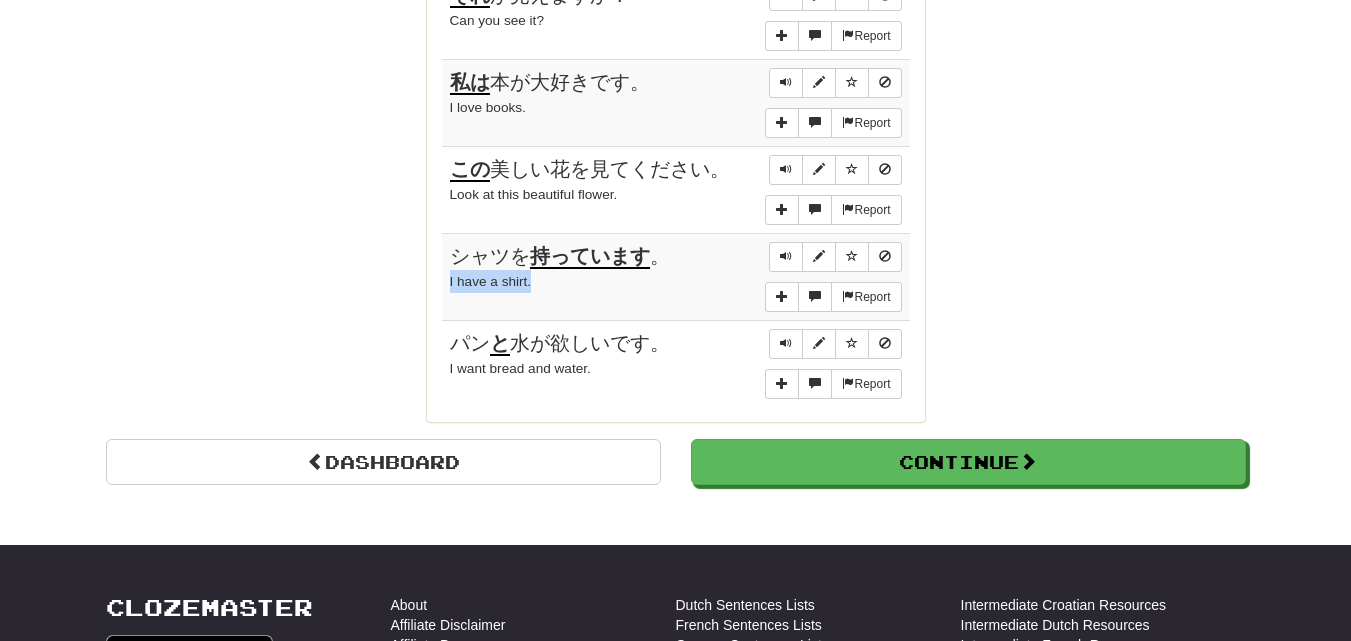 drag, startPoint x: 533, startPoint y: 277, endPoint x: 448, endPoint y: 295, distance: 86.88498 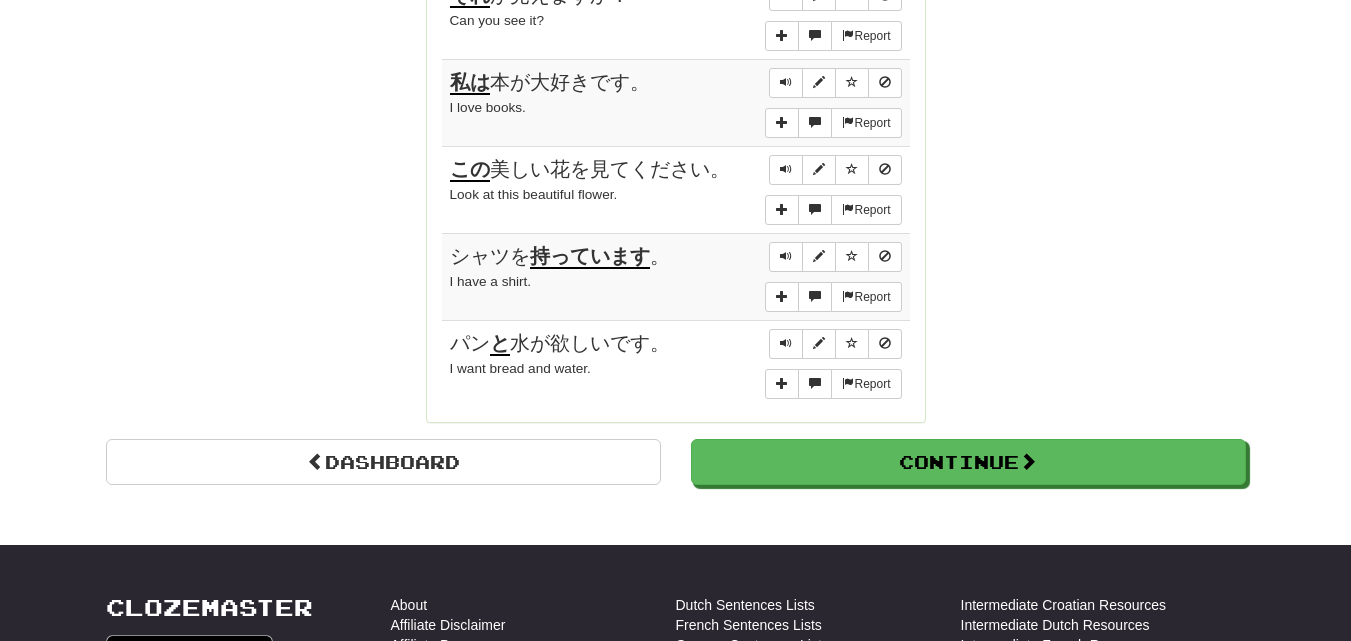 click on "Correct   :   10 Incorrect   :   0 To go   :   0 Playing :  Fast Track Level 1 Round Complete!  Dashboard Continue  Round Results Stats: Score:   + 40 Time:   3 : 58 New:   10 Review:   0 Correct:   10 Incorrect:   0 Get fluent faster. Get  Clozemaster Pro   Progress: Fast Track Level 1 Playing:  10  /  1000 + 10 0% 1% Mastered:  0  /  1000 0% Ready for Review:  0  /  Level:  0 60  points to level  1  - keep going! Ranked:  526 th  this week Sentences:  Report 猫はテーブルの 上 に座りました。 The cat sat on the table.  Report 鍵は引き出しの 中 にあります。 The keys are in the drawer.  Report 私たち は公園に行きます。 We are going to the park.  Report 彼 は店内にいます。 He is in the store.  Report あなた は私の友人です。 You are my friend.  Report それ が見えますか？ Can you see it?  Report 私は 本が大好きです。 I love books.  Report この 美しい花を見てください。 Look at this beautiful flower.  Report シャツを" at bounding box center (675, -556) 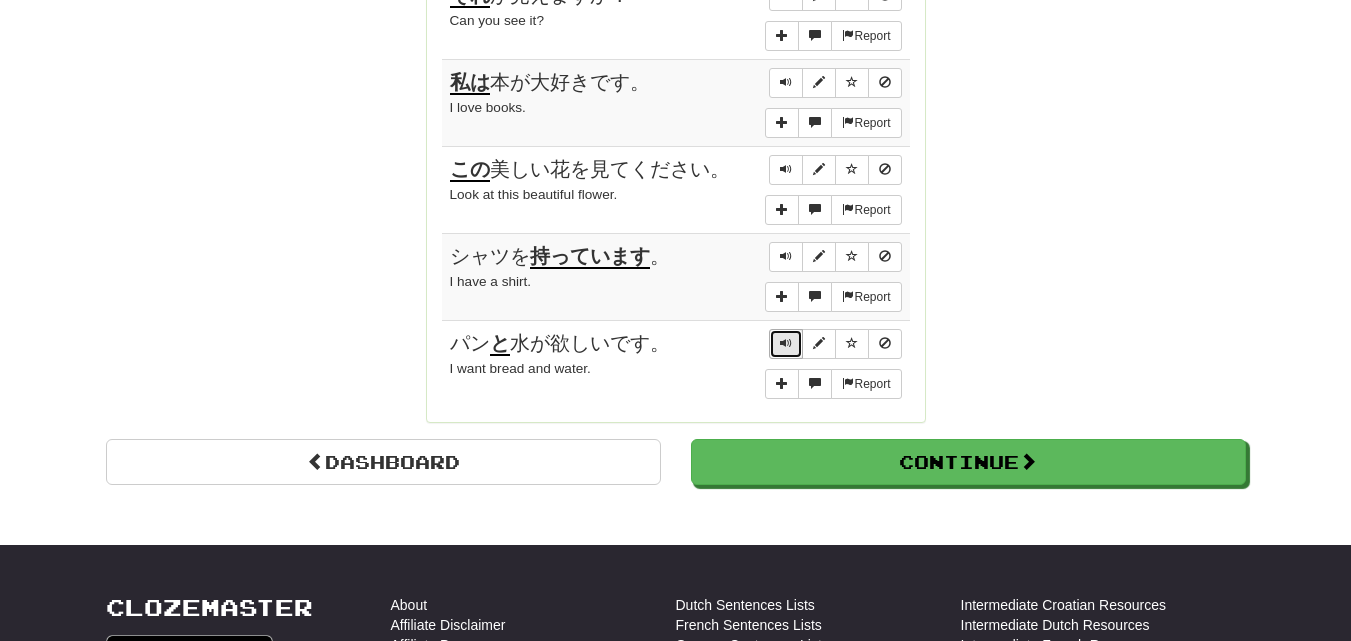 click at bounding box center (786, 343) 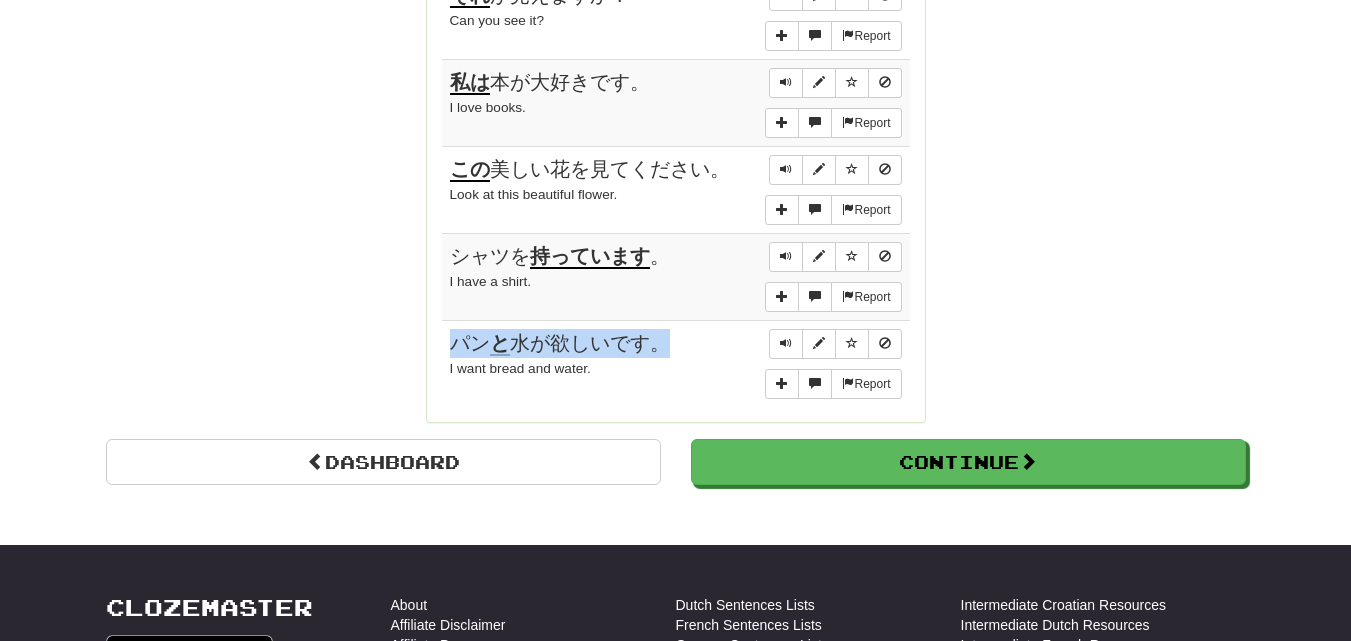 drag, startPoint x: 662, startPoint y: 343, endPoint x: 448, endPoint y: 327, distance: 214.59729 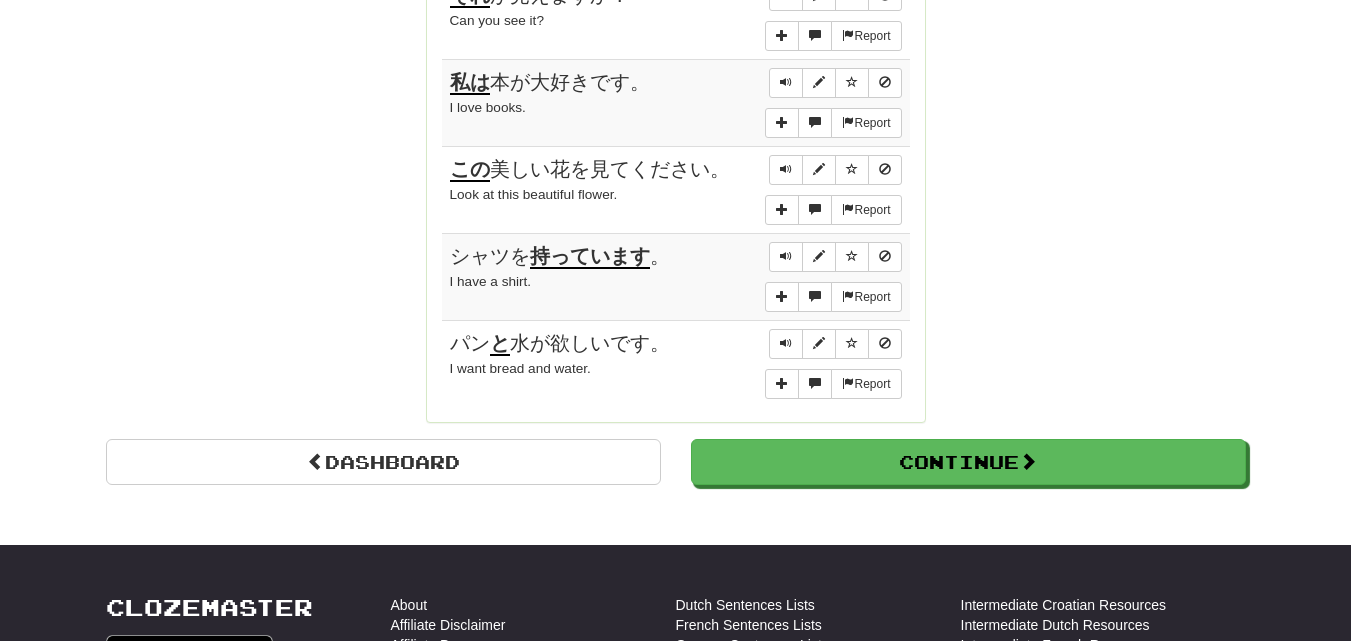 click on "Round Results Stats: Score:   + 40 Time:   3 : 58 New:   10 Review:   0 Correct:   10 Incorrect:   0 Get fluent faster. Get  Clozemaster Pro   Progress: Fast Track Level 1 Playing:  10  /  1000 + 10 0% 1% Mastered:  0  /  1000 0% Ready for Review:  0  /  Level:  0 60  points to level  1  - keep going! Ranked:  526 th  this week Sentences:  Report 猫はテーブルの 上 に座りました。 The cat sat on the table.  Report 鍵は引き出しの 中 にあります。 The keys are in the drawer.  Report 私たち は公園に行きます。 We are going to the park.  Report 彼 は店内にいます。 He is in the store.  Report あなた は私の友人です。 You are my friend.  Report それ が見えますか？ Can you see it?  Report 私は 本が大好きです。 I love books.  Report この 美しい花を見てください。 Look at this beautiful flower.  Report シャツを 持っています 。 I have a shirt.  Report パン と 水が欲しいです。 I want bread and water." at bounding box center [676, -483] 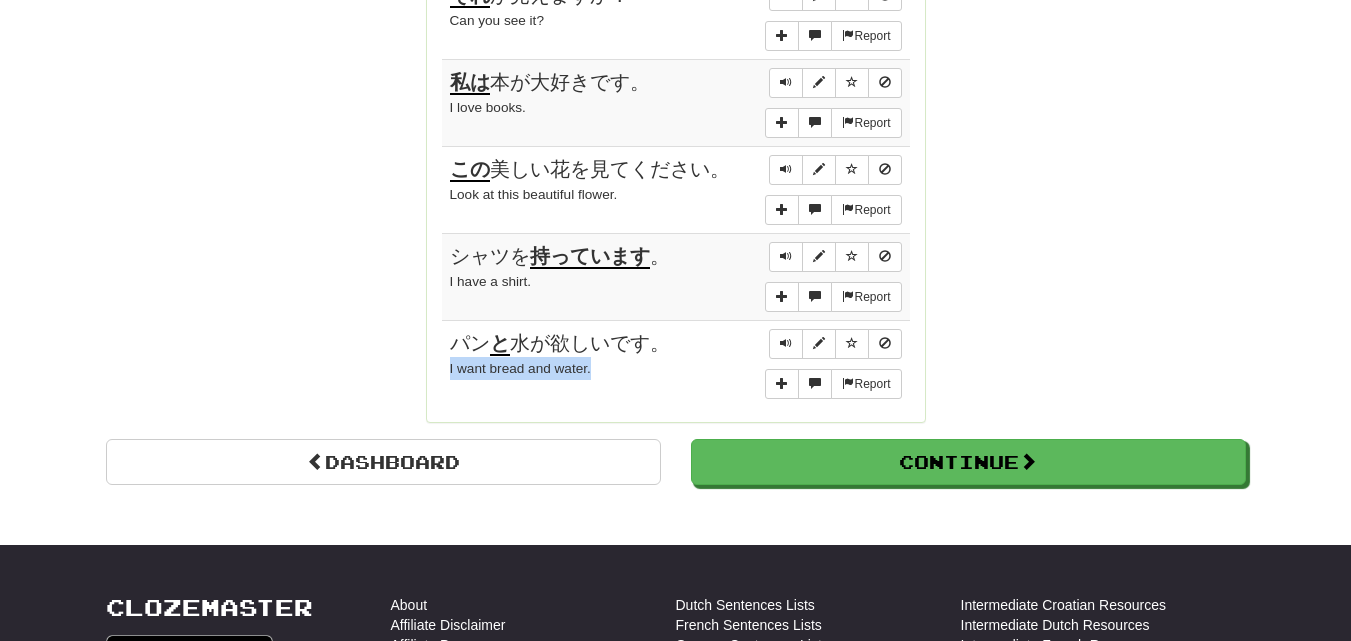 drag, startPoint x: 599, startPoint y: 369, endPoint x: 444, endPoint y: 375, distance: 155.11609 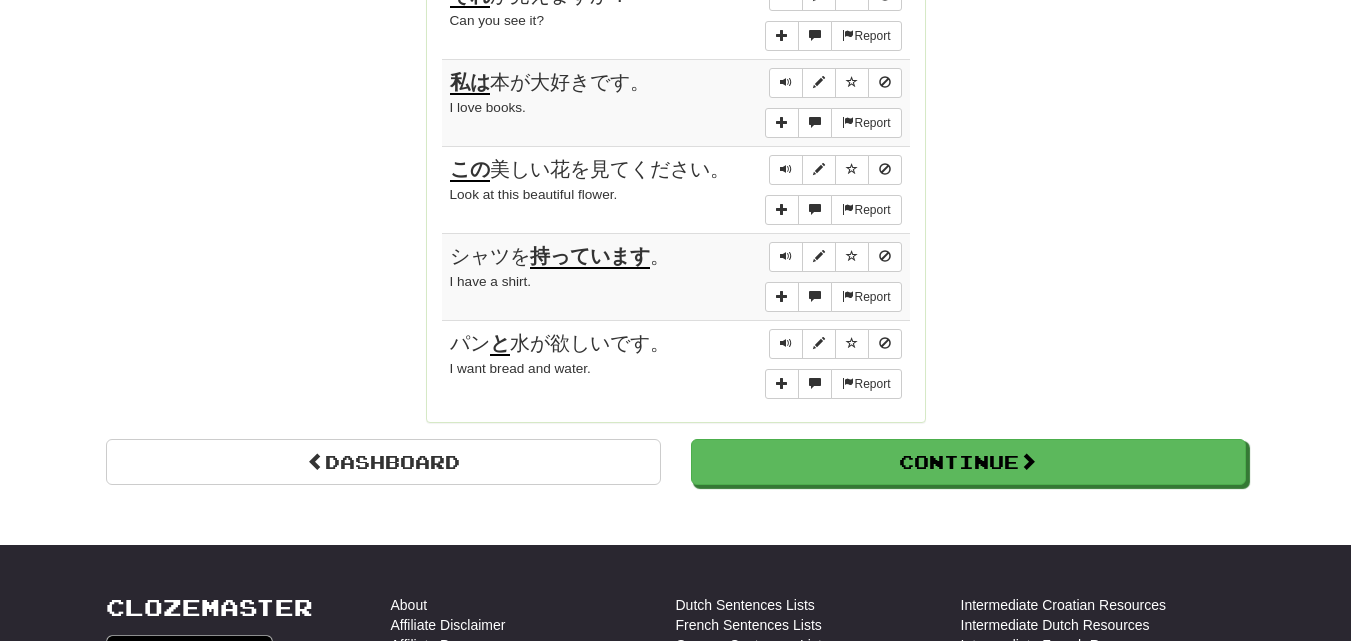 click on "Round Results Stats: Score:   + 40 Time:   3 : 58 New:   10 Review:   0 Correct:   10 Incorrect:   0 Get fluent faster. Get  Clozemaster Pro   Progress: Fast Track Level 1 Playing:  10  /  1000 + 10 0% 1% Mastered:  0  /  1000 0% Ready for Review:  0  /  Level:  0 60  points to level  1  - keep going! Ranked:  526 th  this week Sentences:  Report 猫はテーブルの 上 に座りました。 The cat sat on the table.  Report 鍵は引き出しの 中 にあります。 The keys are in the drawer.  Report 私たち は公園に行きます。 We are going to the park.  Report 彼 は店内にいます。 He is in the store.  Report あなた は私の友人です。 You are my friend.  Report それ が見えますか？ Can you see it?  Report 私は 本が大好きです。 I love books.  Report この 美しい花を見てください。 Look at this beautiful flower.  Report シャツを 持っています 。 I have a shirt.  Report パン と 水が欲しいです。 I want bread and water." at bounding box center [676, -483] 